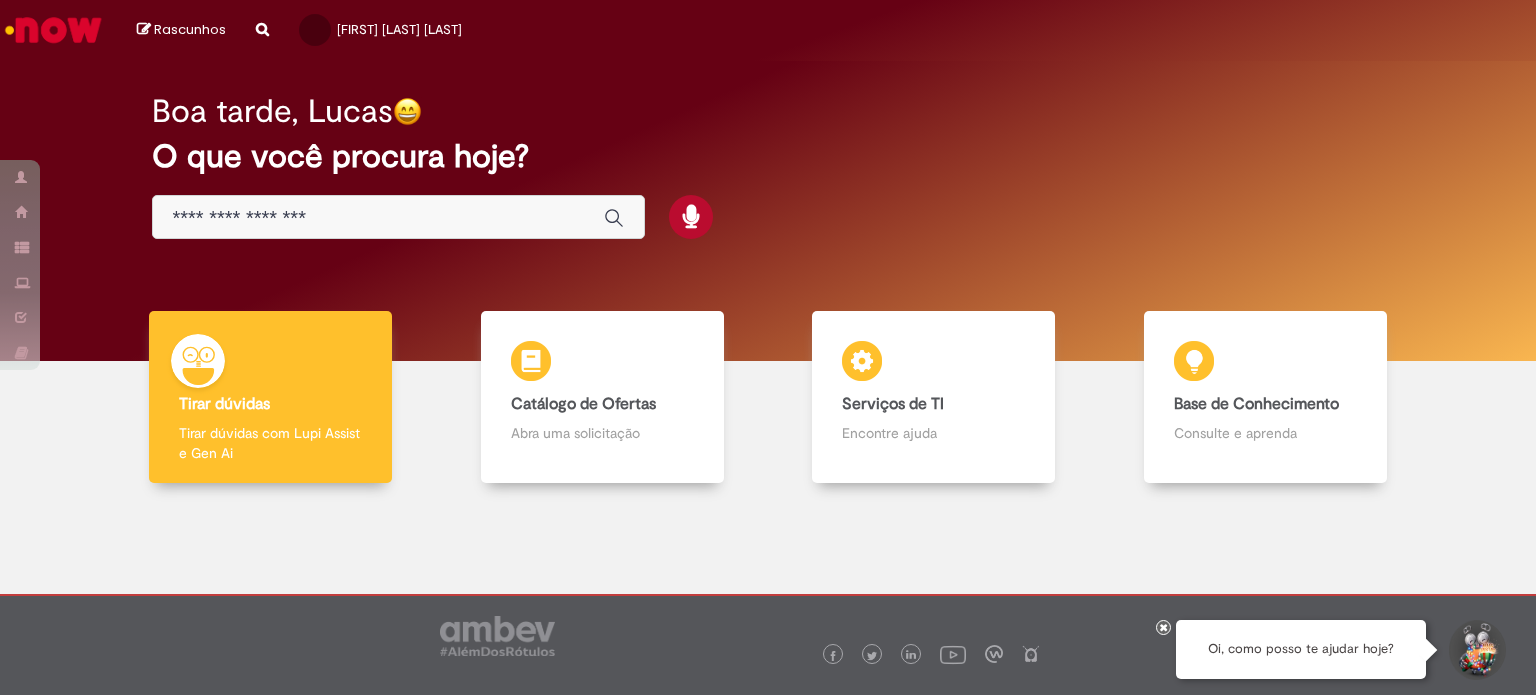 scroll, scrollTop: 0, scrollLeft: 0, axis: both 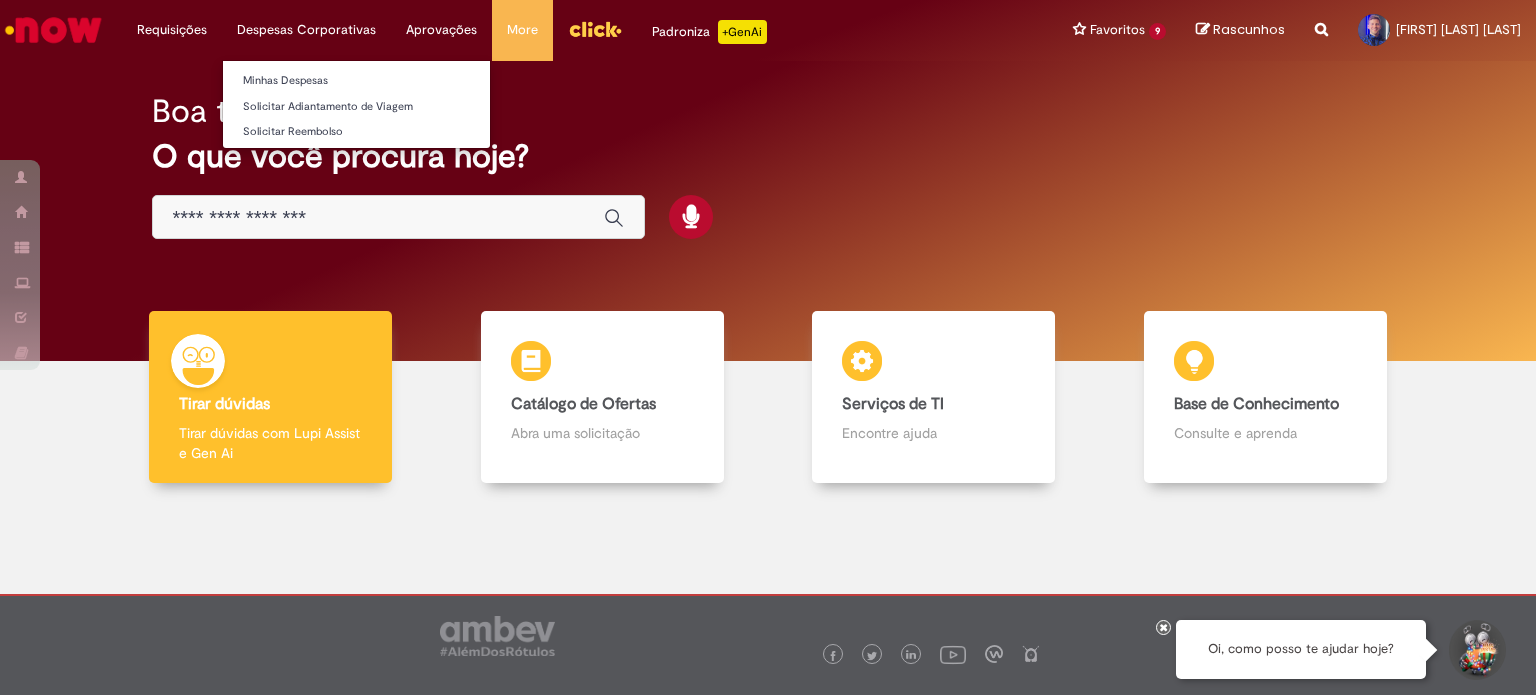 click on "Minhas Despesas" at bounding box center (356, 79) 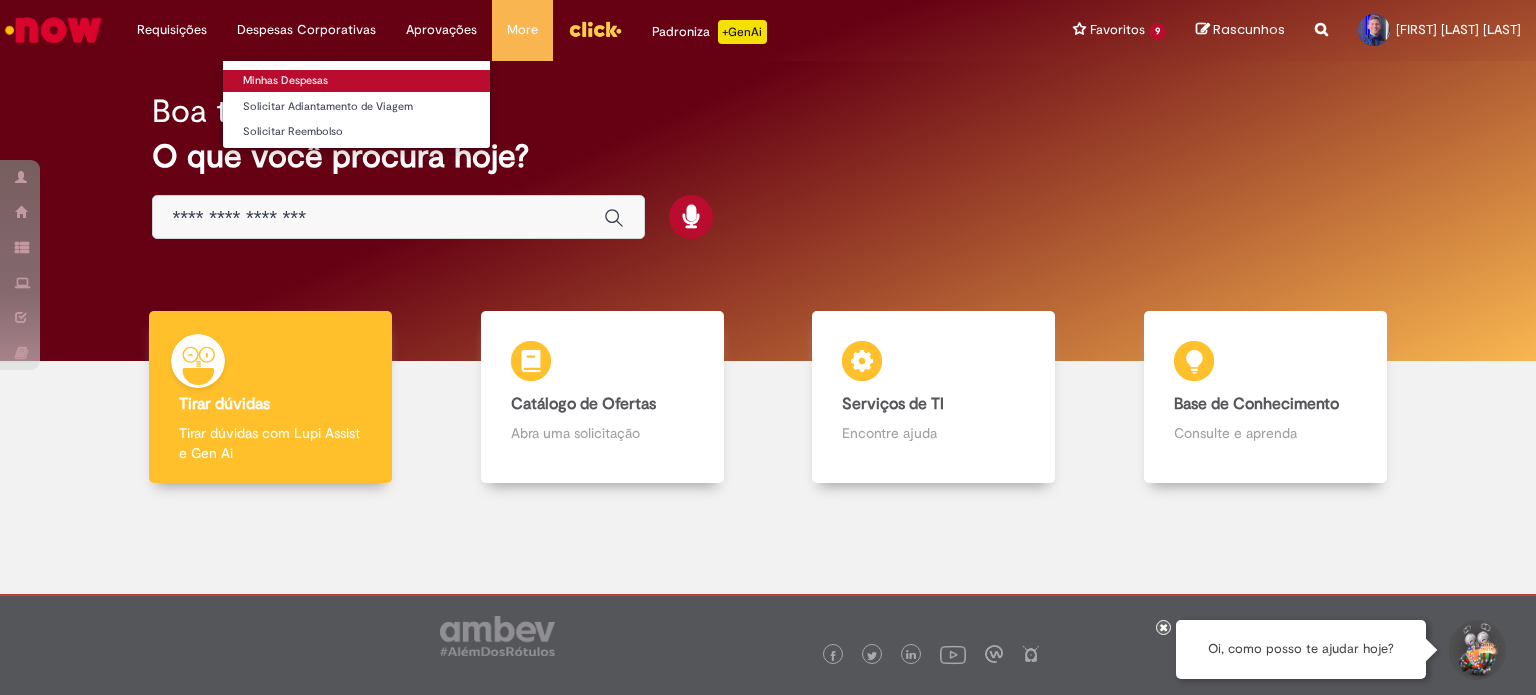 click on "Minhas Despesas" at bounding box center (356, 81) 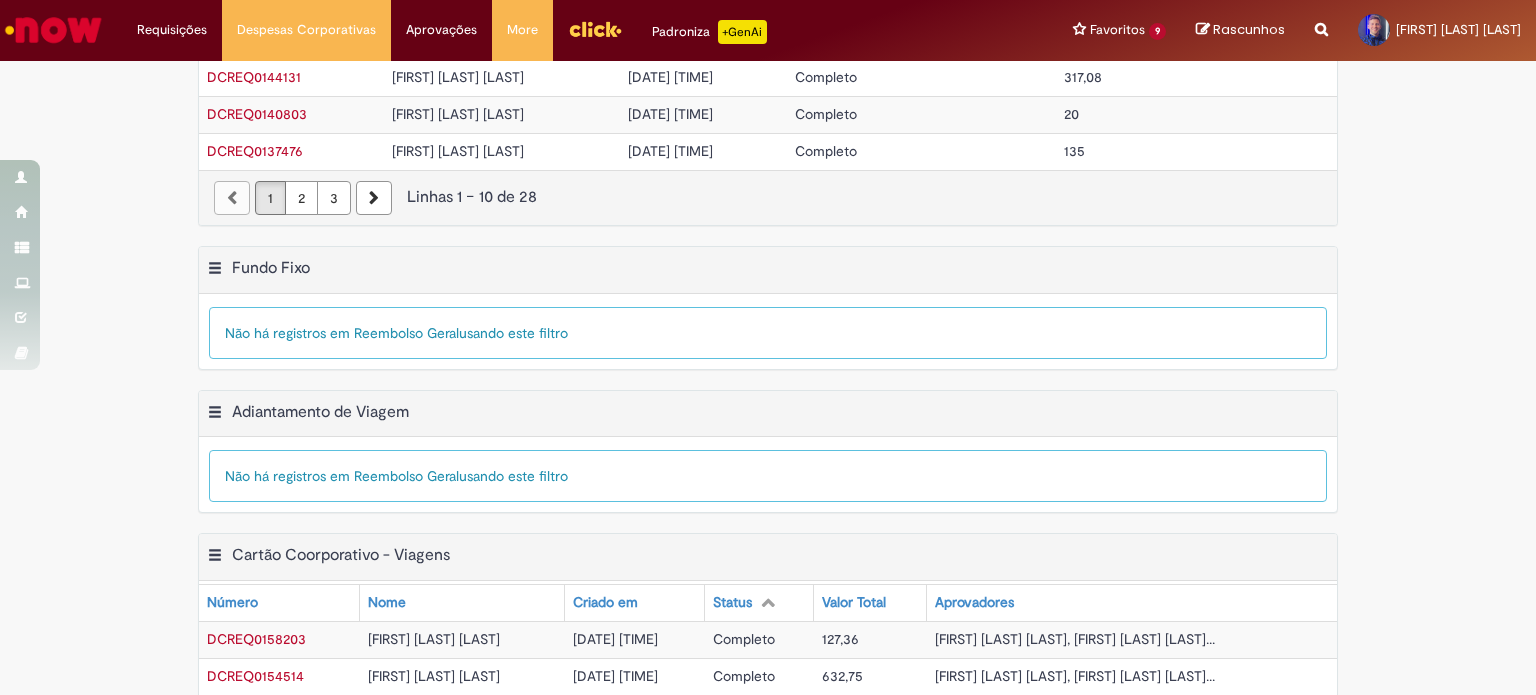 scroll, scrollTop: 498, scrollLeft: 0, axis: vertical 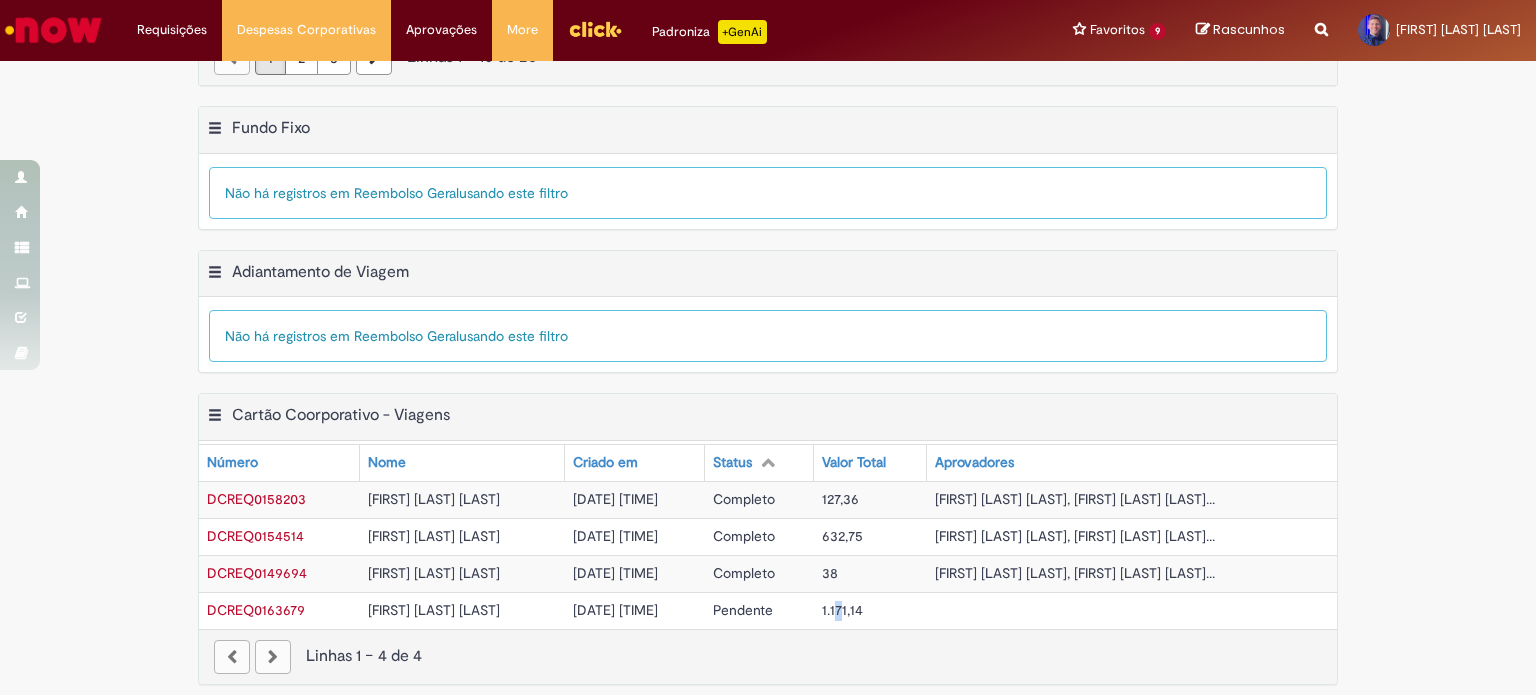 click on "1.171,14" at bounding box center (842, 610) 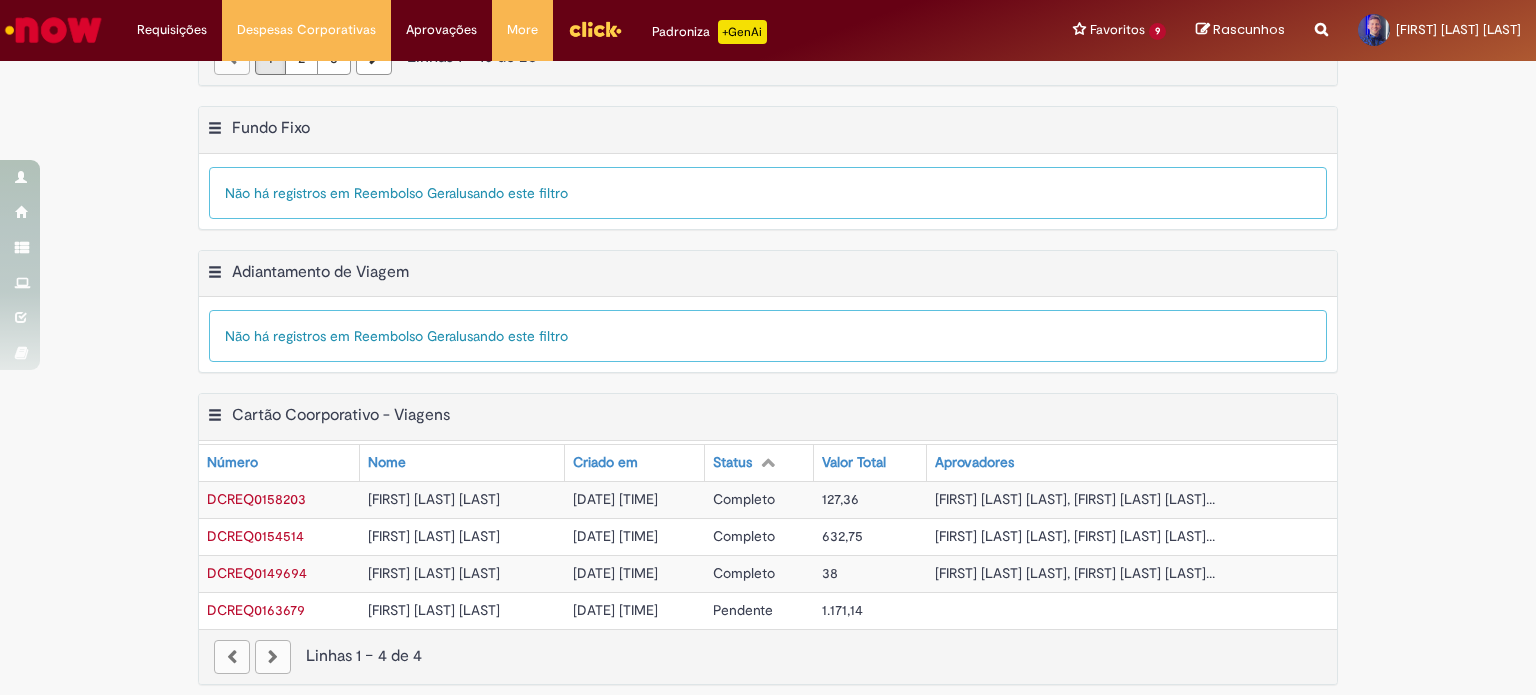 click on "Exportar como PDF   Exportar como Excel   Exportar como CSV
Cartão Coorporativo - Viagens Tabela - Página 1
Mostrar filtro       Tudo     >   Funcionário é Lucas Monzeleski Sica     >   Processo = Cartão Corporativo - Viagens
Cartão Coorporativo - Viagens
Número
Nome
Criado em
Status
Valor Total
Aprovadores
DCREQ0158203 Lucas Monzeleski Sica 01/07/2025 08:49:22 Completo 127,36 Ana Busnardo Buemo, Vinicius Rangel Pere...
DCREQ0154514 Lucas Monzeleski Sica 03/06/2025 11:32:46 Completo 632,75 Ana Busnardo Buemo, Vinicius Rangel Pere...
DCREQ0149694 Lucas Monzeleski Sica 02/05/2025 08:48:08 Completo 38 Ana Busnardo Buemo, Vinicius Rangel Pere...
DCREQ0163679 Lucas Monzeleski Sica" at bounding box center (768, 549) 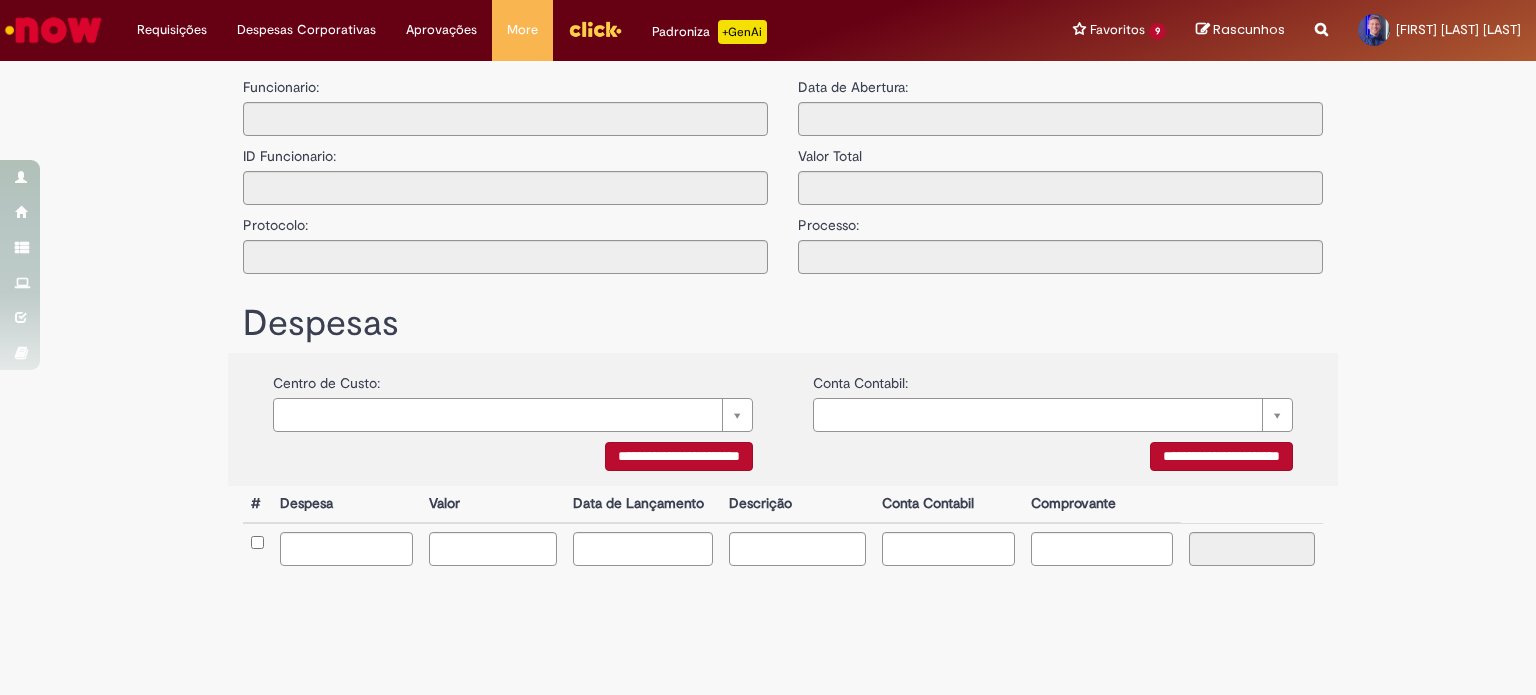 scroll, scrollTop: 0, scrollLeft: 0, axis: both 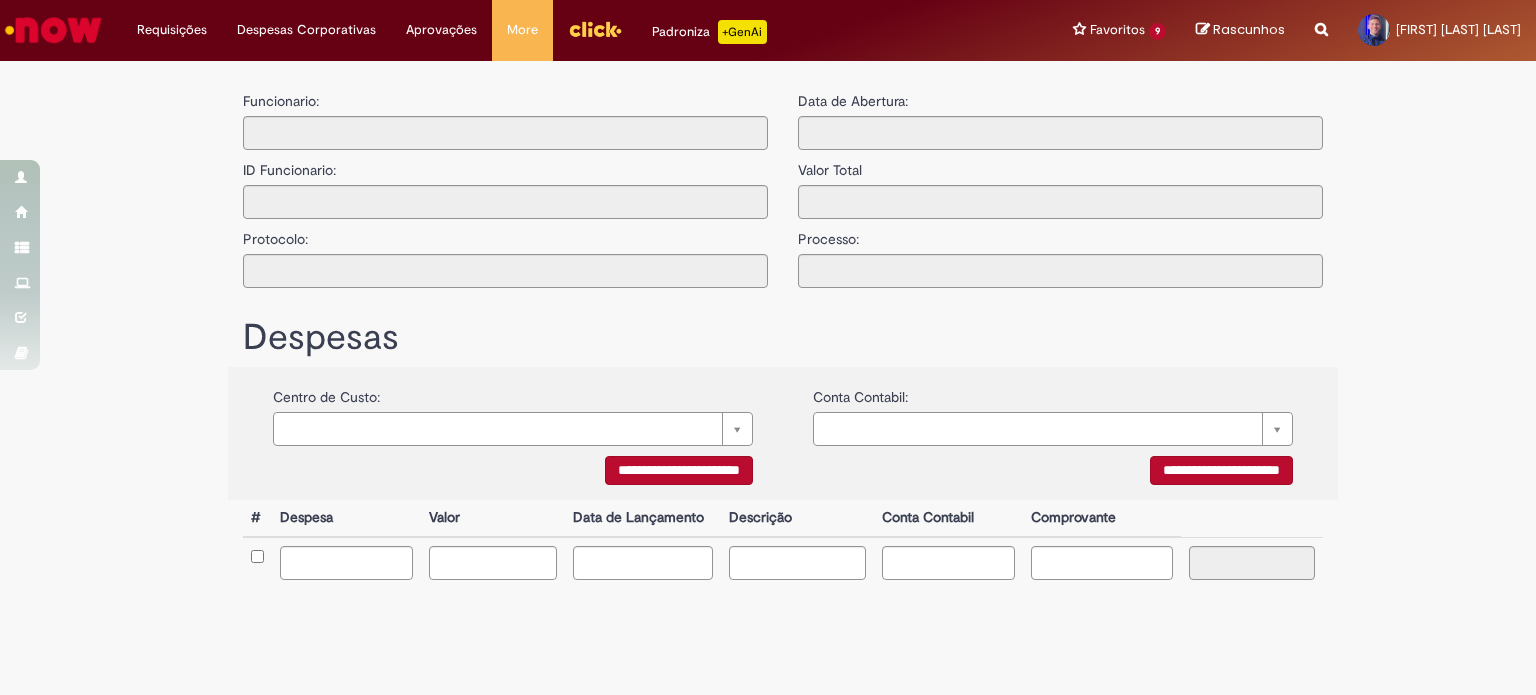 type on "**********" 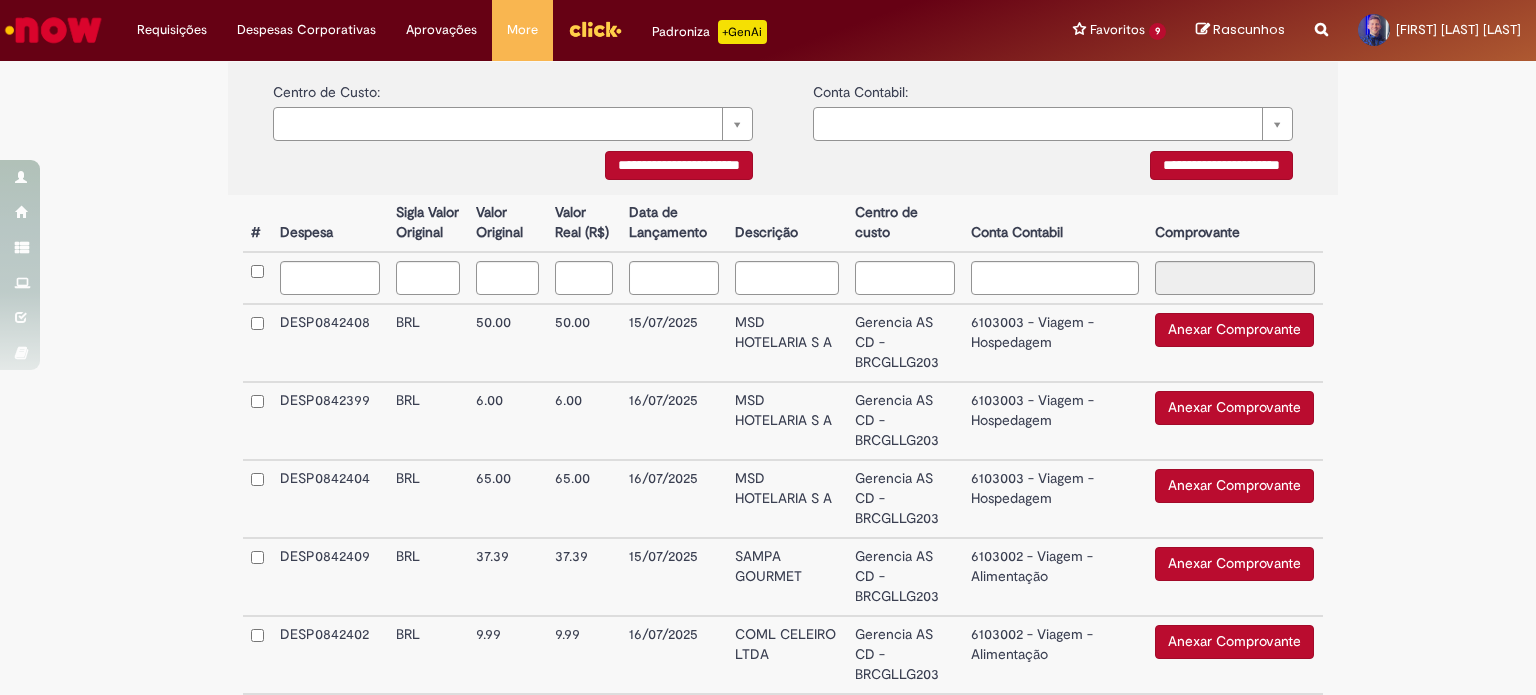 scroll, scrollTop: 500, scrollLeft: 0, axis: vertical 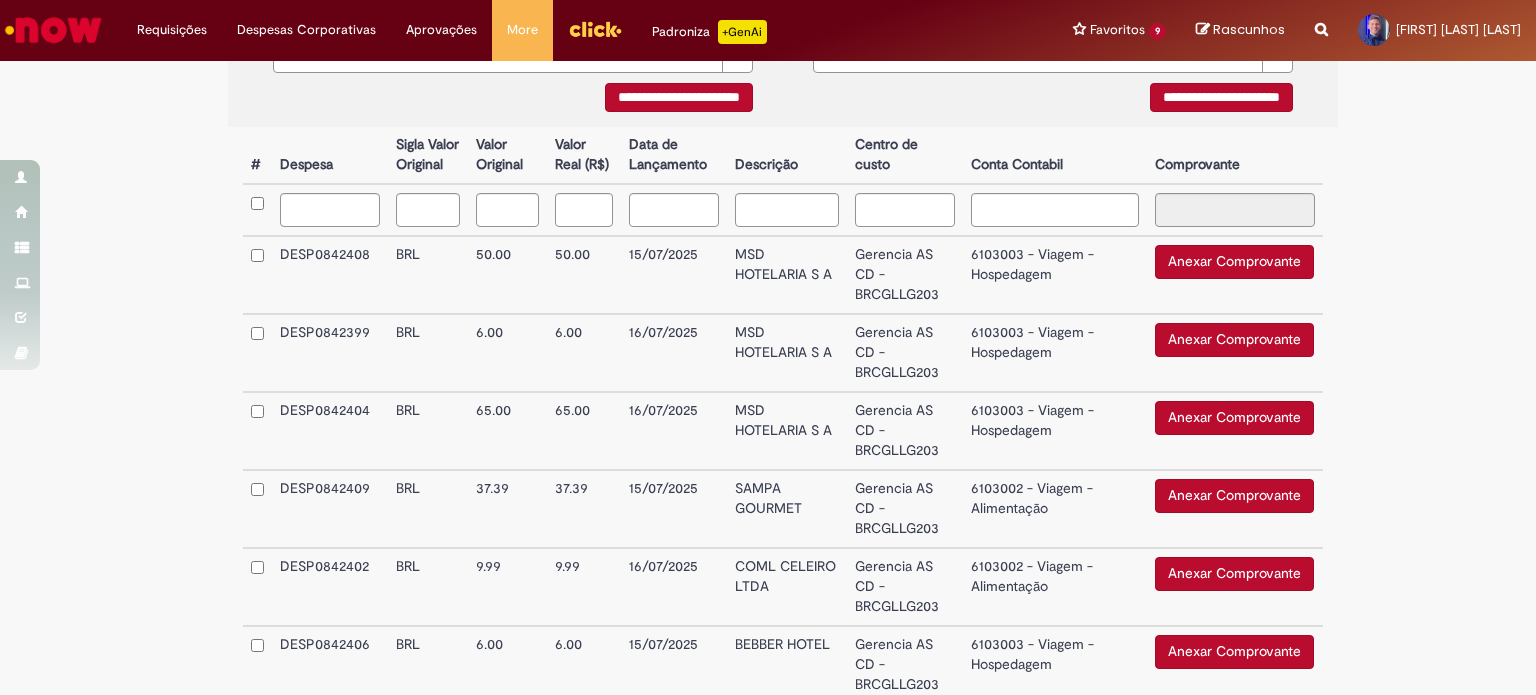 click on "Anexar Comprovante" at bounding box center (1234, 262) 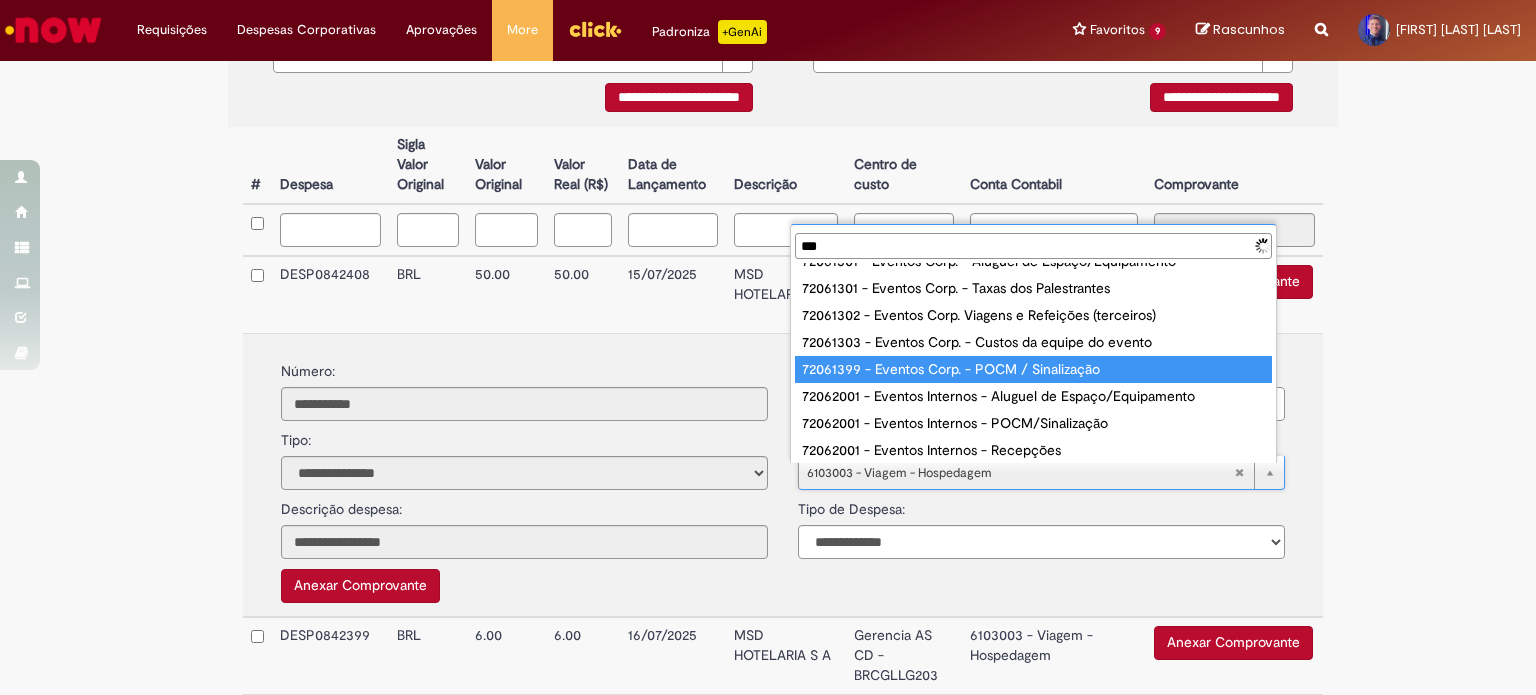 scroll, scrollTop: 0, scrollLeft: 0, axis: both 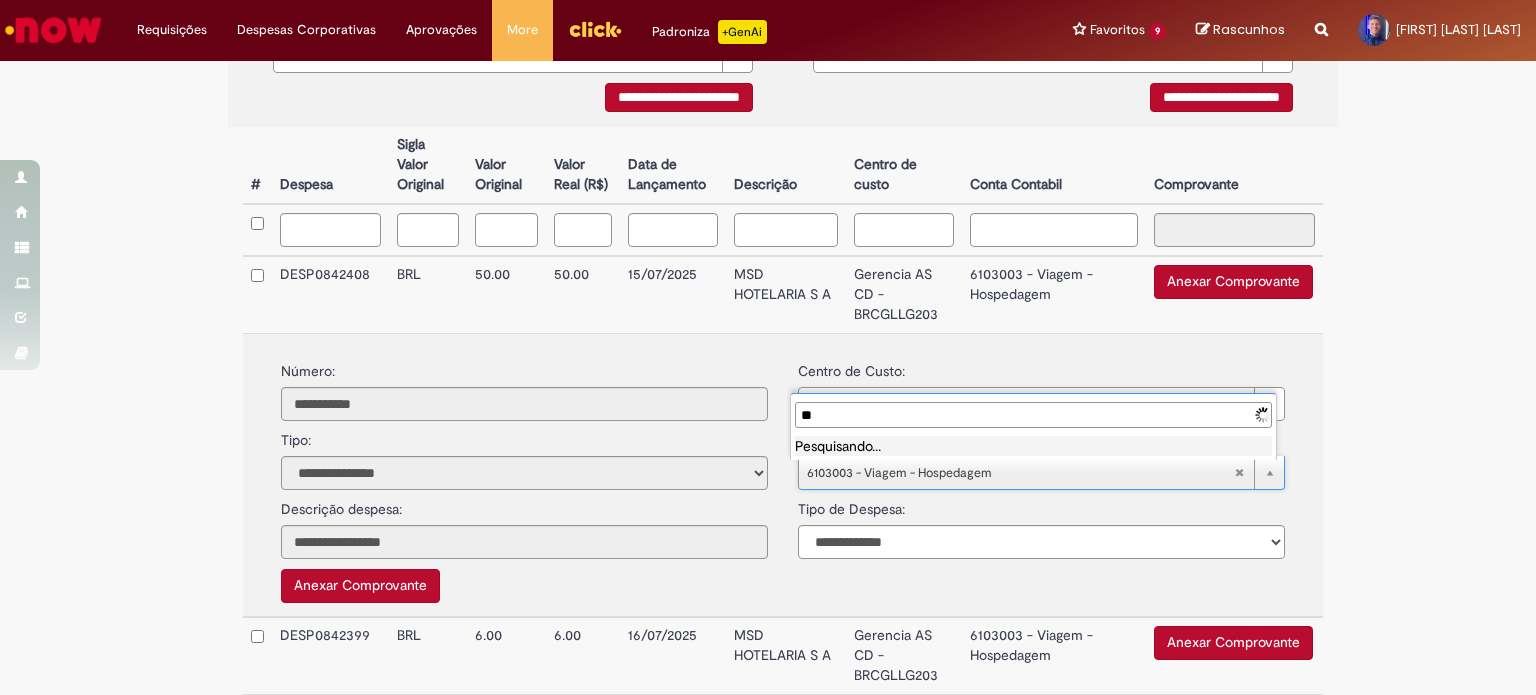 type on "*" 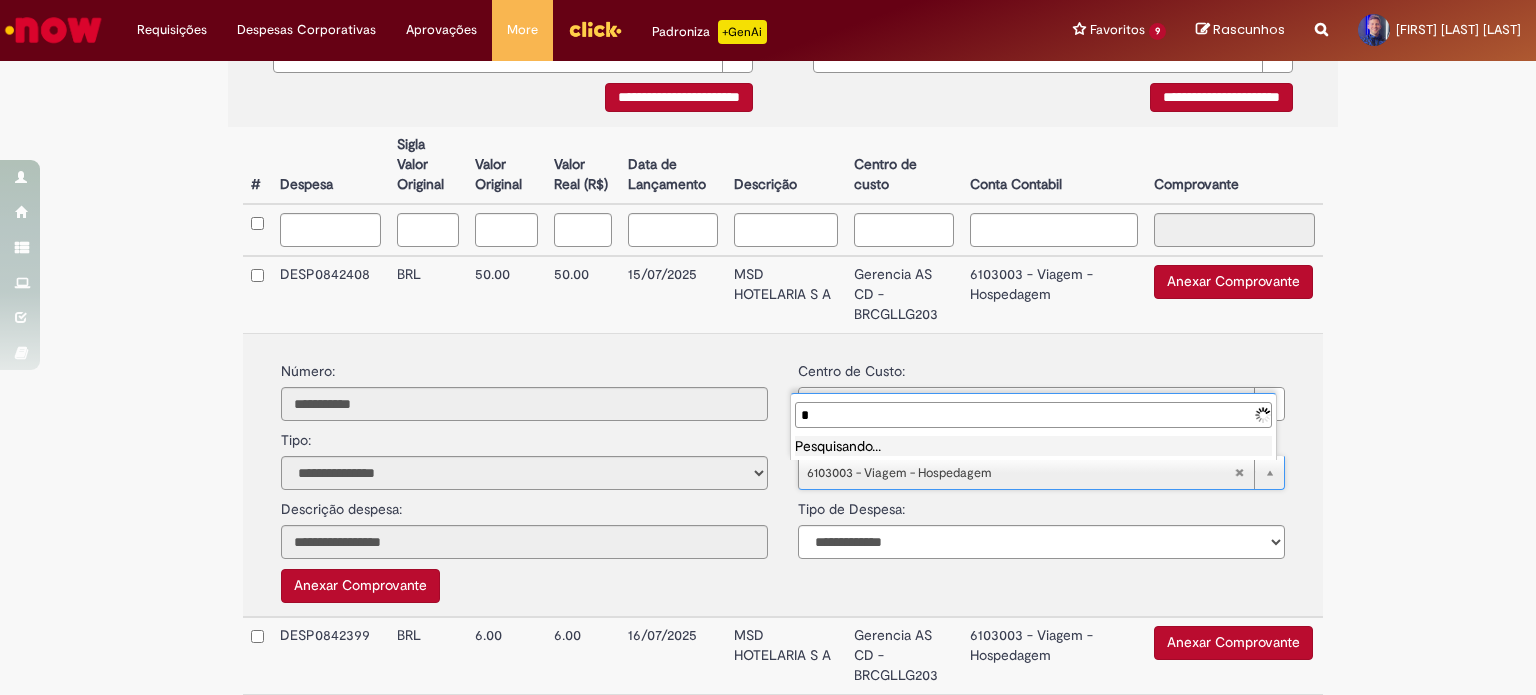 type 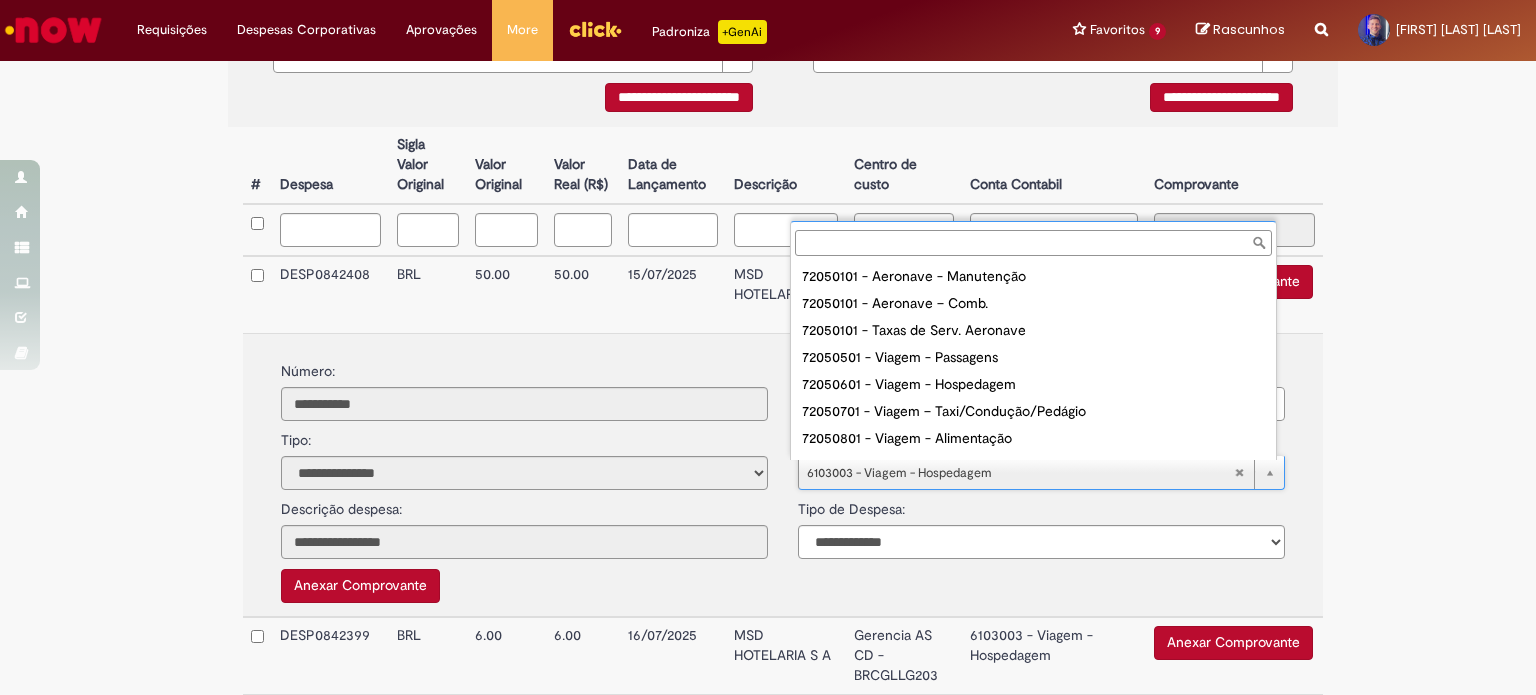 scroll, scrollTop: 0, scrollLeft: 0, axis: both 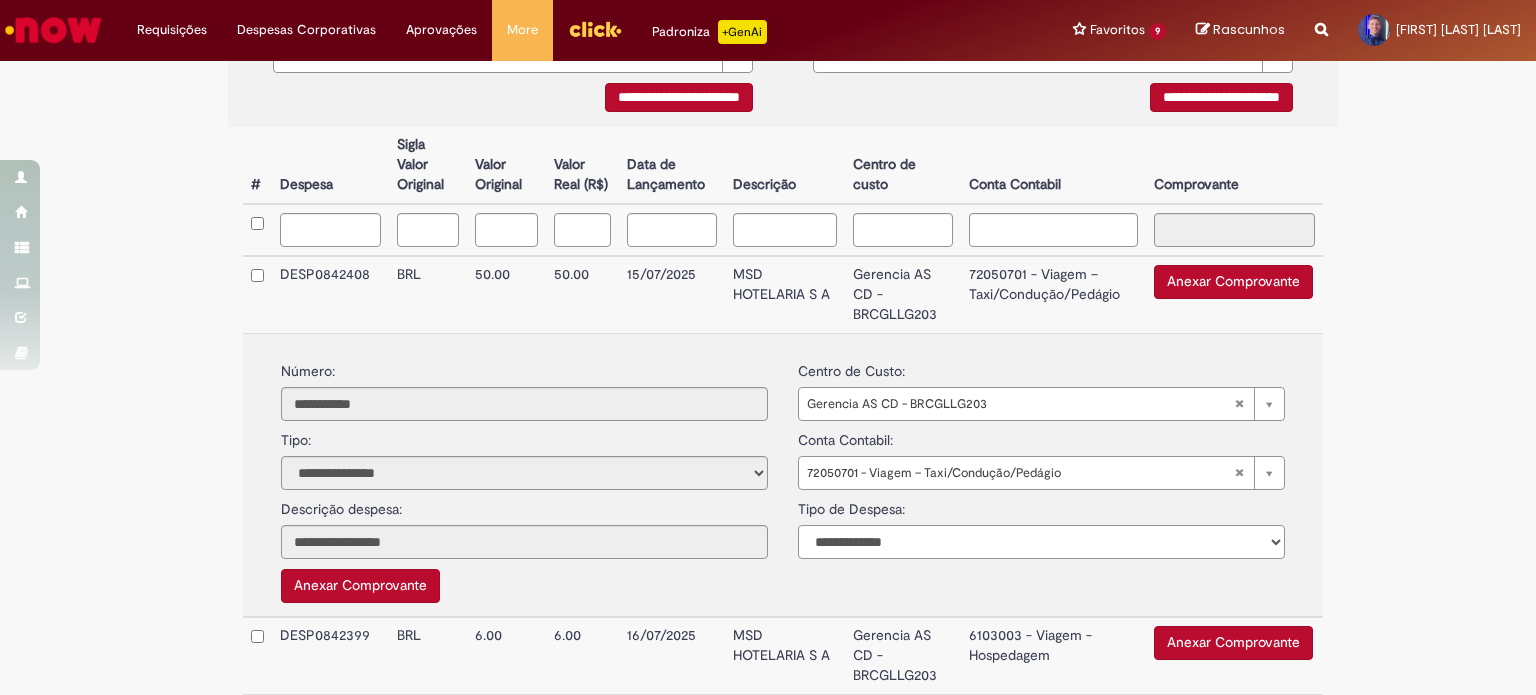 click on "**********" at bounding box center (1041, 542) 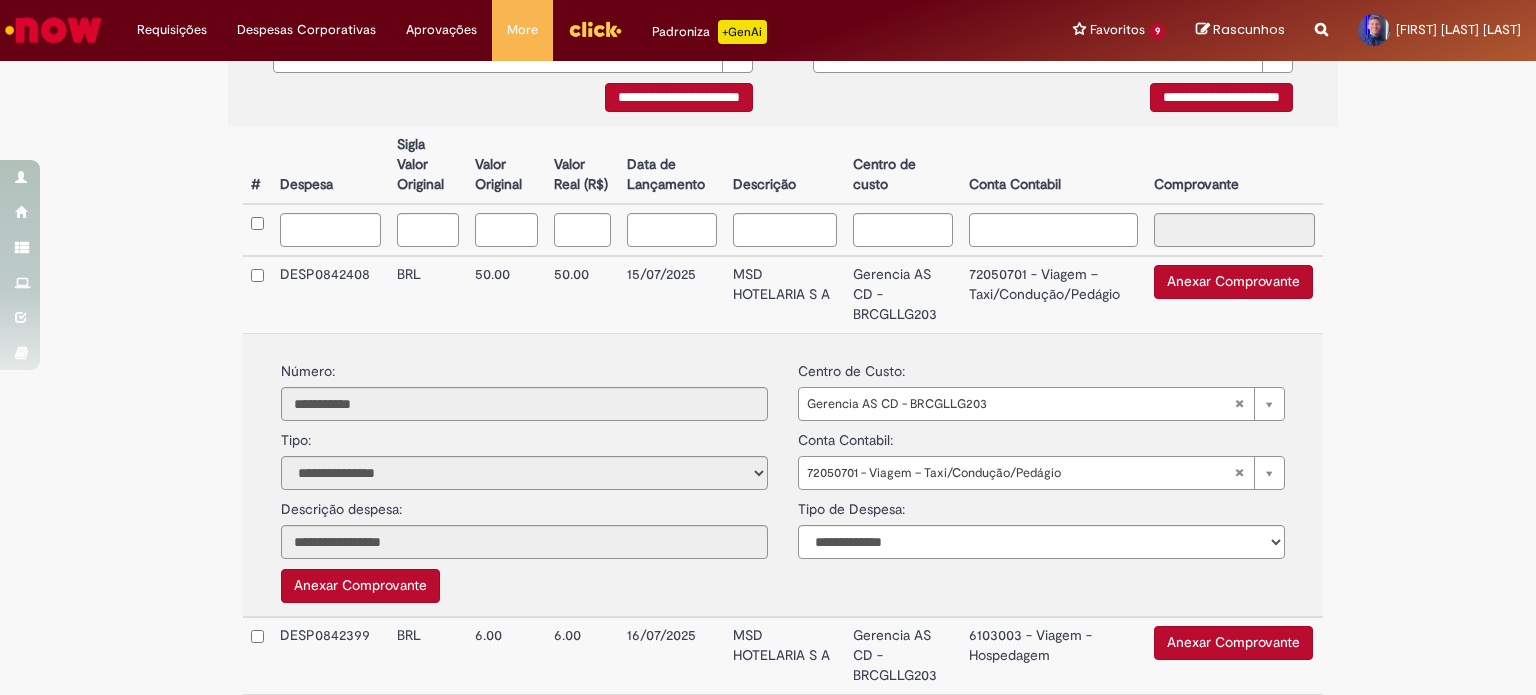 click on "**********" at bounding box center (768, 1064) 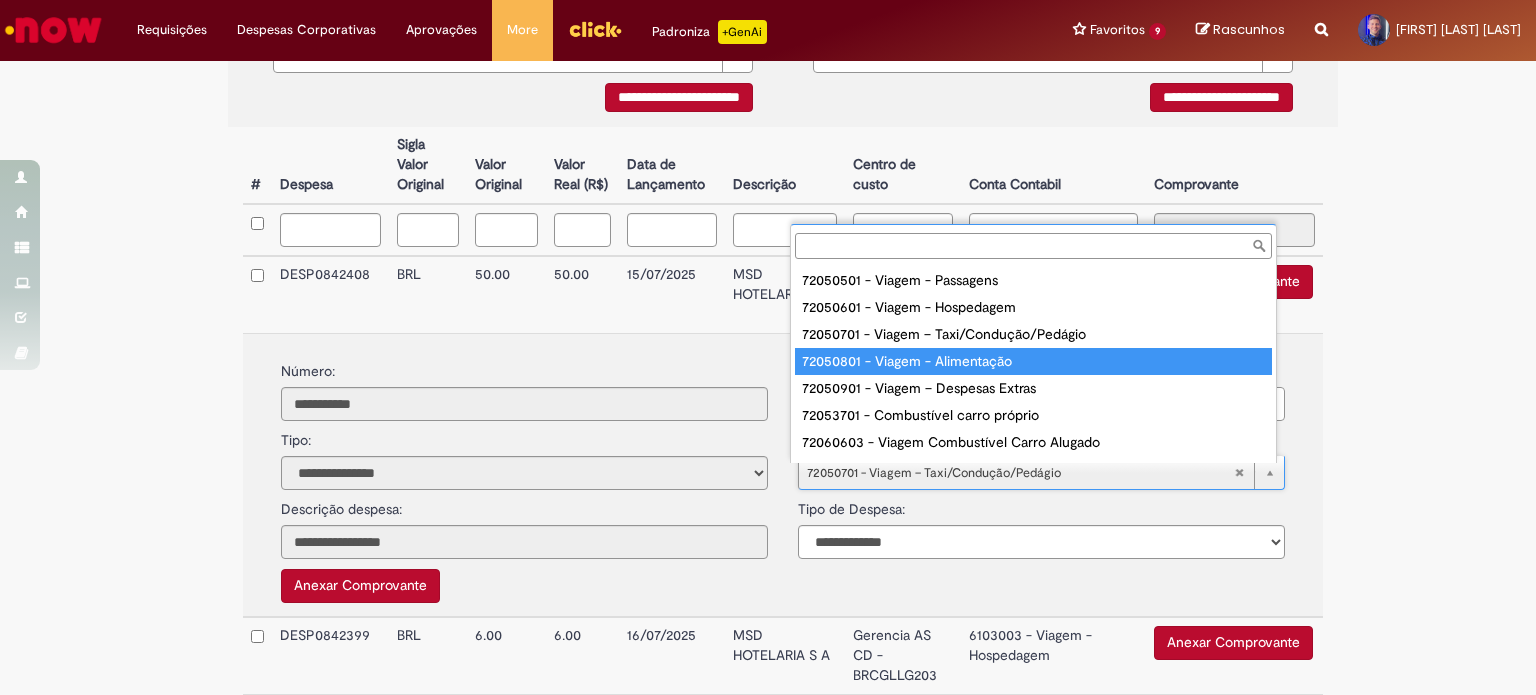 scroll, scrollTop: 116, scrollLeft: 0, axis: vertical 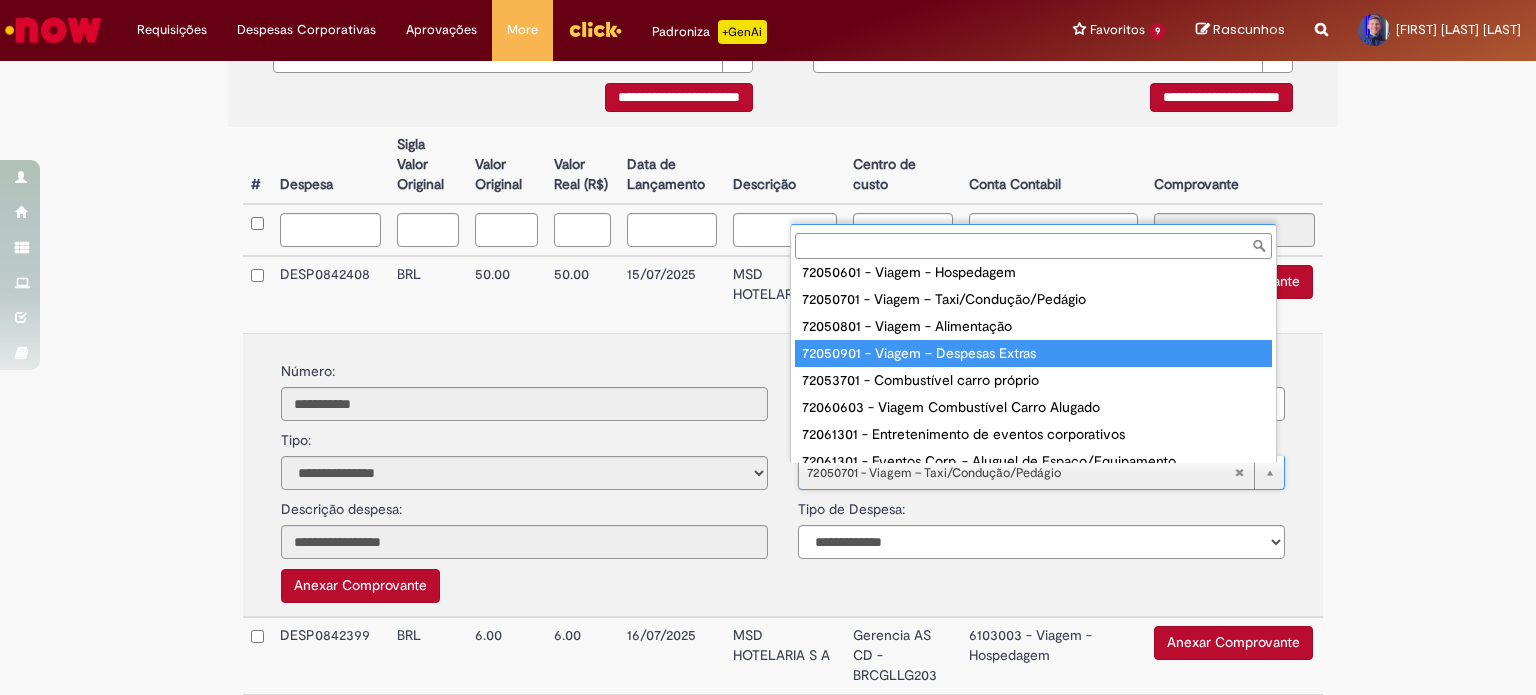 type on "**********" 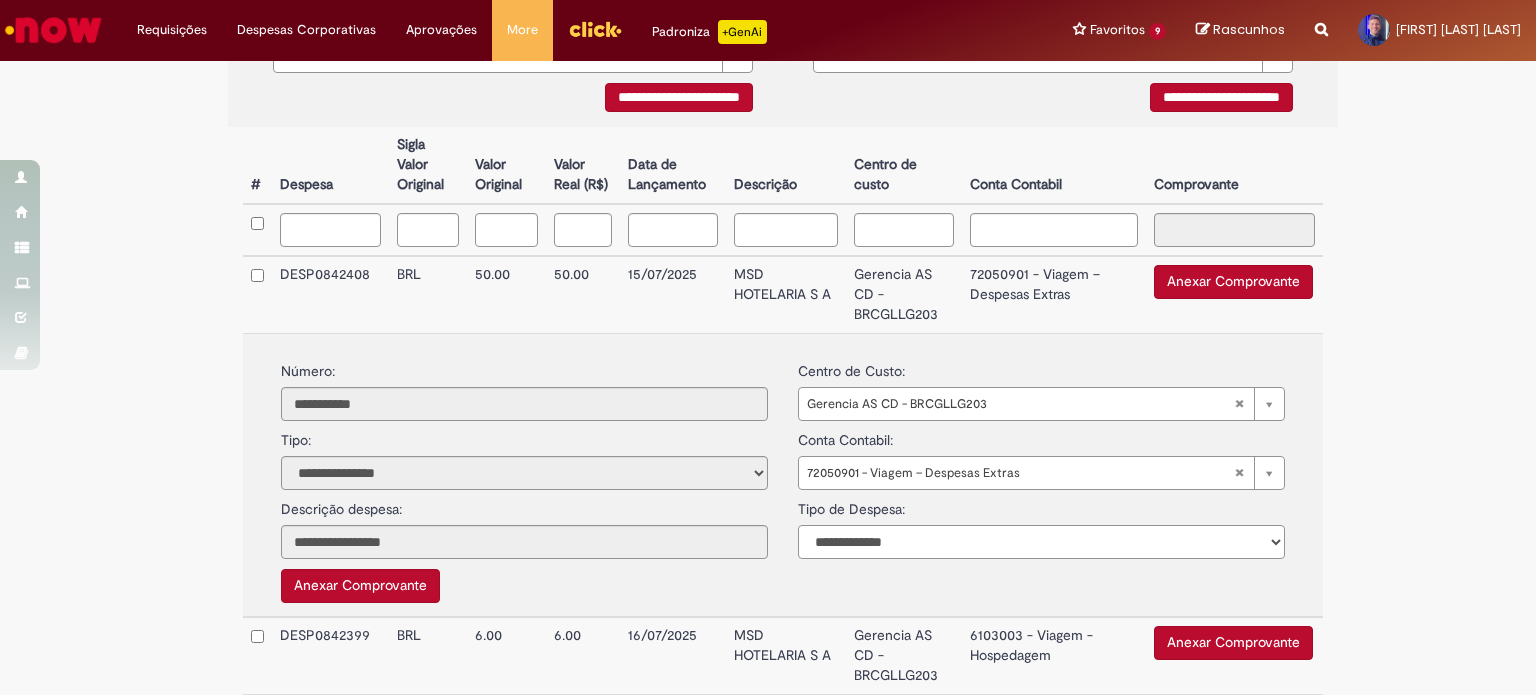 click on "**********" at bounding box center [1041, 542] 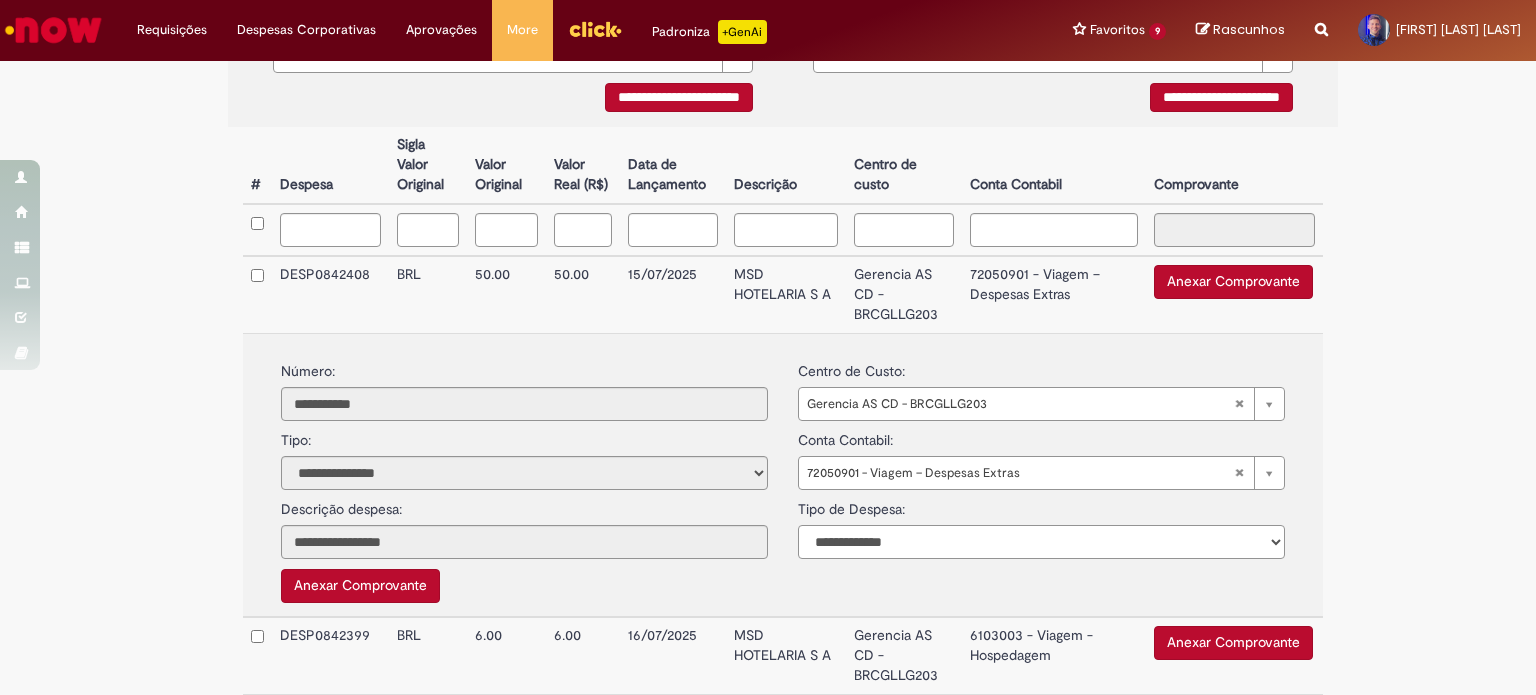 select on "*" 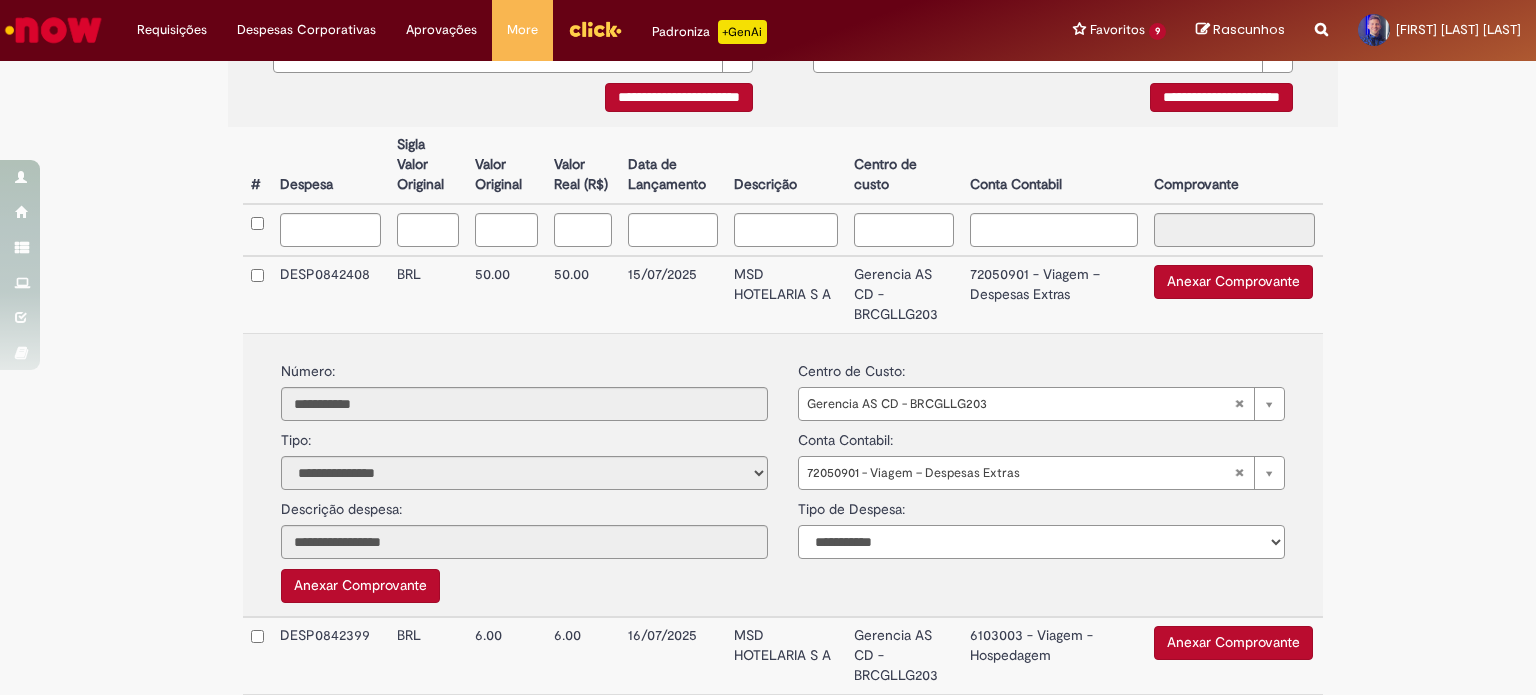 click on "**********" at bounding box center (1041, 542) 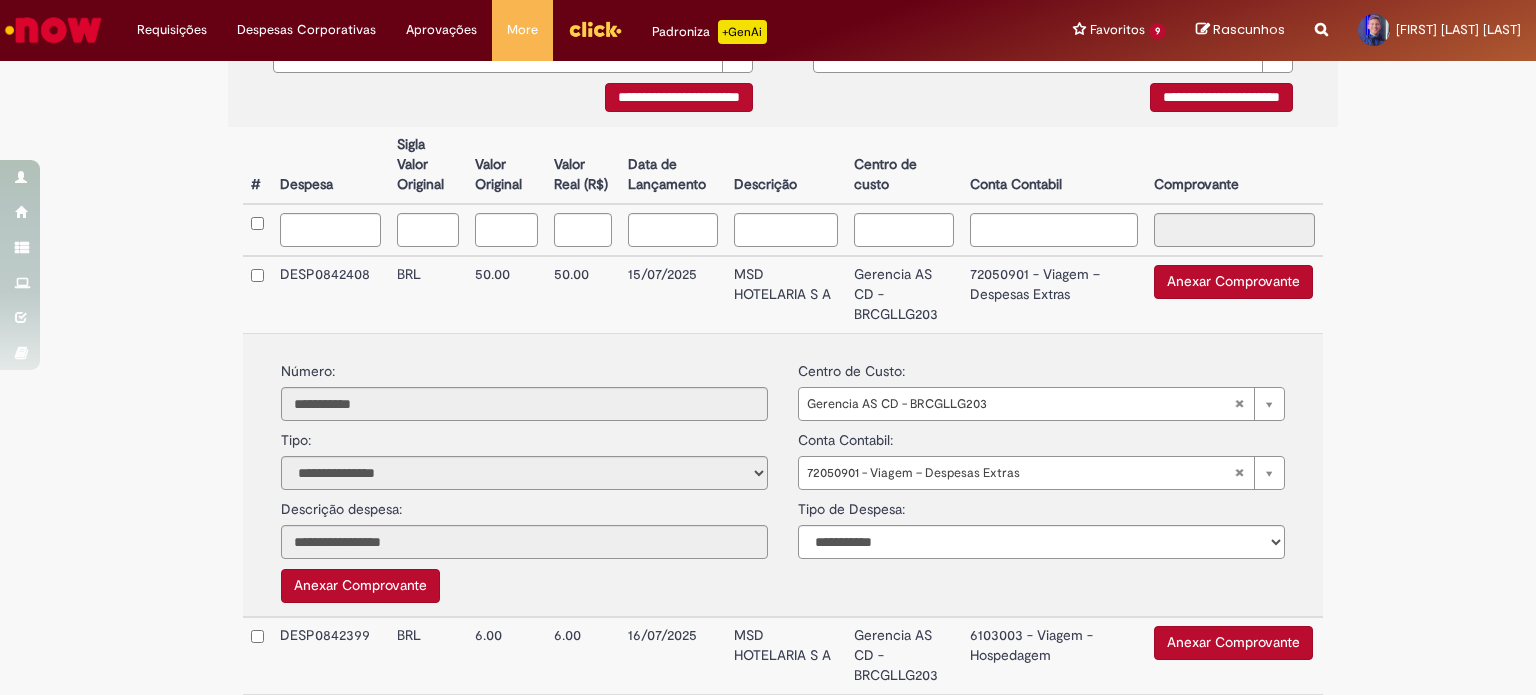 click on "**********" at bounding box center (768, 1064) 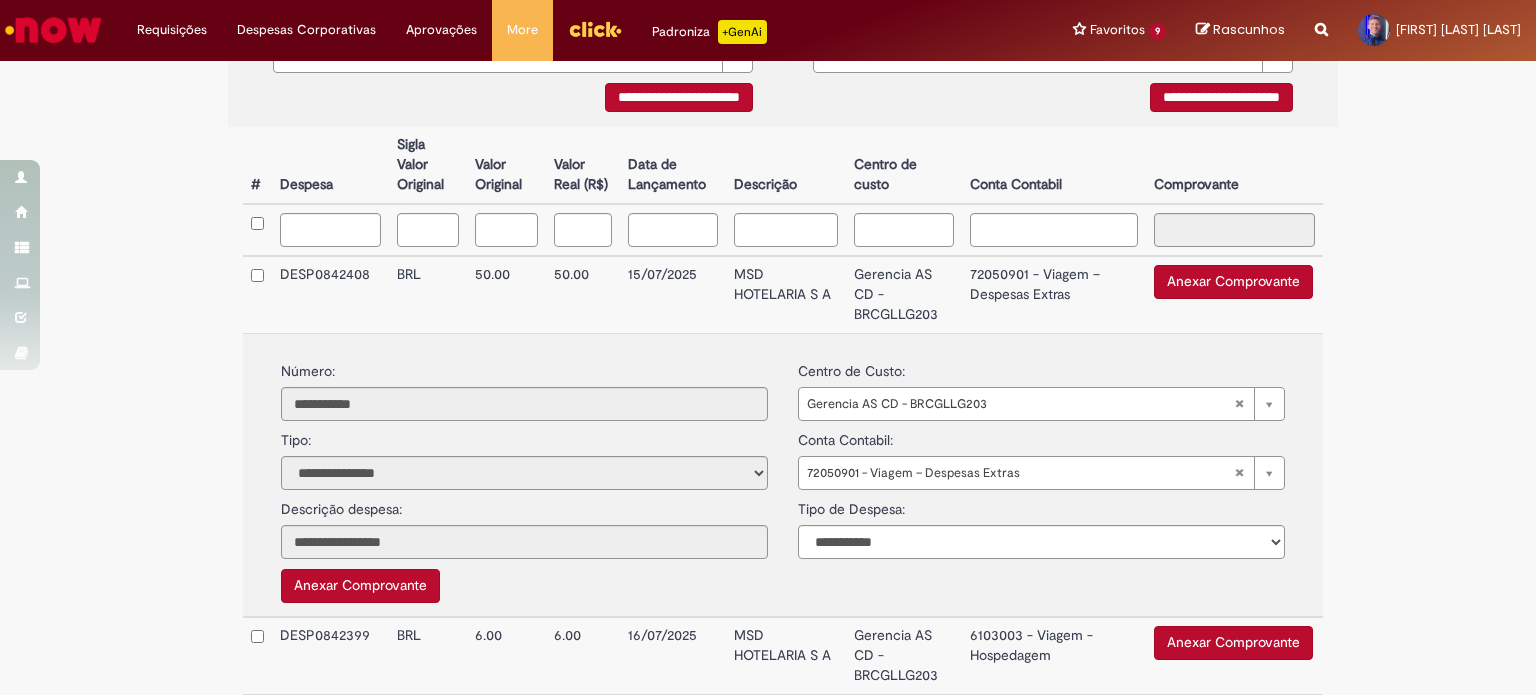 click on "Anexar Comprovante" at bounding box center [360, 586] 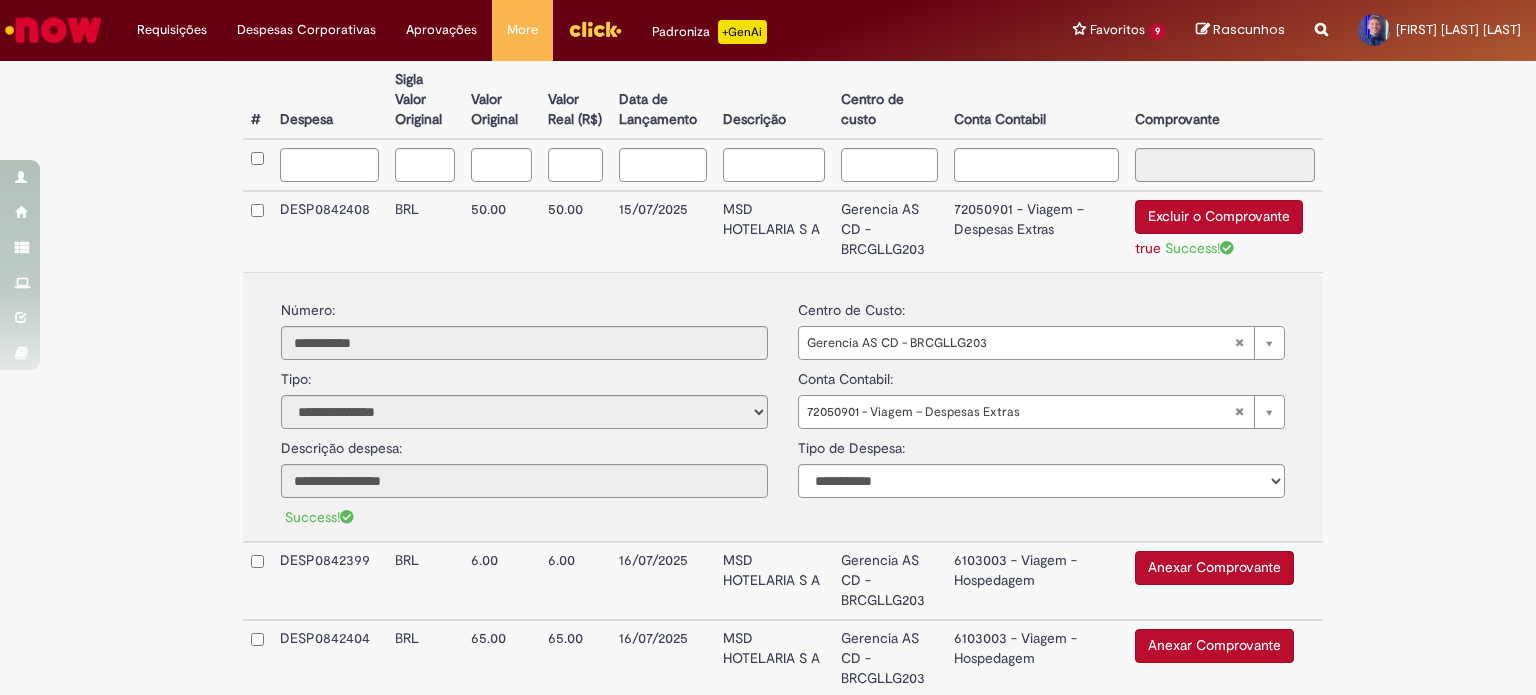 scroll, scrollTop: 600, scrollLeft: 0, axis: vertical 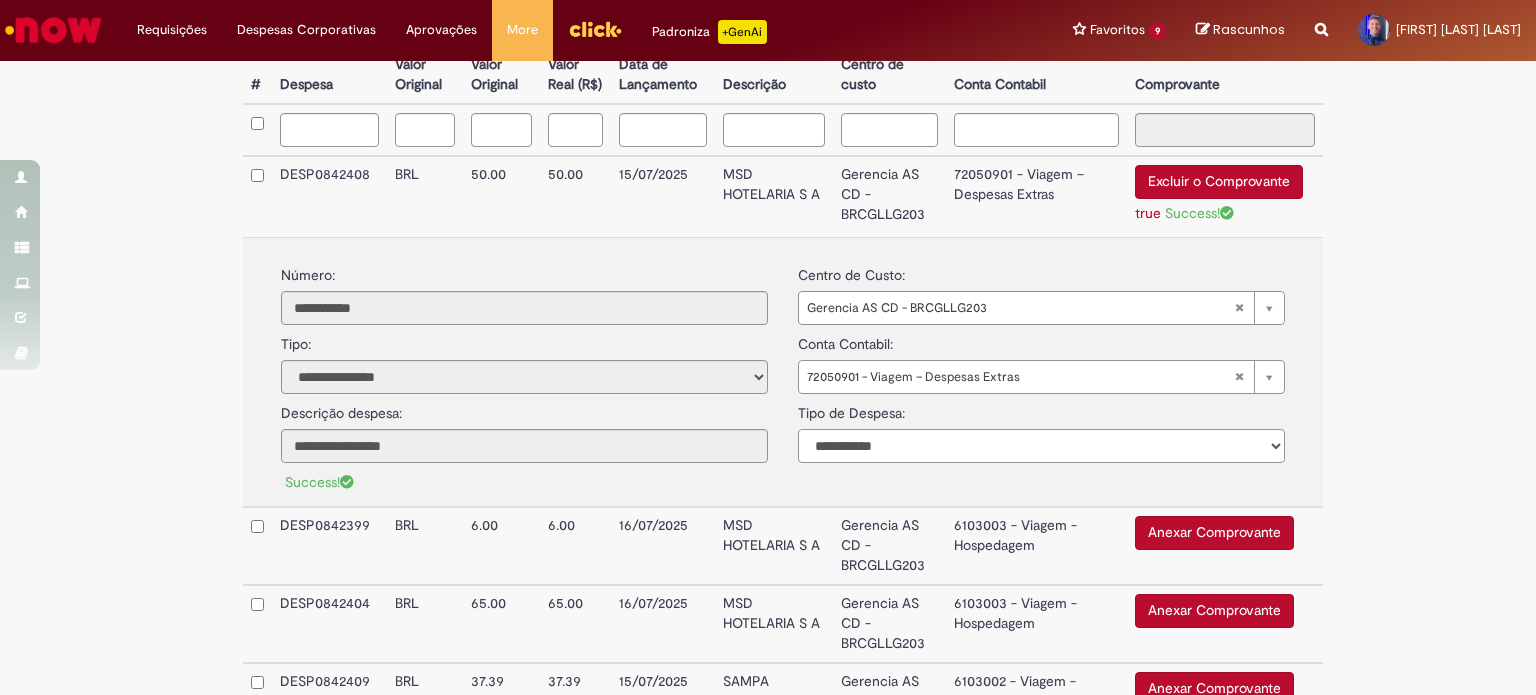 click on "**********" at bounding box center (1041, 446) 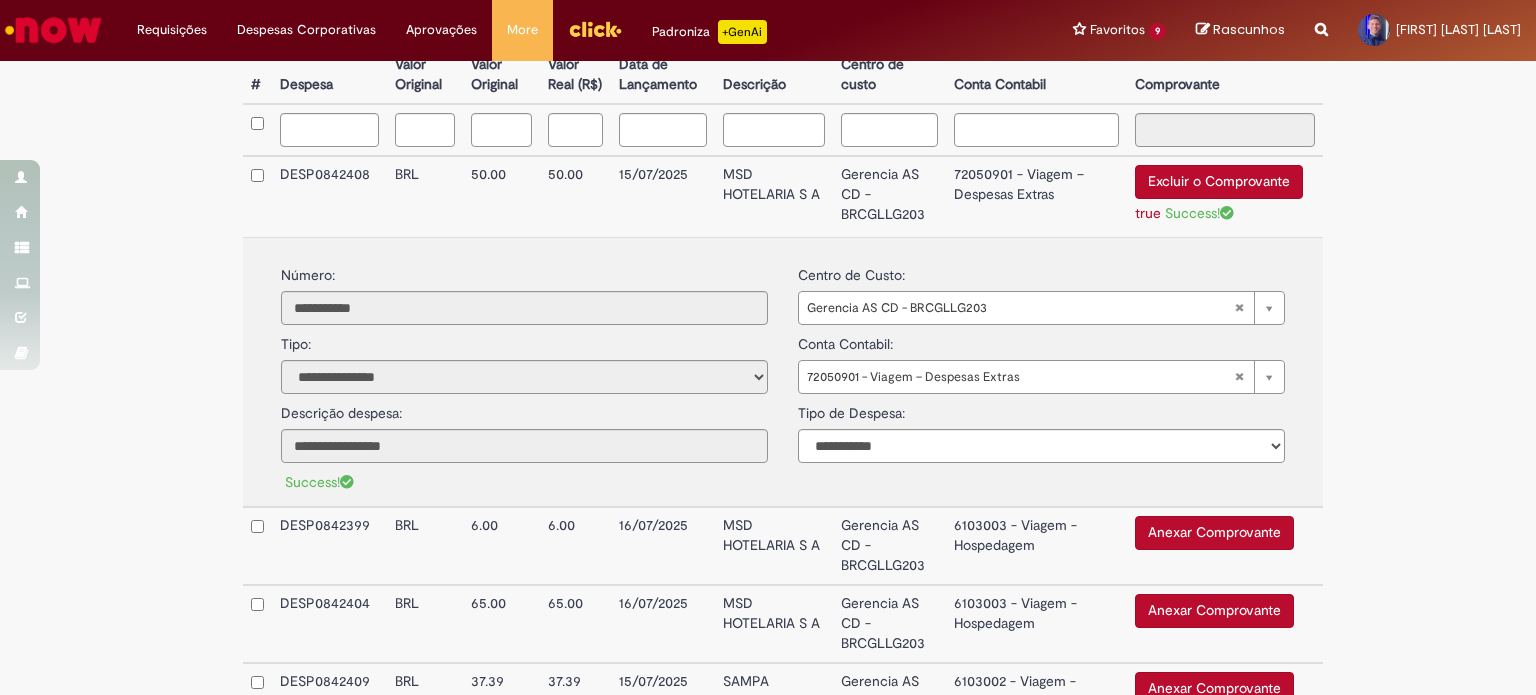 click on "**********" at bounding box center [768, 959] 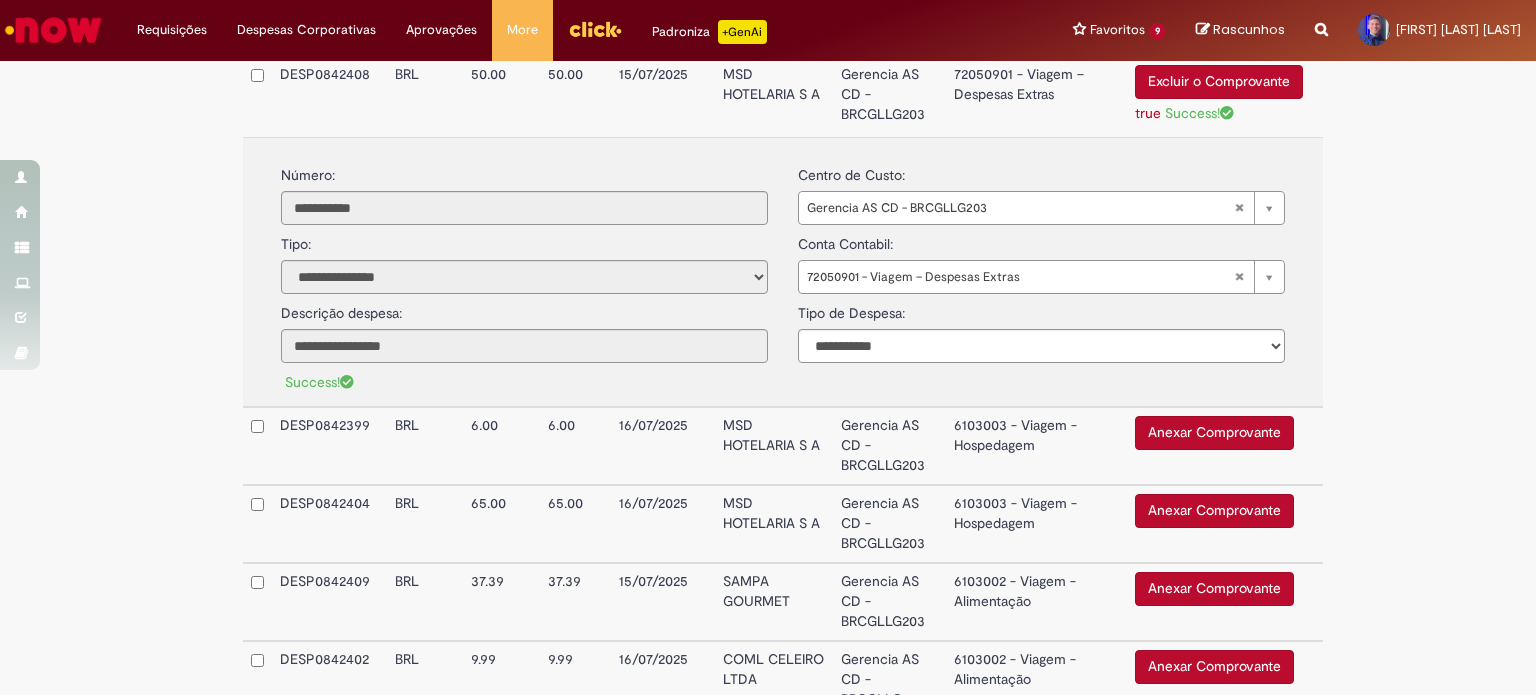 scroll, scrollTop: 800, scrollLeft: 0, axis: vertical 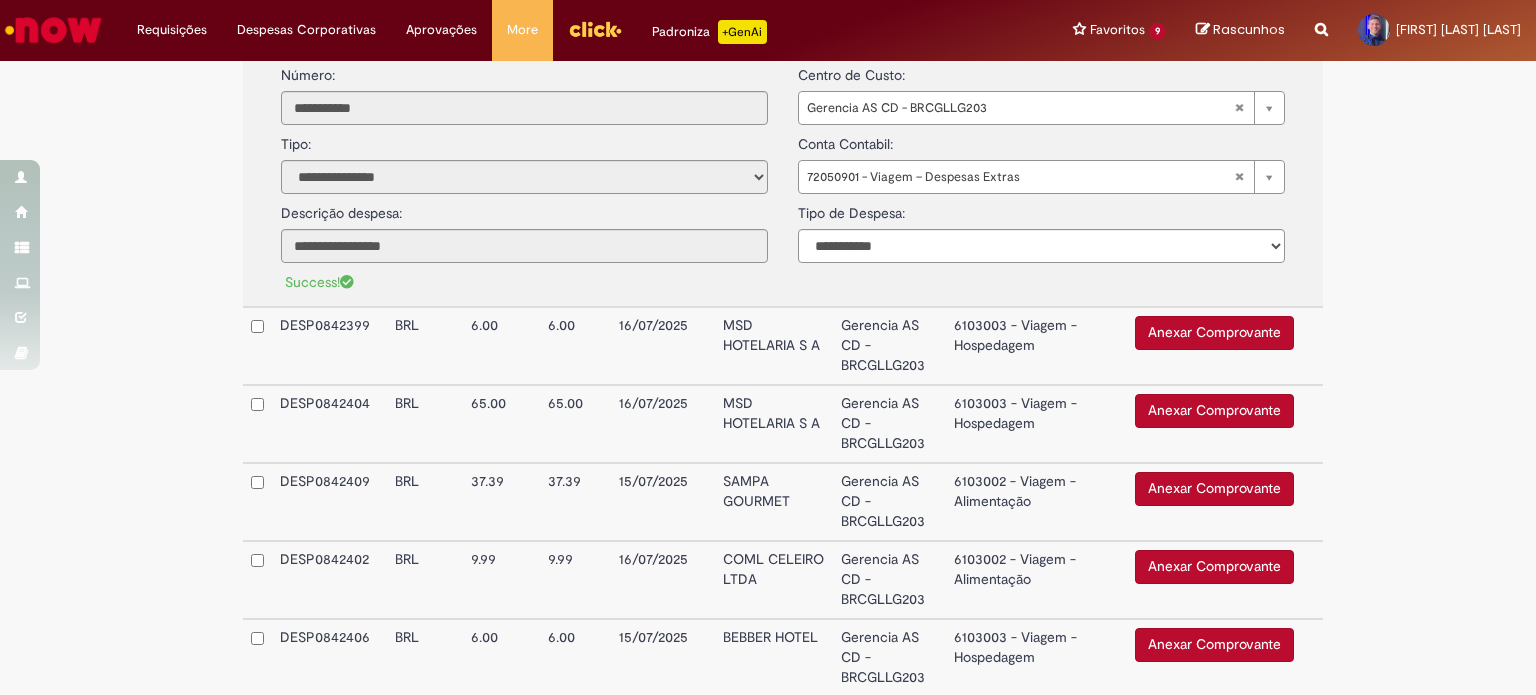 click on "SAMPA GOURMET" at bounding box center (774, 502) 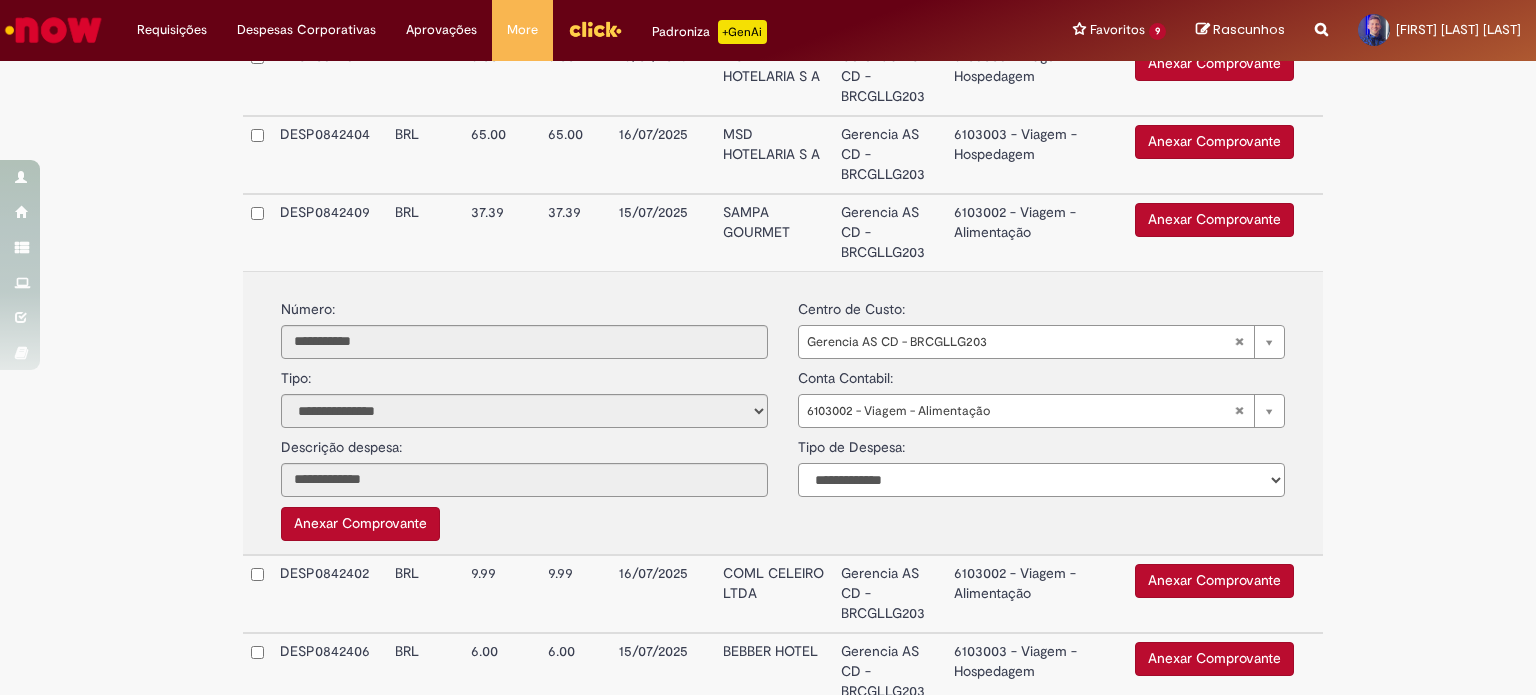 click on "**********" at bounding box center (1041, 480) 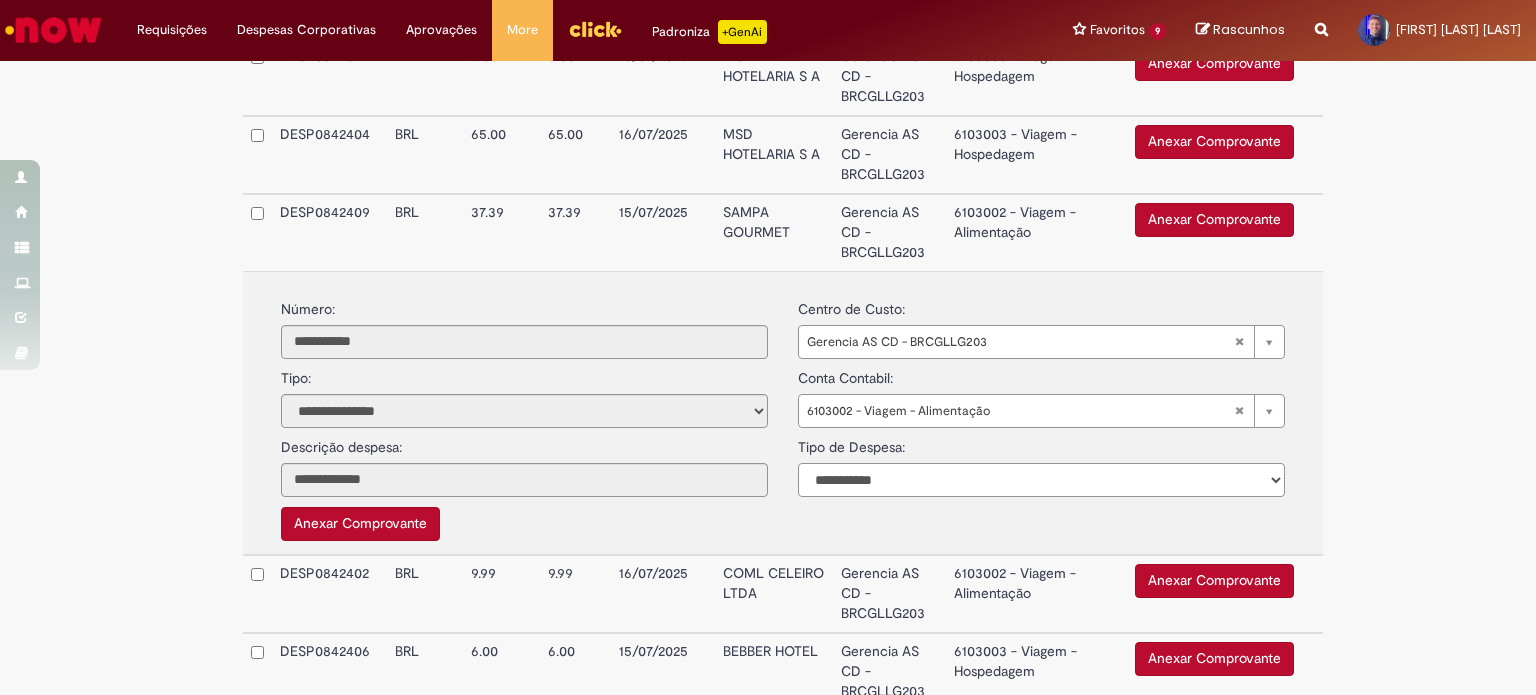 click on "**********" at bounding box center [1041, 480] 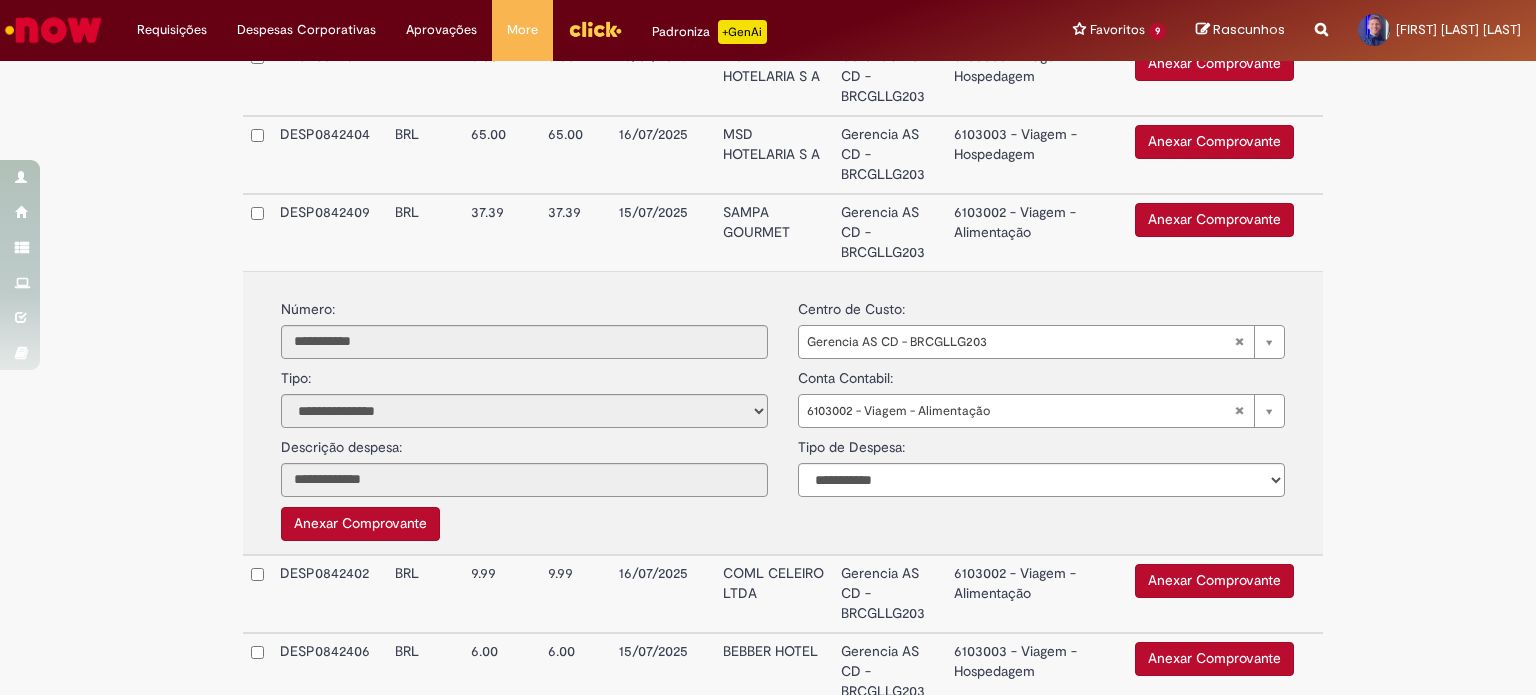 click on "Anexar Comprovante" at bounding box center (360, 524) 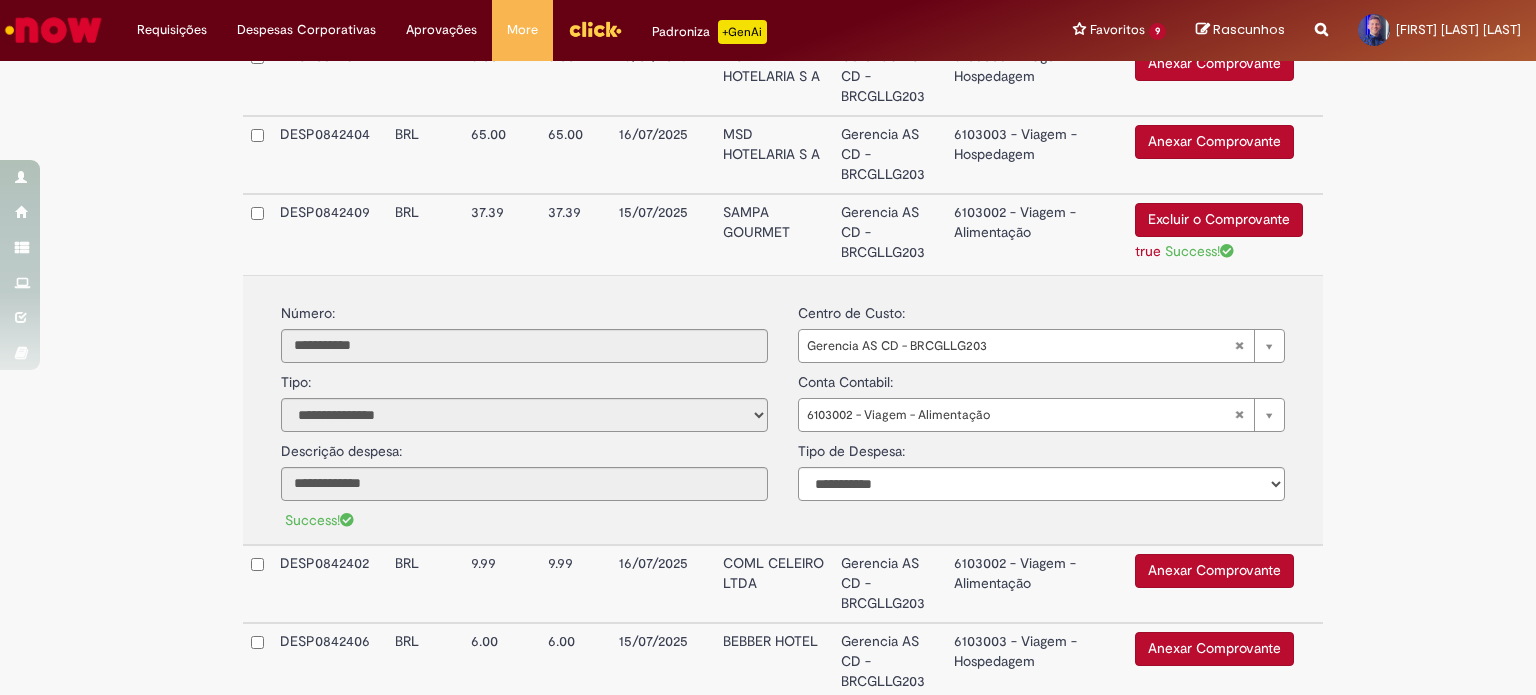 click on "**********" at bounding box center [783, 409] 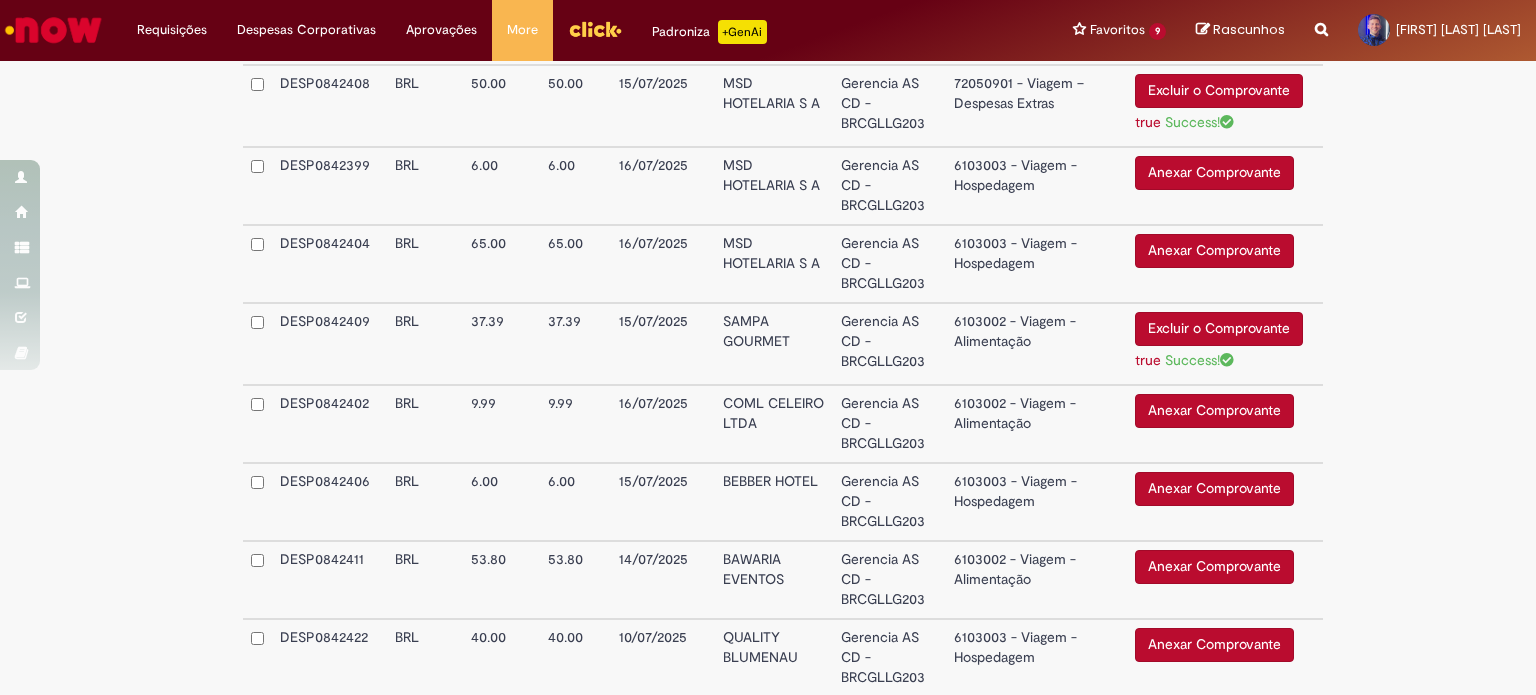 scroll, scrollTop: 700, scrollLeft: 0, axis: vertical 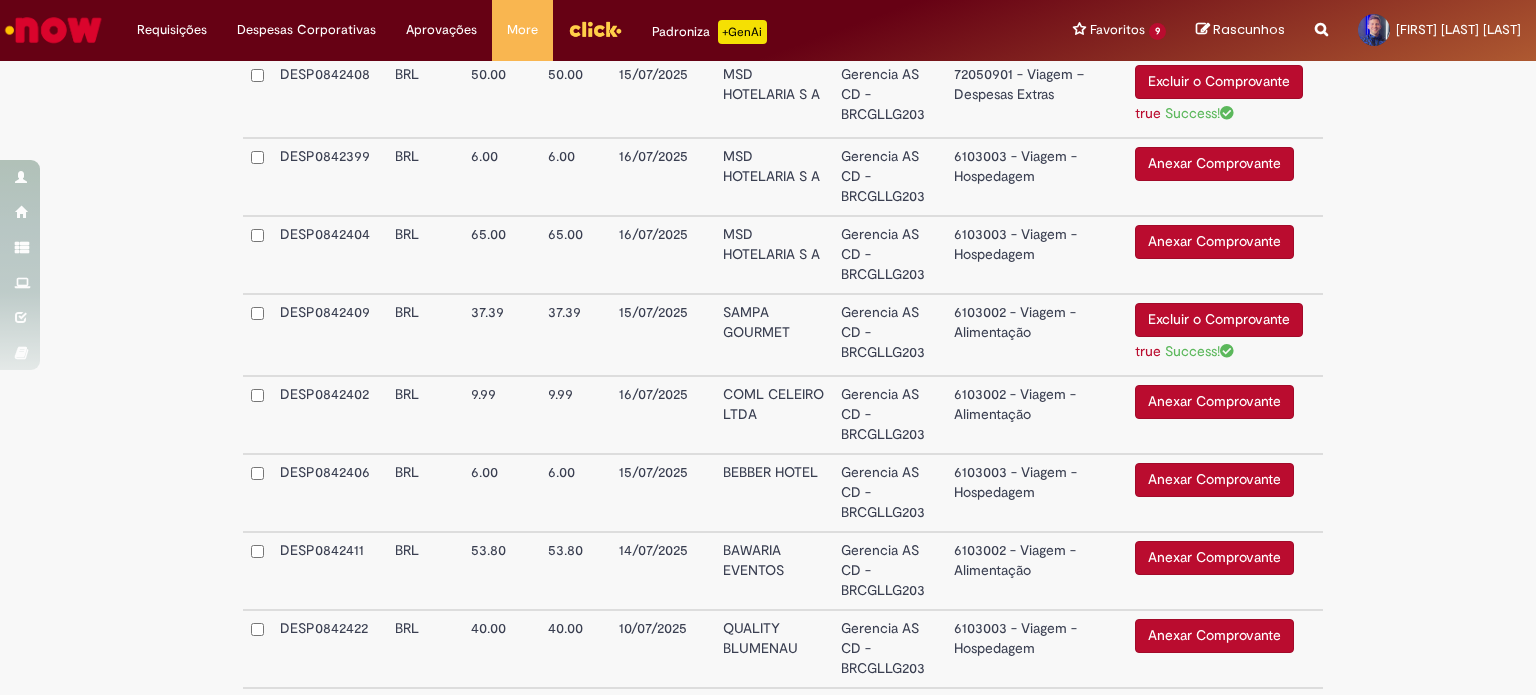 click on "Gerencia AS CD - BRCGLLG203" at bounding box center (889, 493) 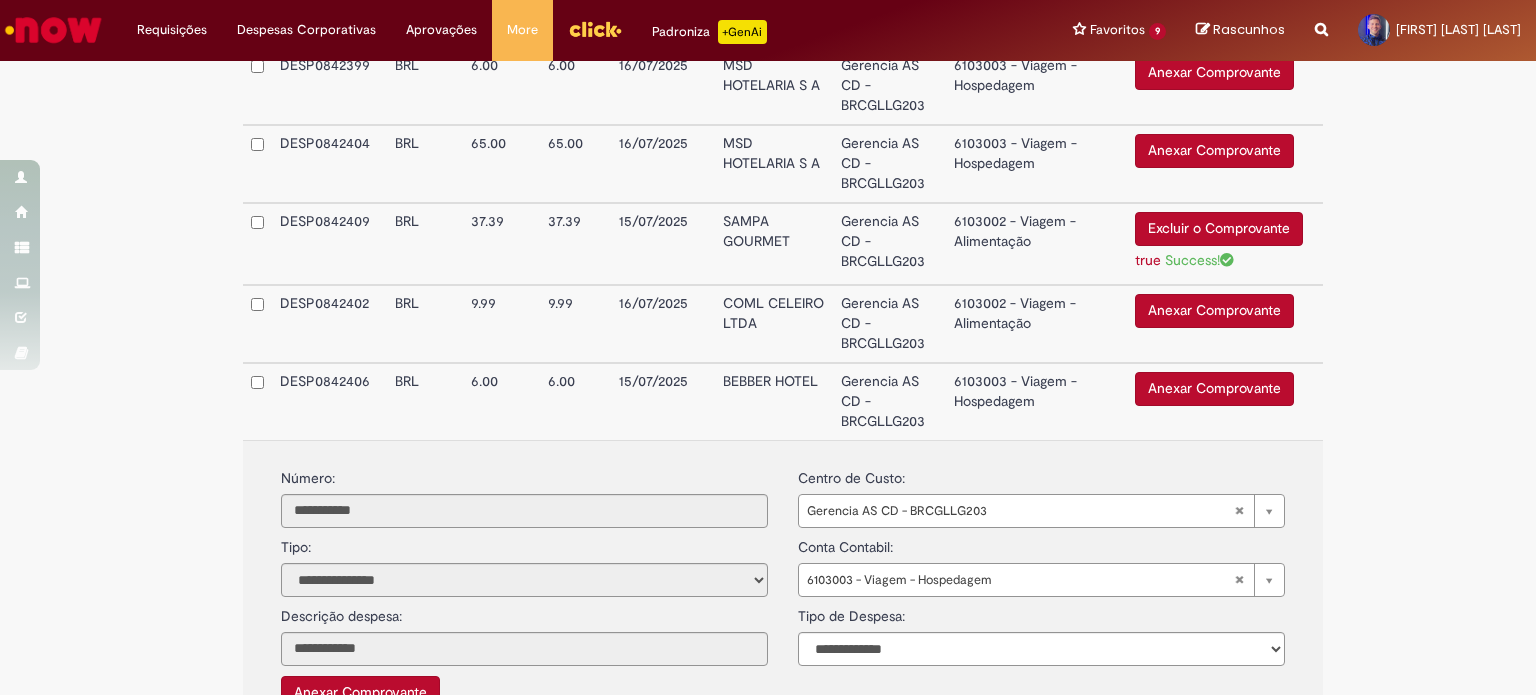 scroll, scrollTop: 900, scrollLeft: 0, axis: vertical 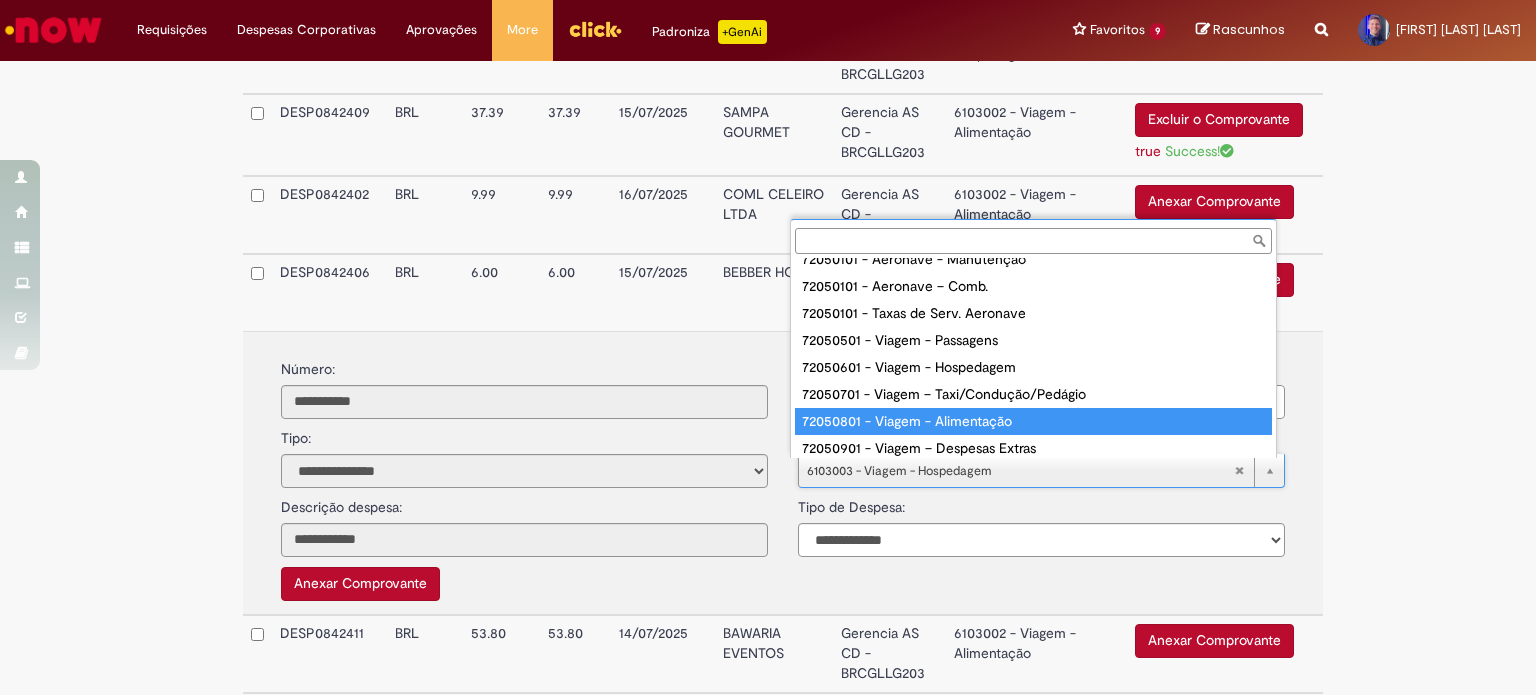 type on "**********" 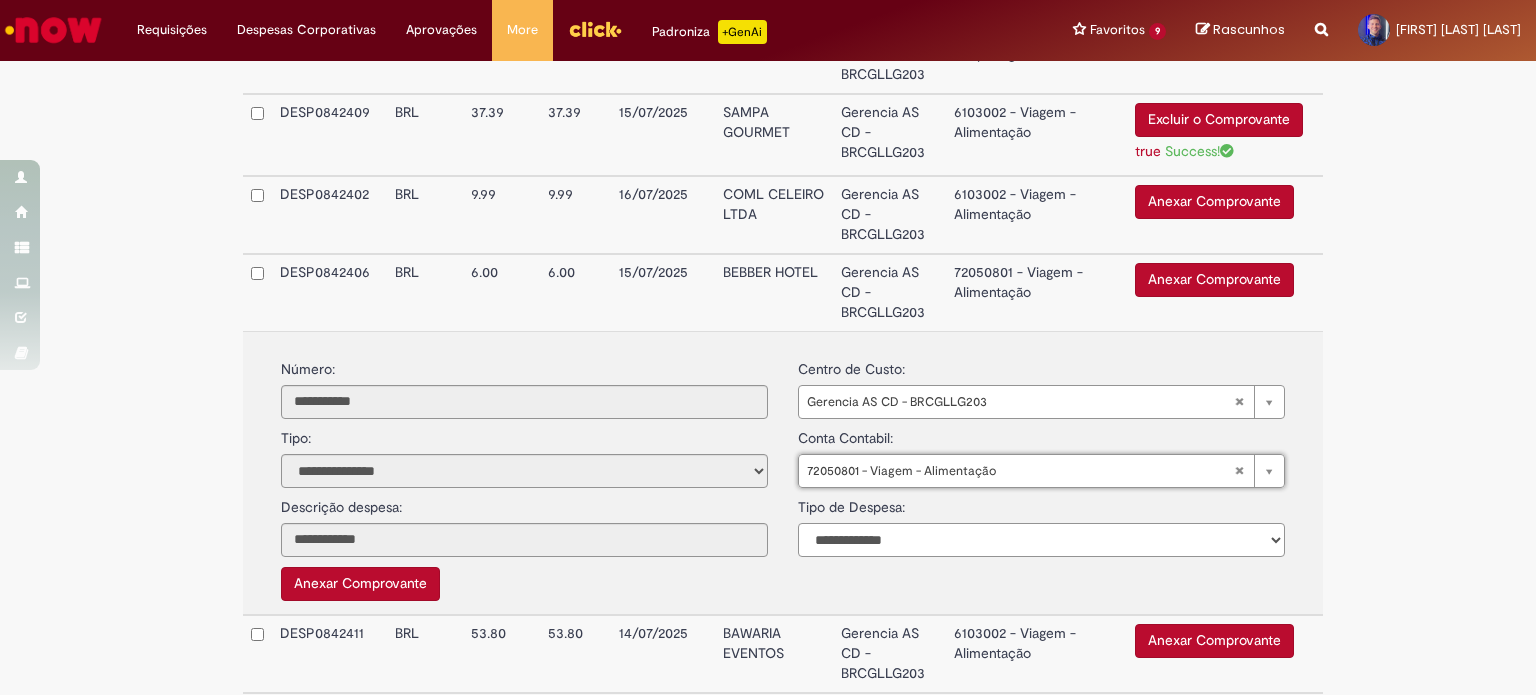 click on "**********" at bounding box center (1041, 540) 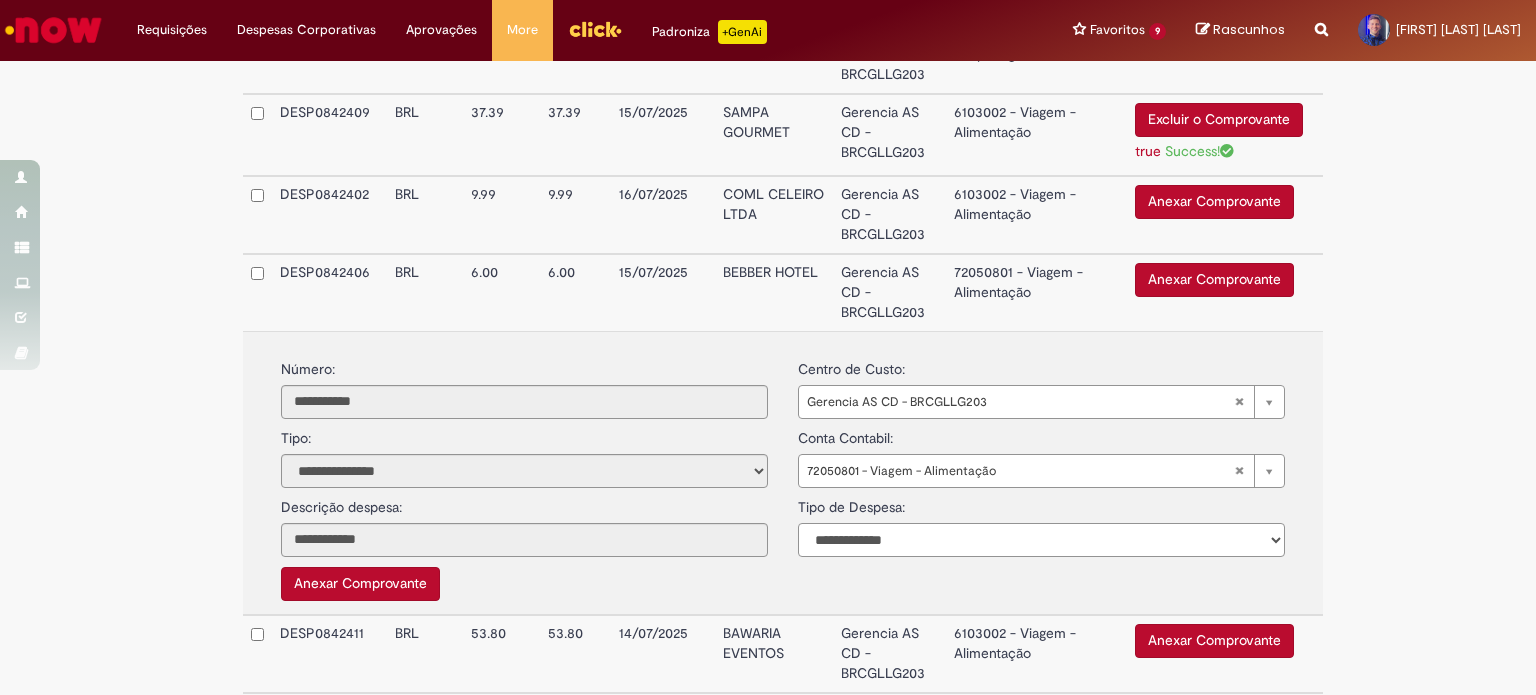 select on "*" 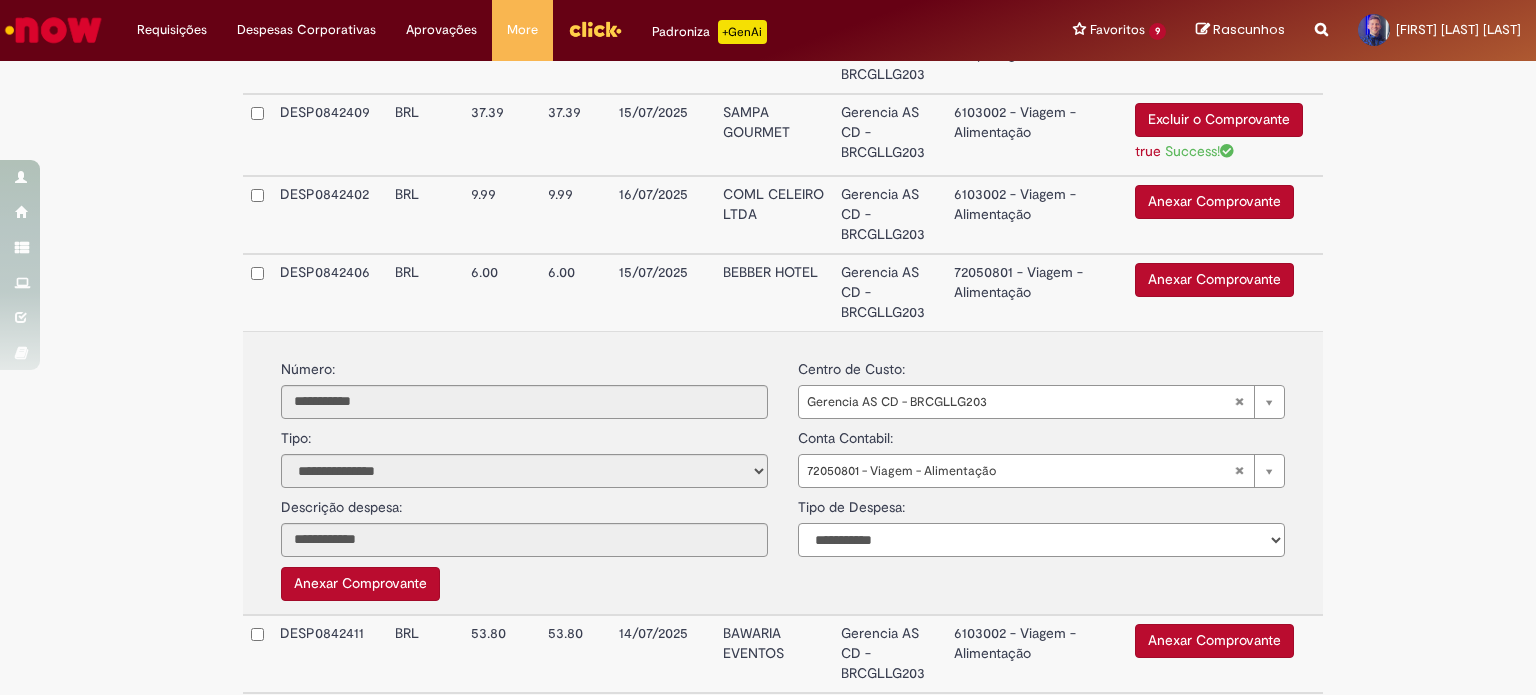 click on "**********" at bounding box center (1041, 540) 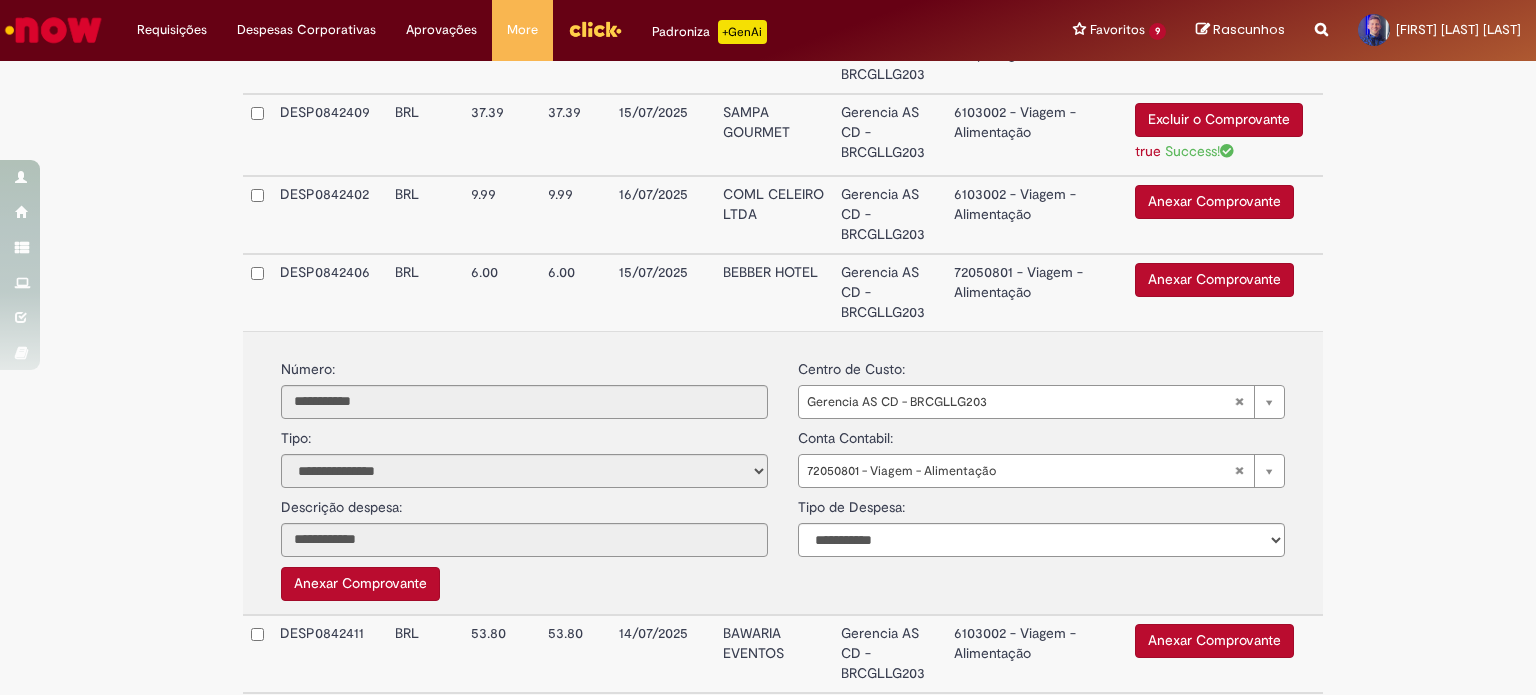 click on "Anexar Comprovante" at bounding box center (360, 584) 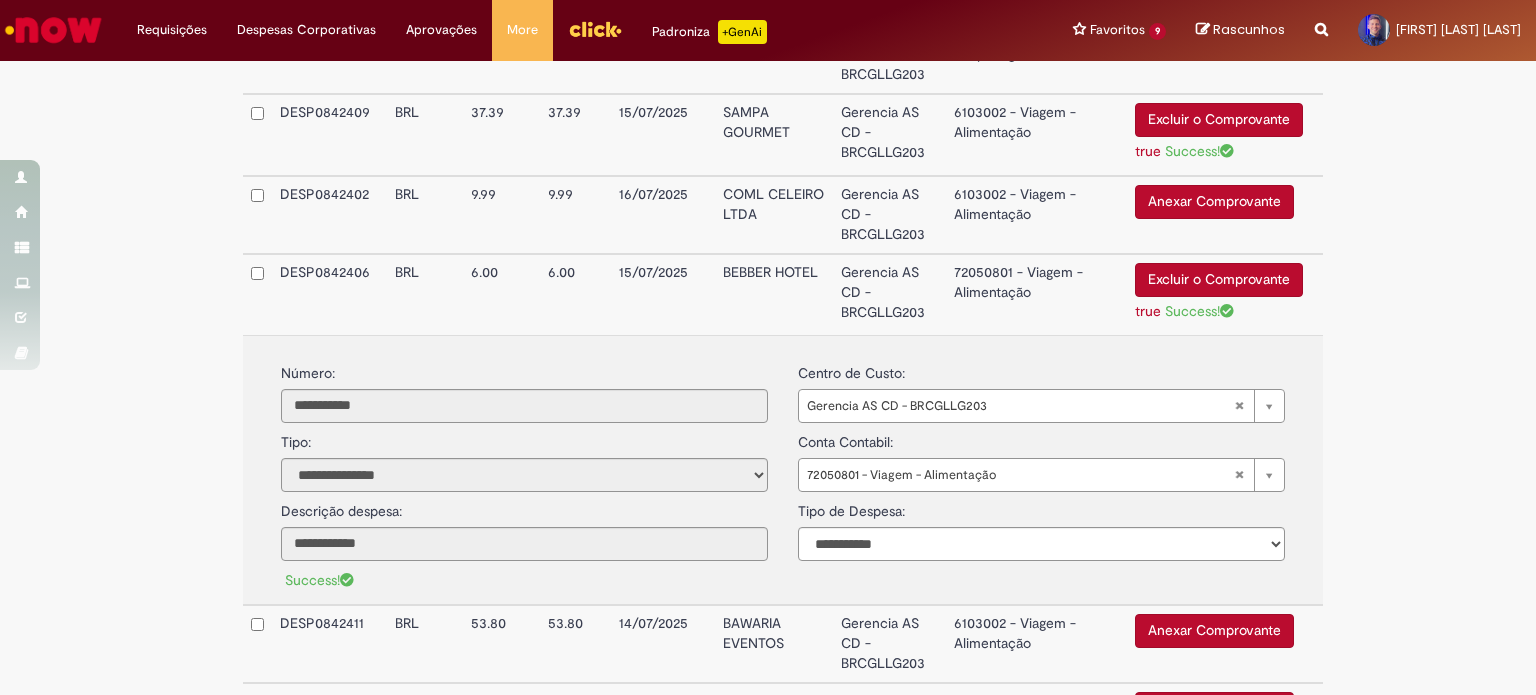 click on "**********" at bounding box center [768, 663] 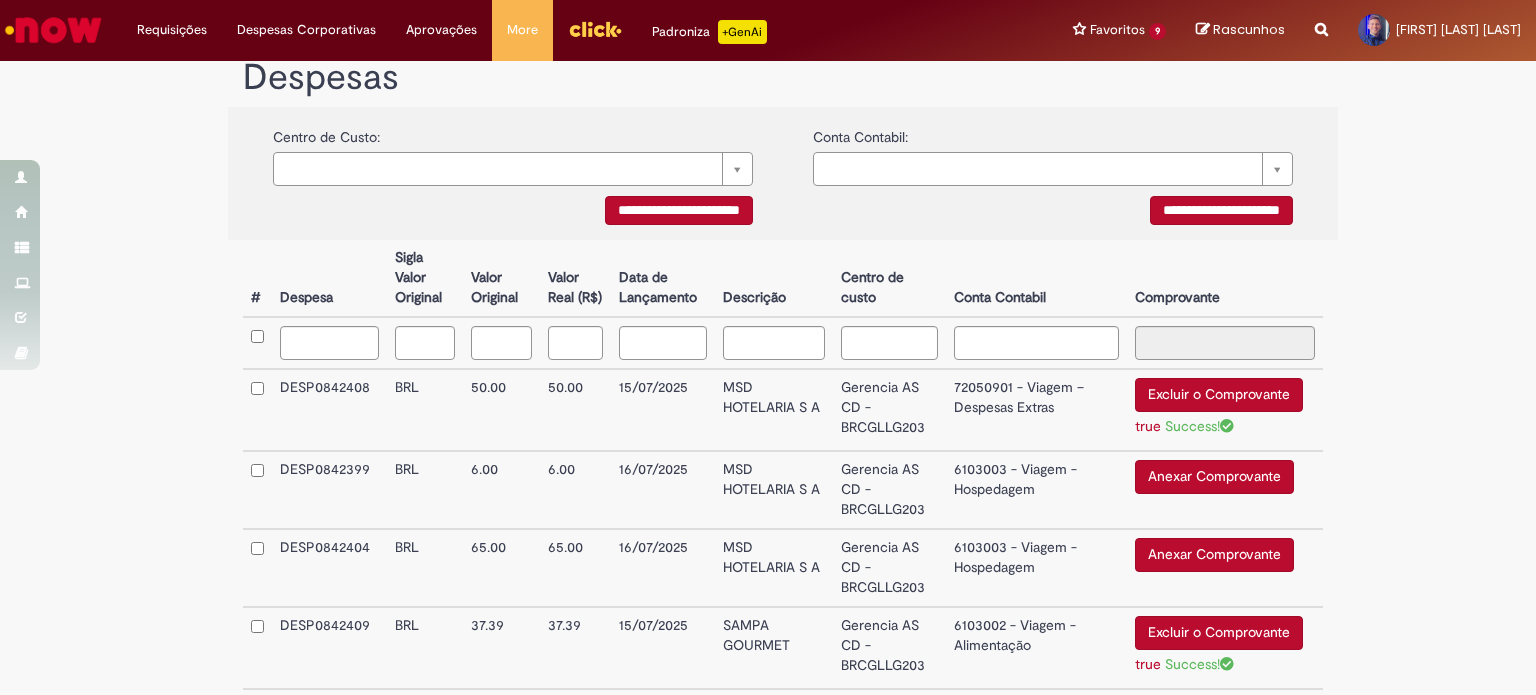 scroll, scrollTop: 587, scrollLeft: 0, axis: vertical 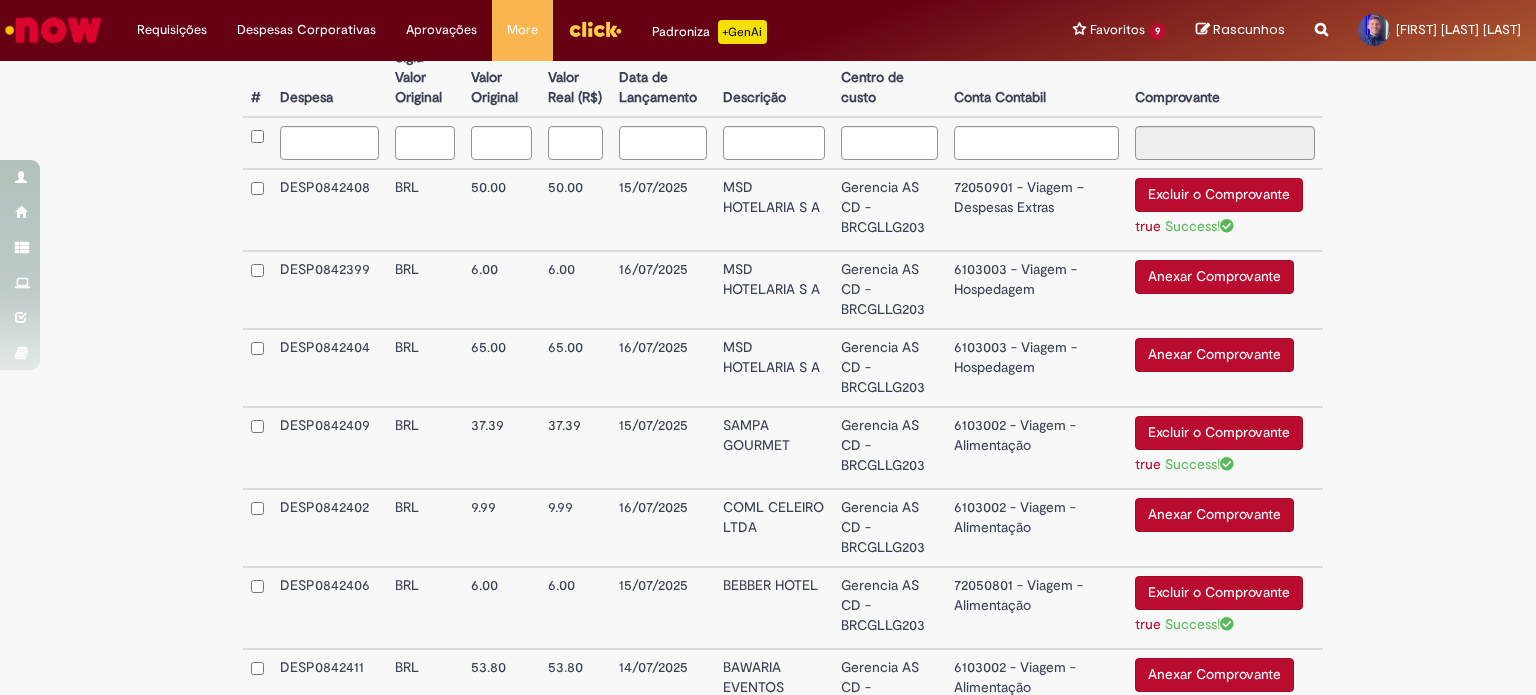 click on "Gerencia AS CD - BRCGLLG203" at bounding box center (889, 368) 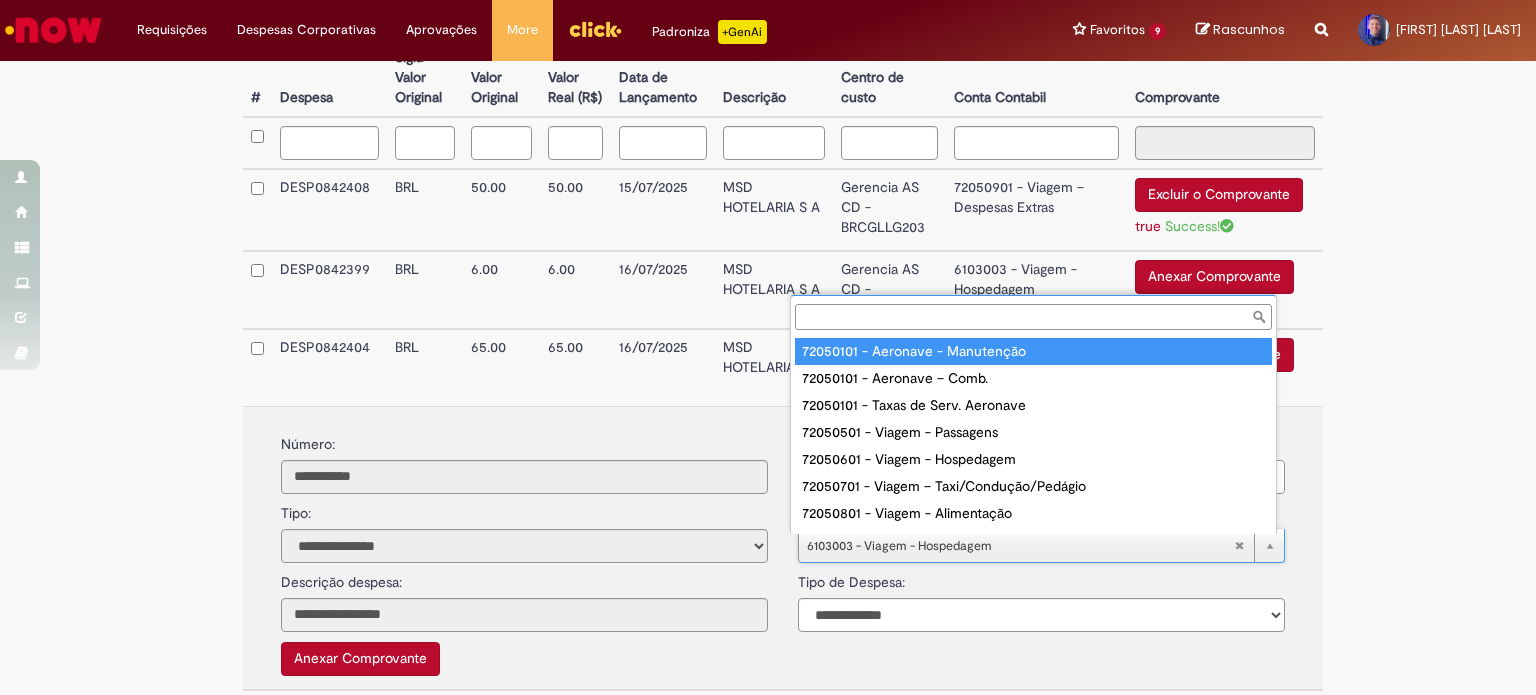 scroll, scrollTop: 16, scrollLeft: 0, axis: vertical 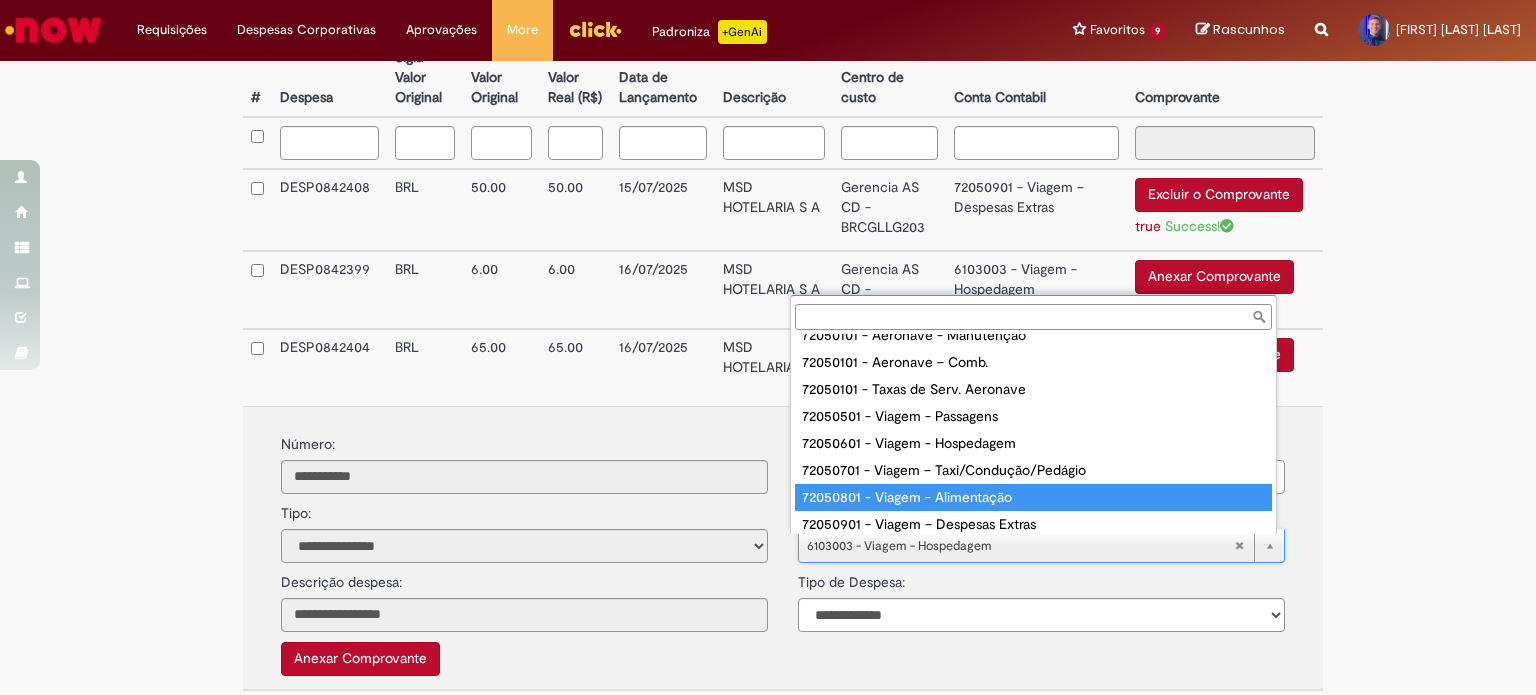 type on "**********" 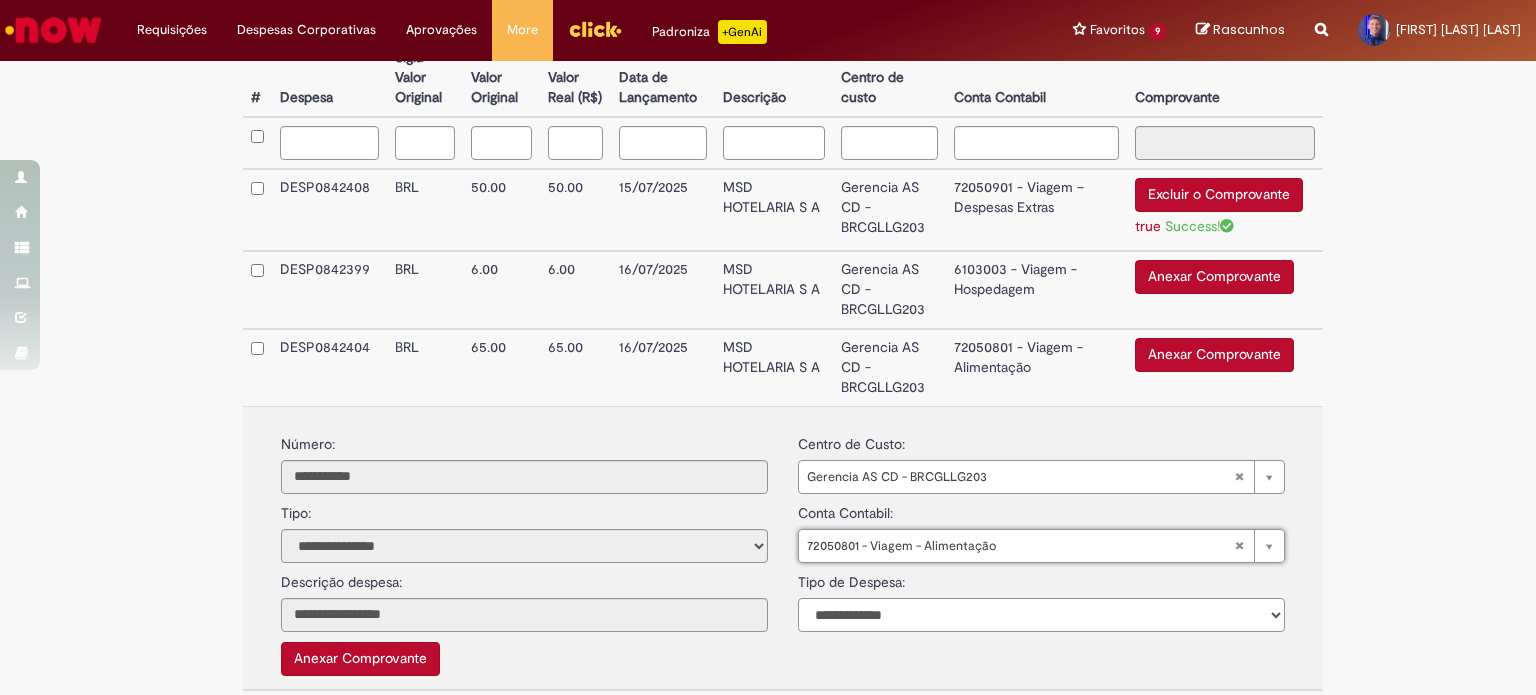 click on "**********" at bounding box center (1041, 615) 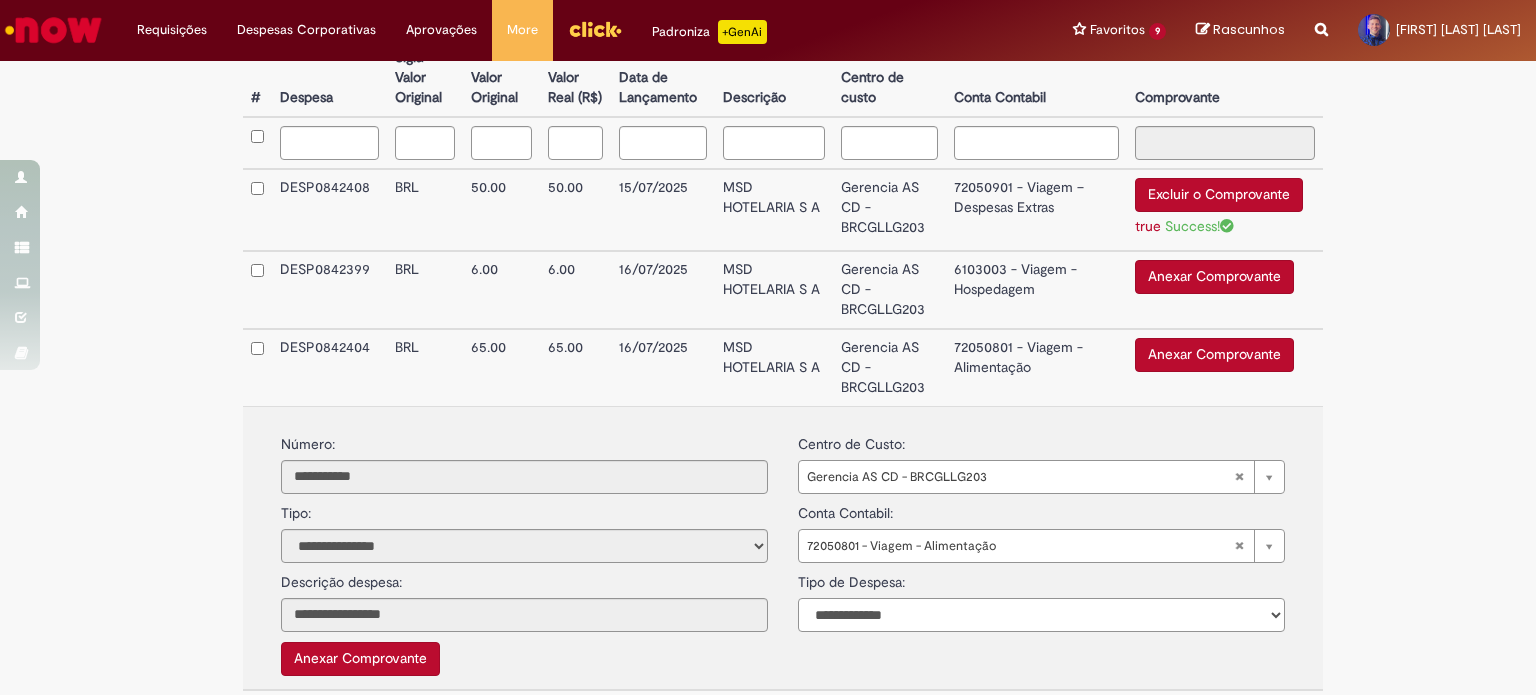 select on "*" 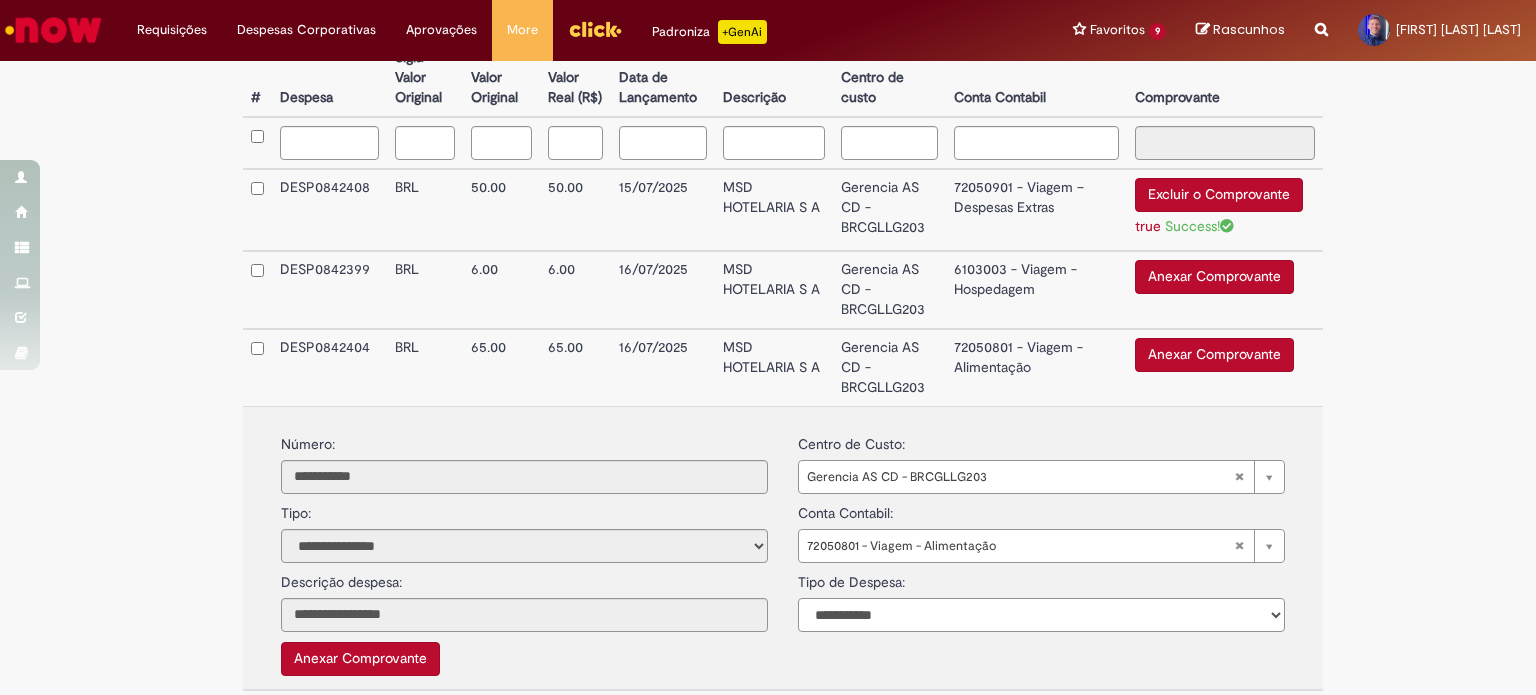 click on "**********" at bounding box center (1041, 615) 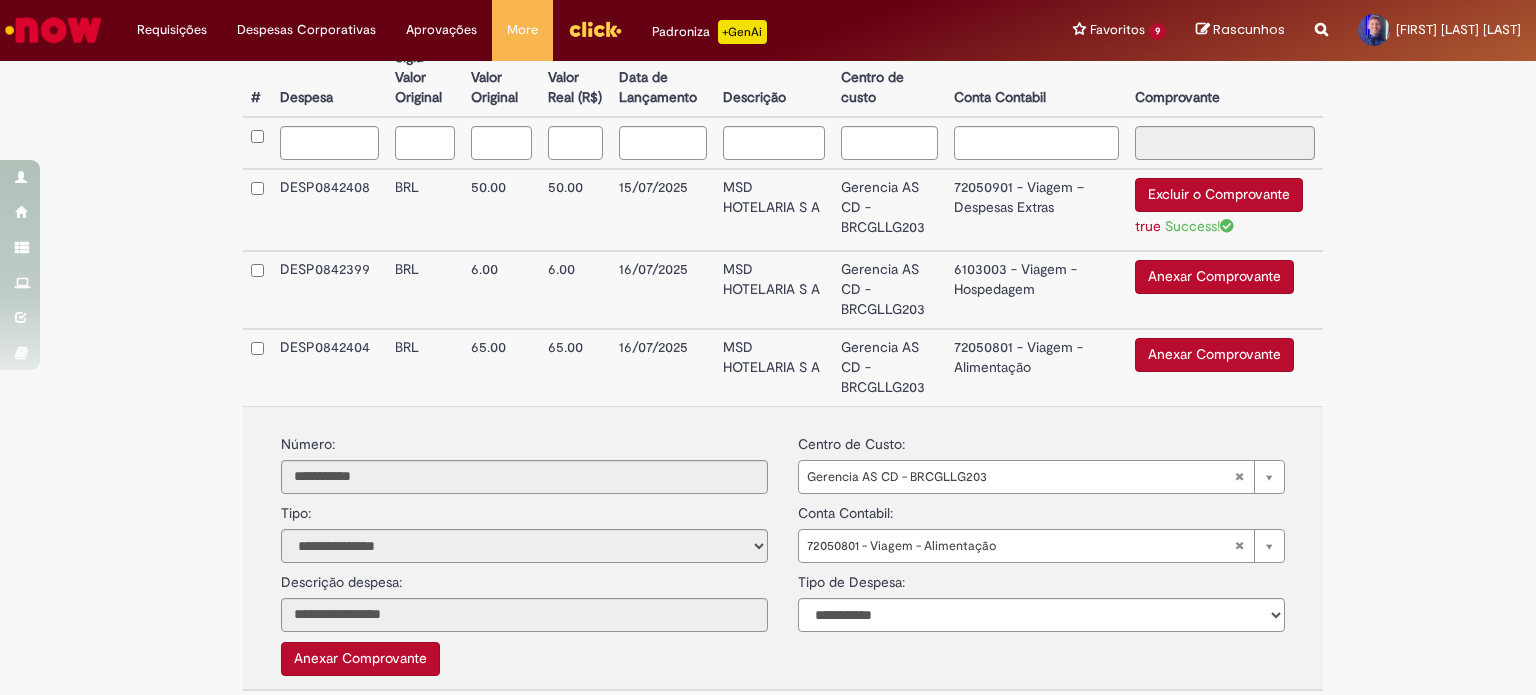 click on "**********" at bounding box center (768, 983) 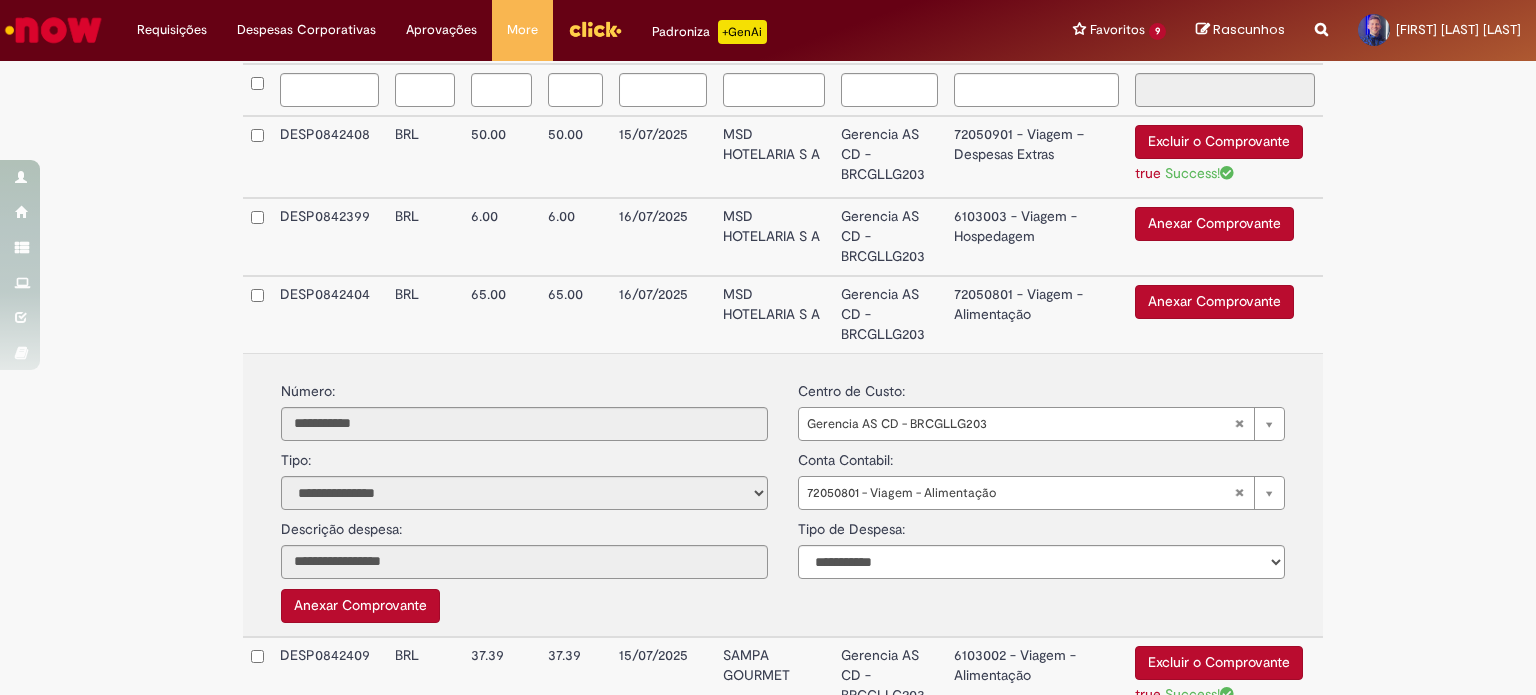 scroll, scrollTop: 687, scrollLeft: 0, axis: vertical 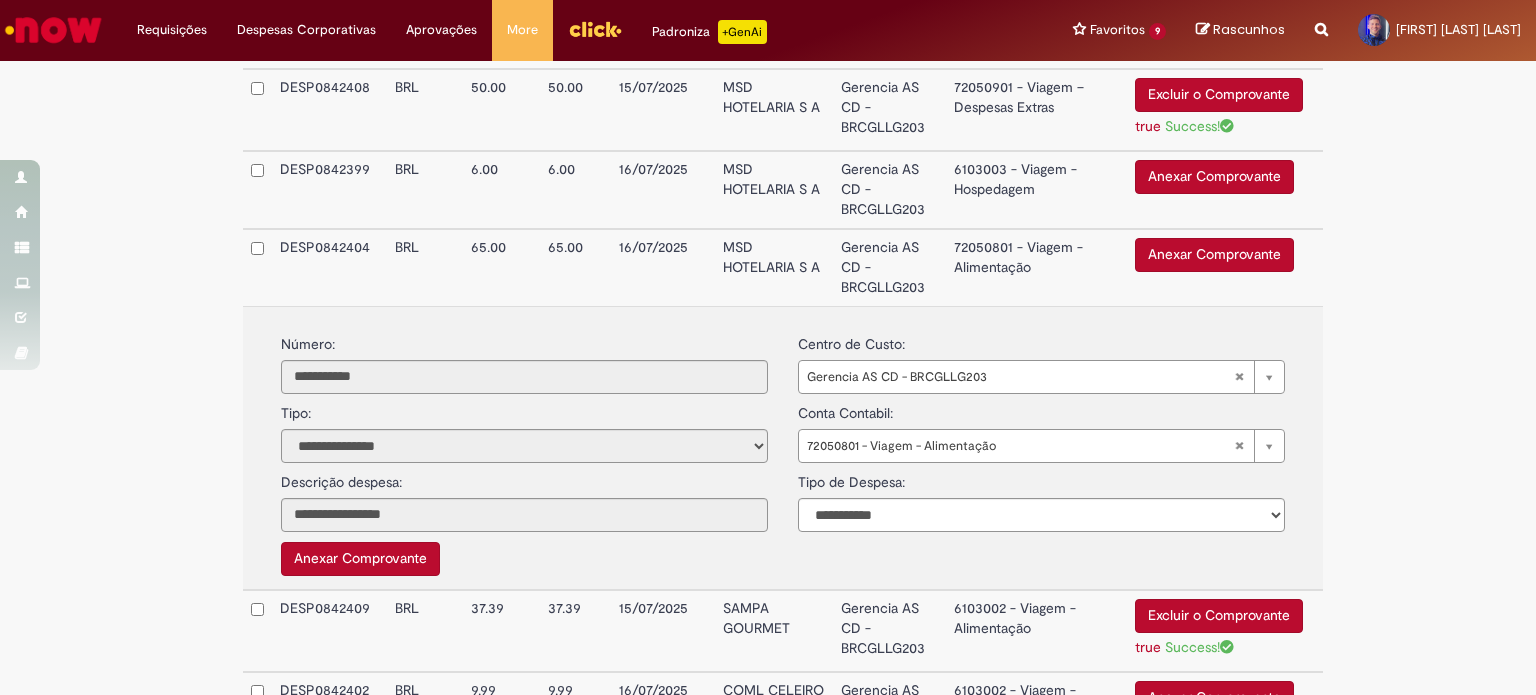click on "Anexar Comprovante" at bounding box center [1214, 255] 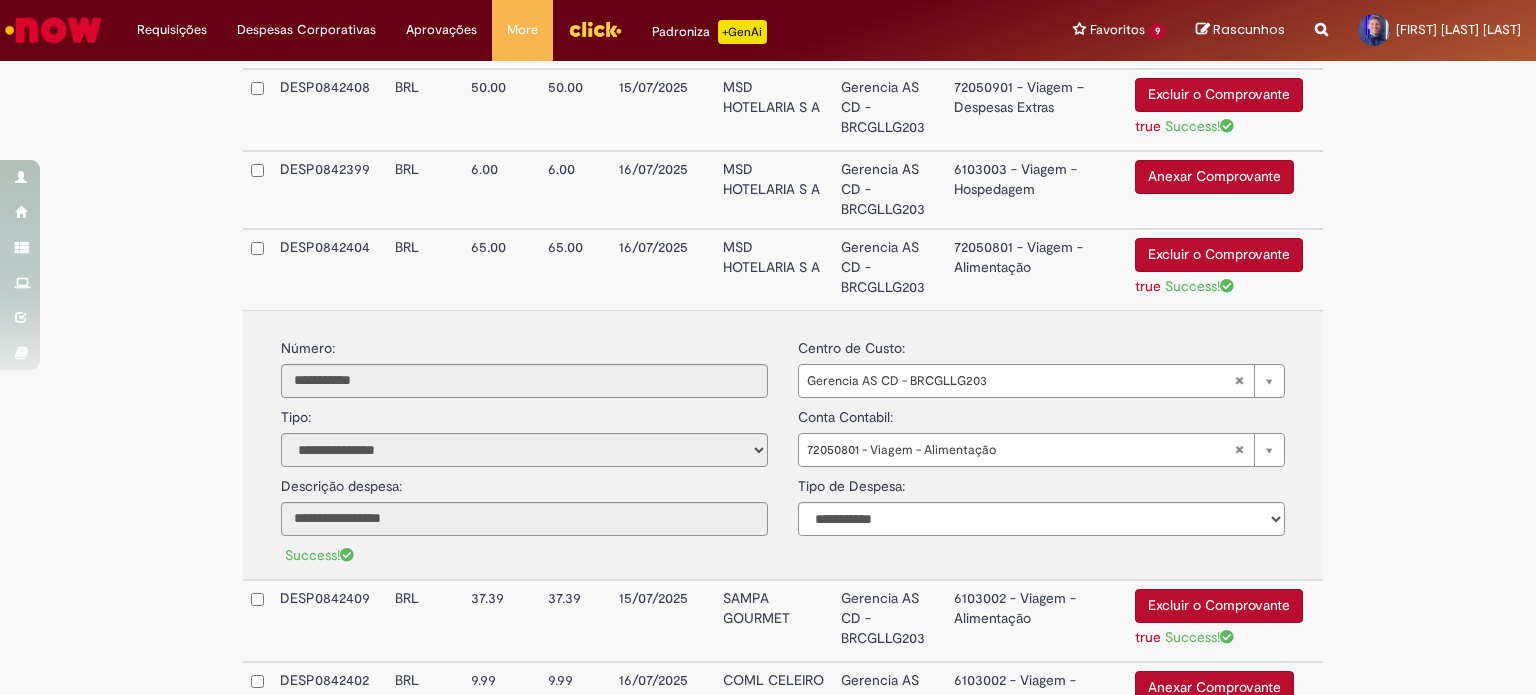 click on "Gerencia AS CD - BRCGLLG203" at bounding box center (889, 269) 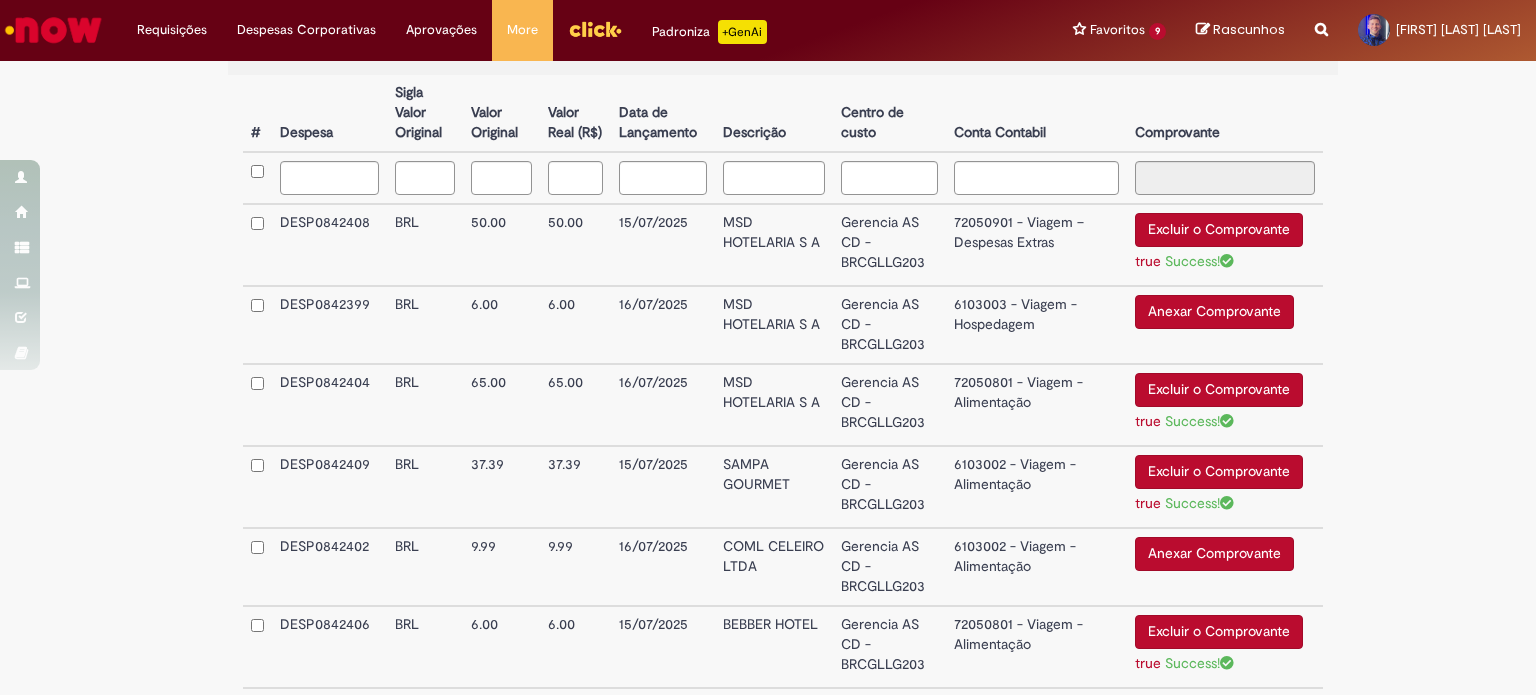 scroll, scrollTop: 587, scrollLeft: 0, axis: vertical 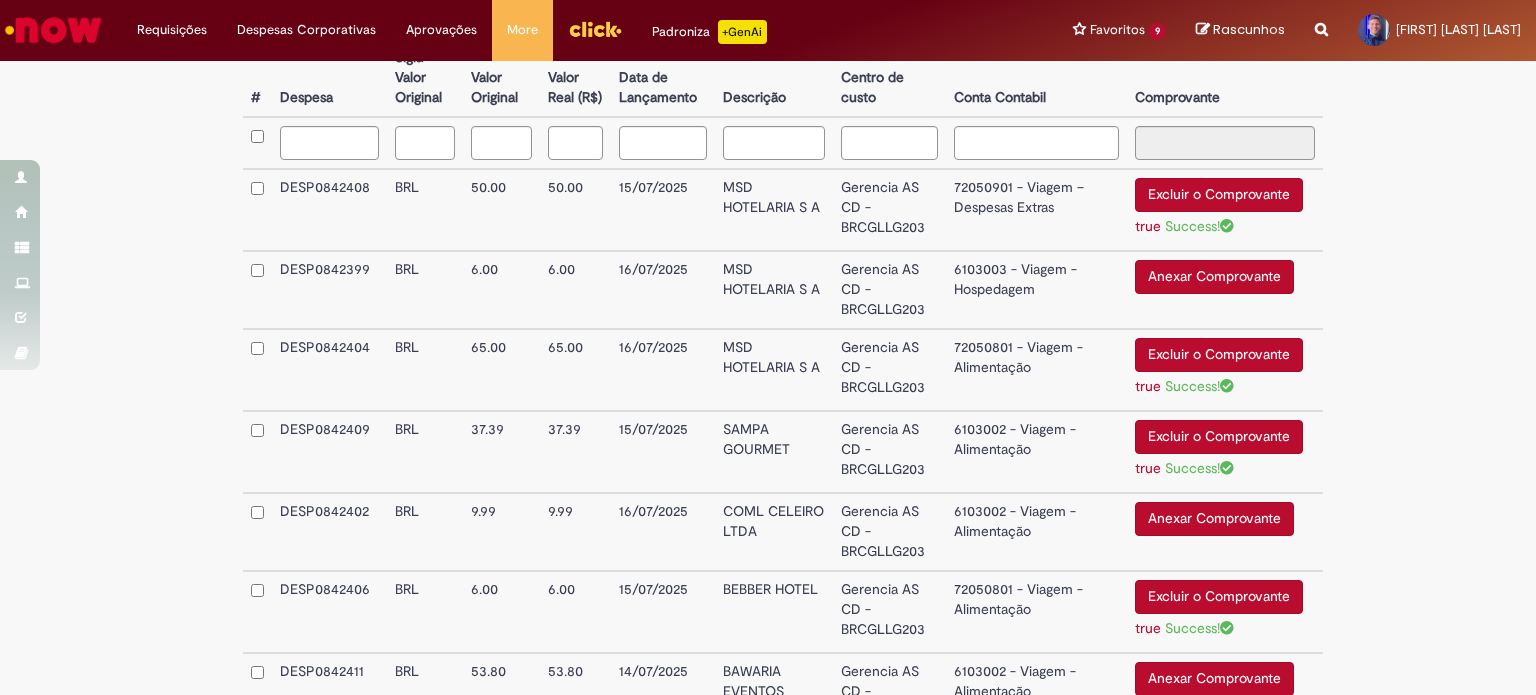 click on "Anexar Comprovante" at bounding box center (1214, 277) 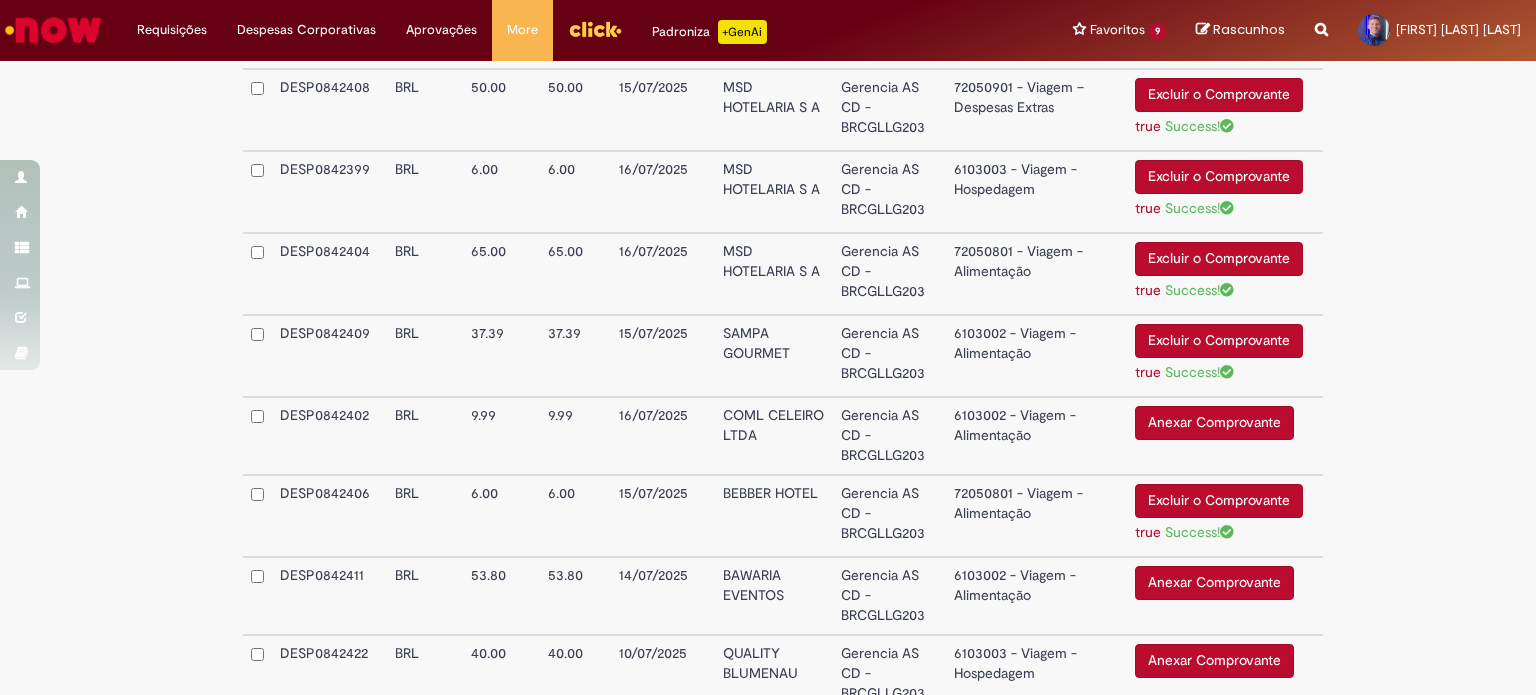 scroll, scrollTop: 787, scrollLeft: 0, axis: vertical 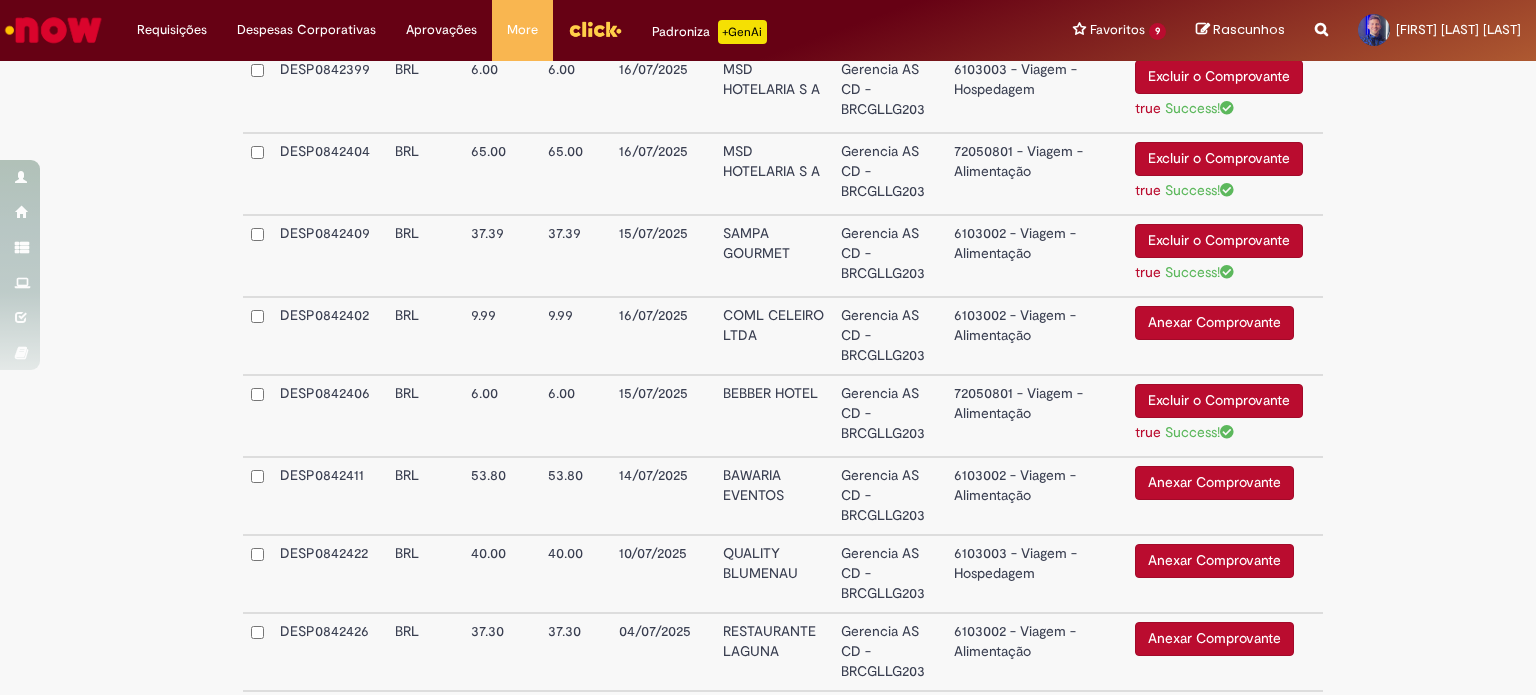 click on "Anexar Comprovante" at bounding box center (1214, 323) 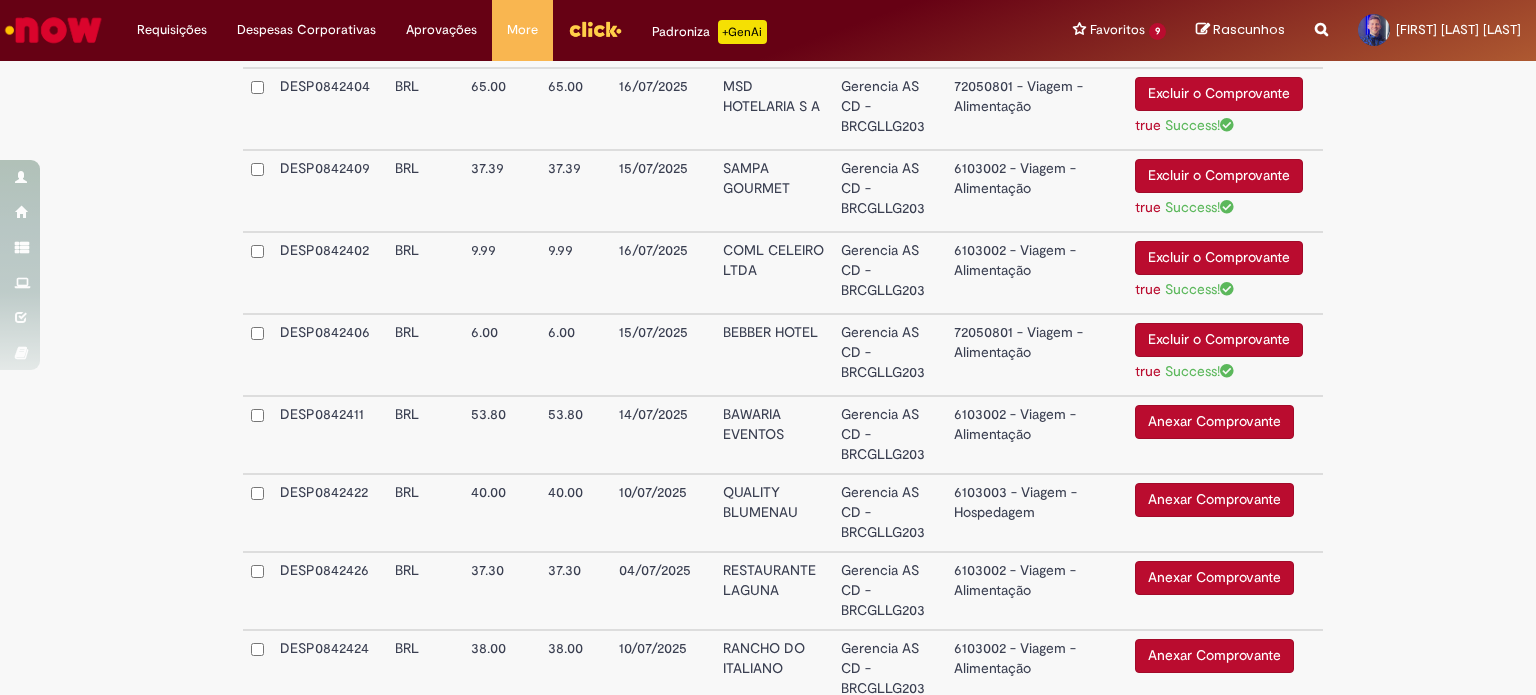 scroll, scrollTop: 887, scrollLeft: 0, axis: vertical 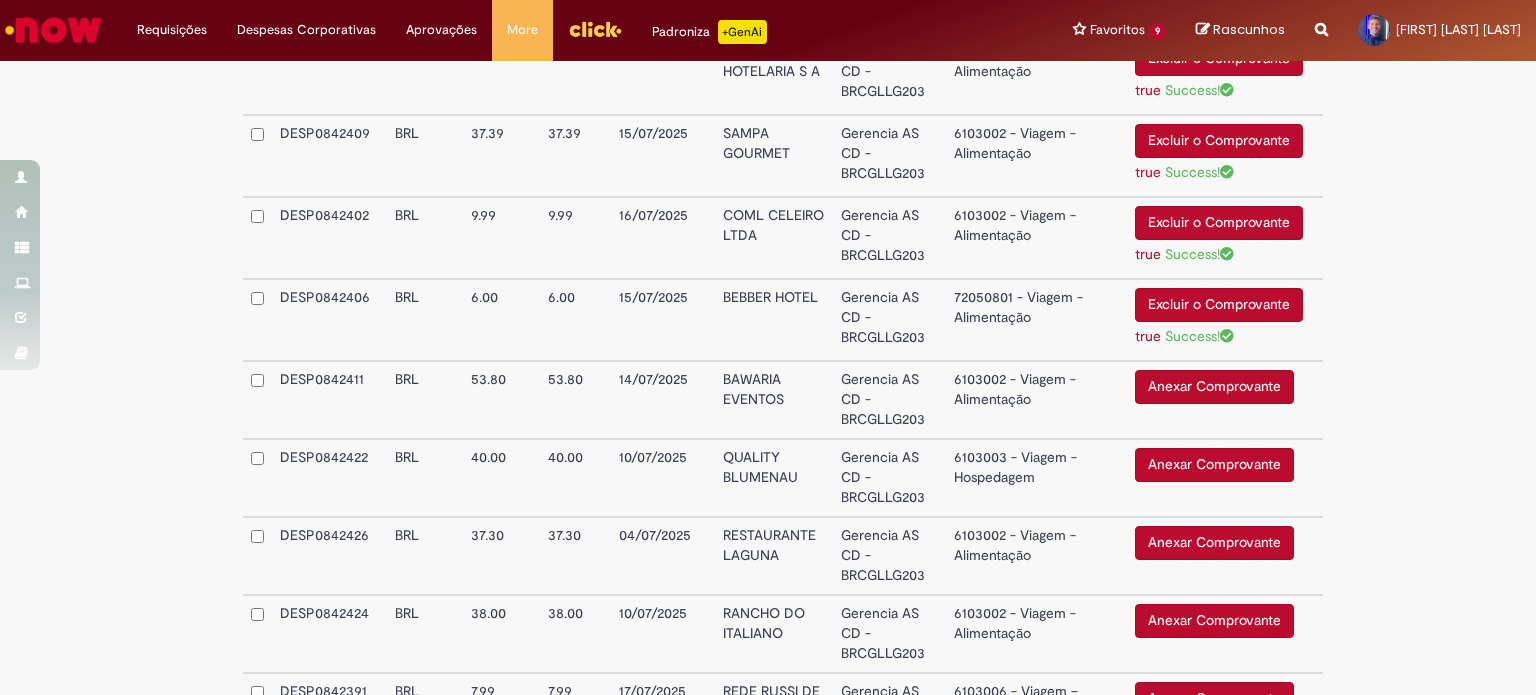 click on "Anexar Comprovante" at bounding box center [1214, 387] 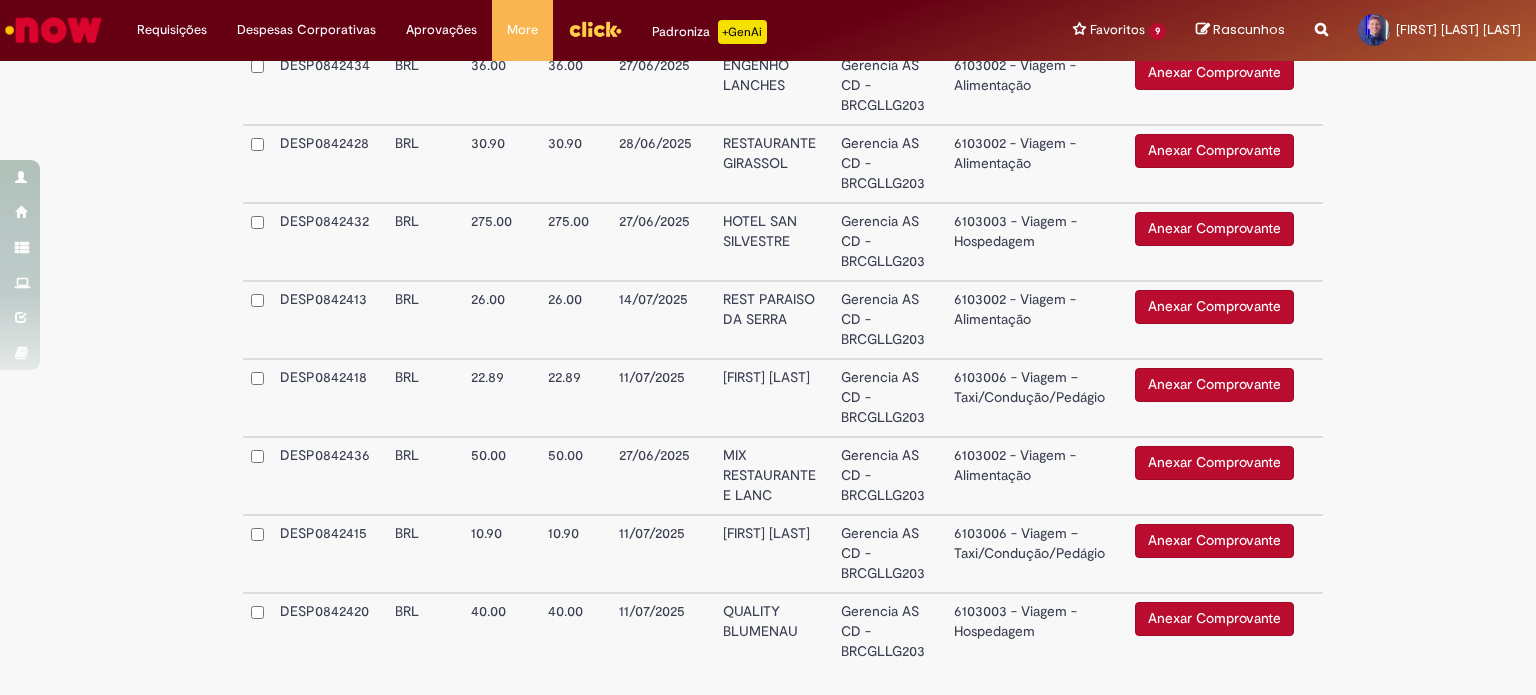 scroll, scrollTop: 1987, scrollLeft: 0, axis: vertical 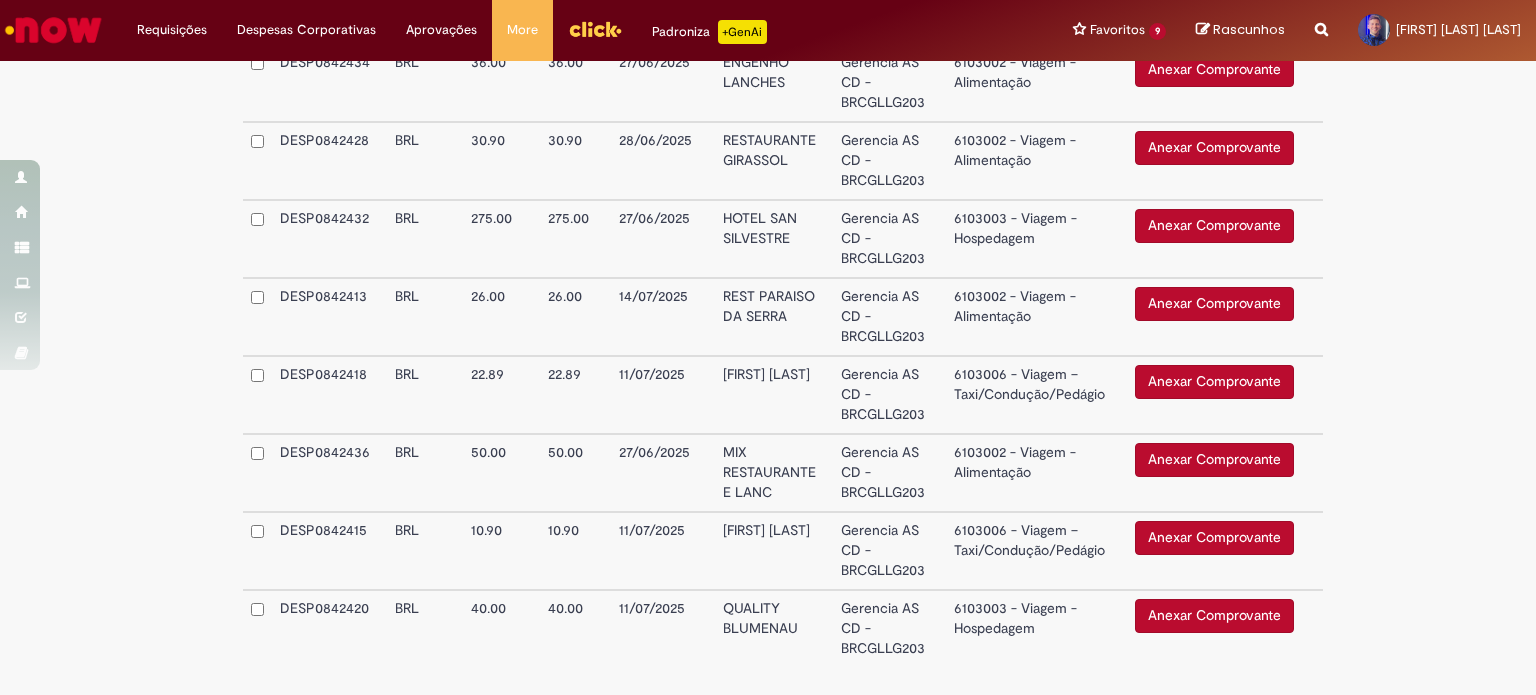 click on "Anexar Comprovante" at bounding box center [1214, 304] 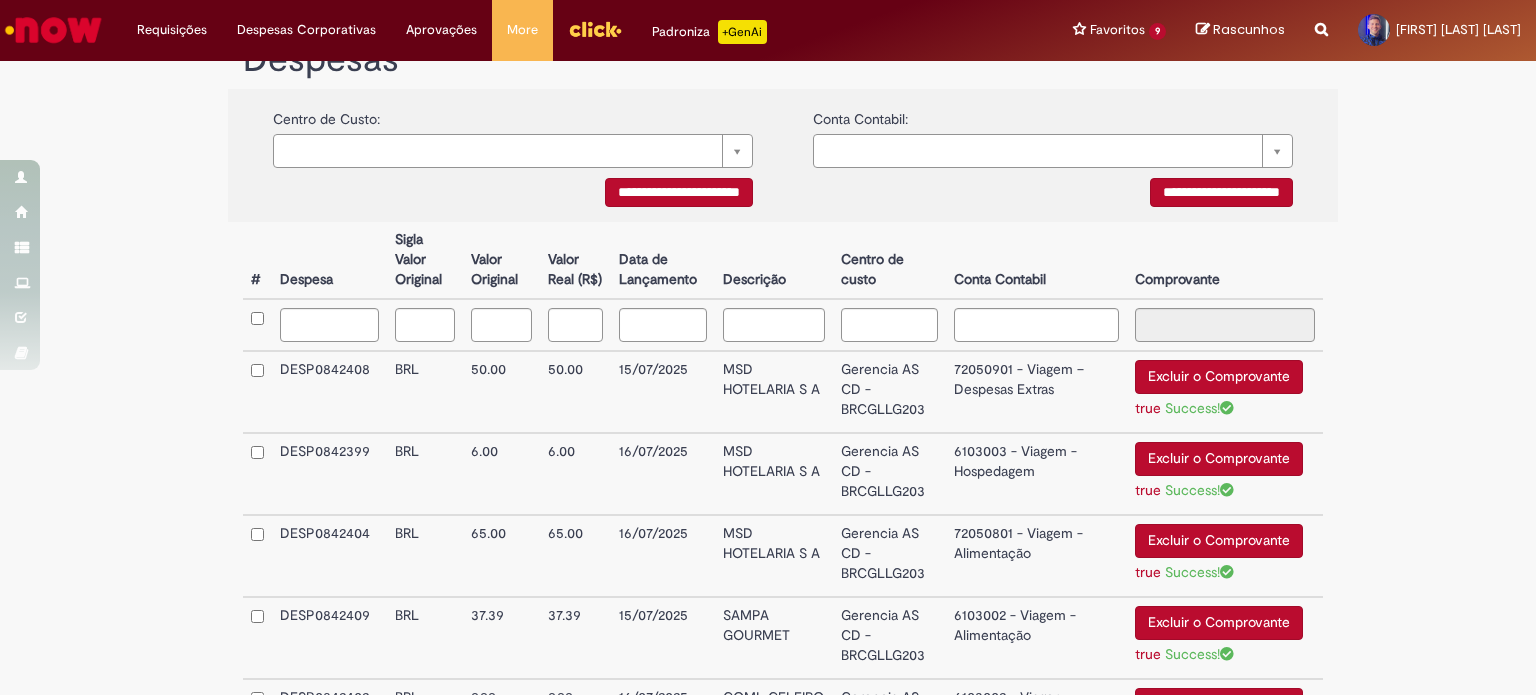 scroll, scrollTop: 105, scrollLeft: 0, axis: vertical 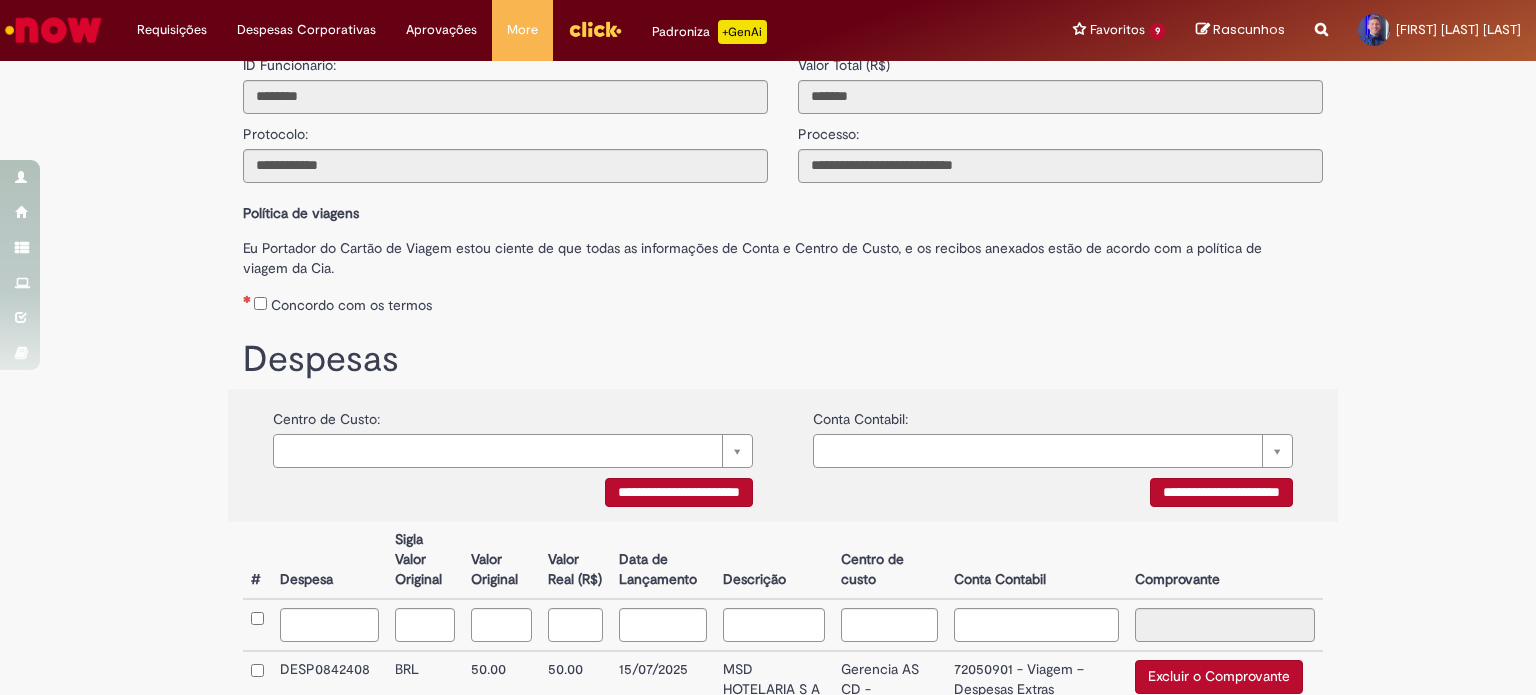 click on "Concordo com os termos" at bounding box center [783, 301] 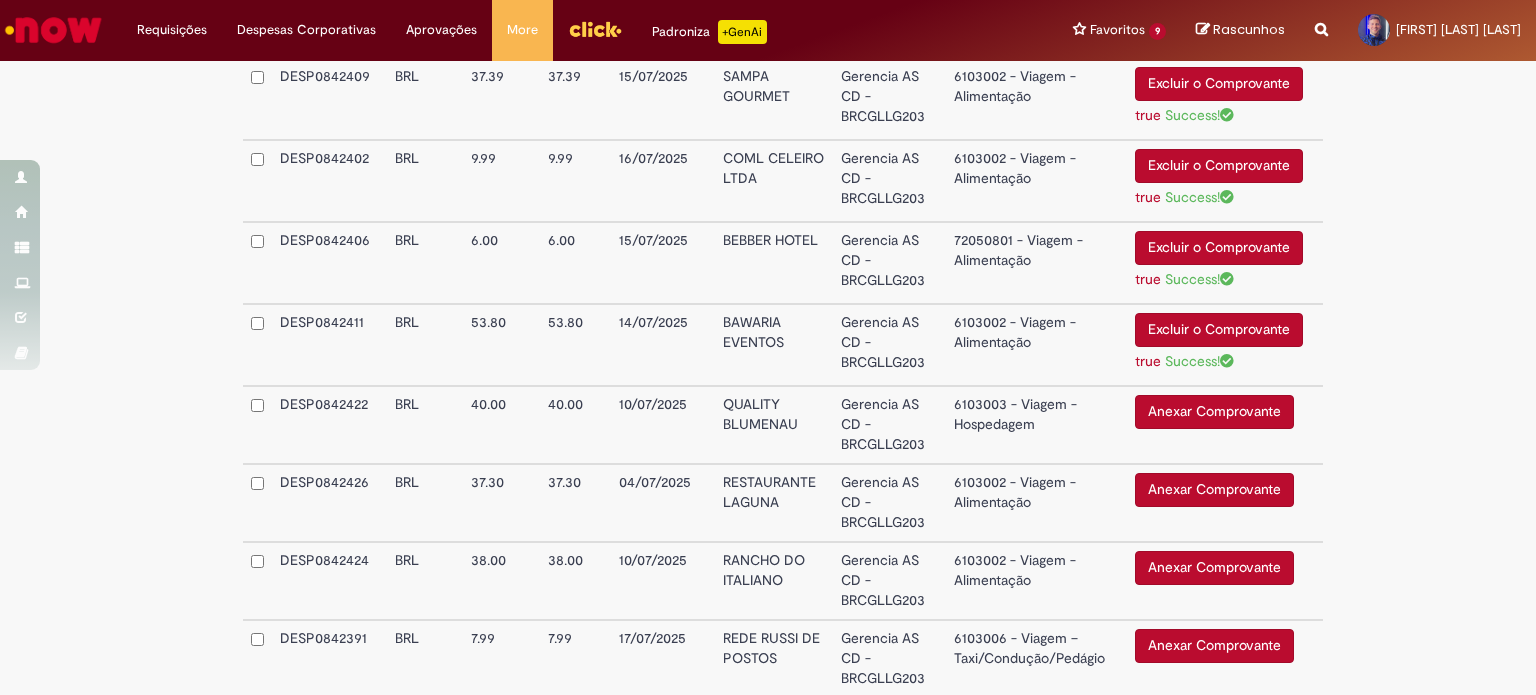 scroll, scrollTop: 1105, scrollLeft: 0, axis: vertical 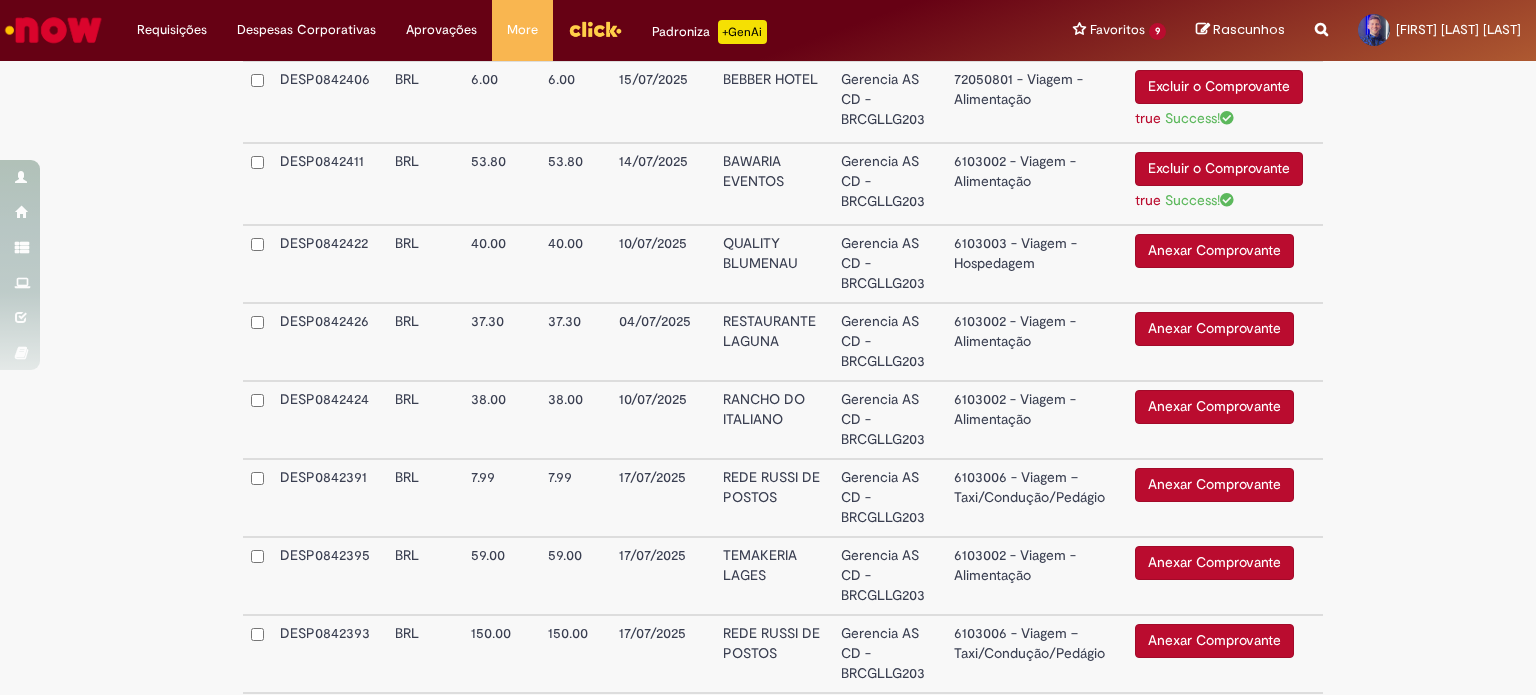 click on "Anexar Comprovante" at bounding box center [1214, 407] 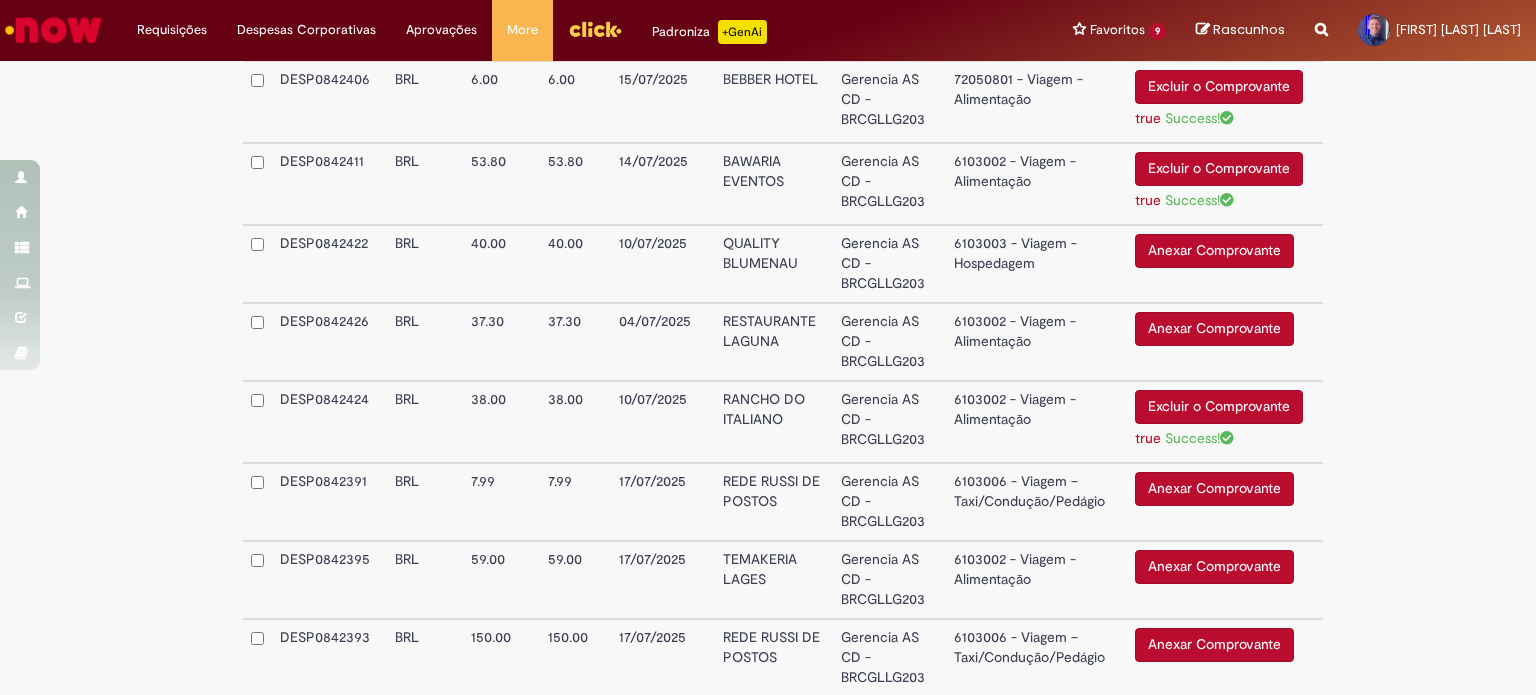 click on "6103002 - Viagem - Alimentação" at bounding box center [1036, 422] 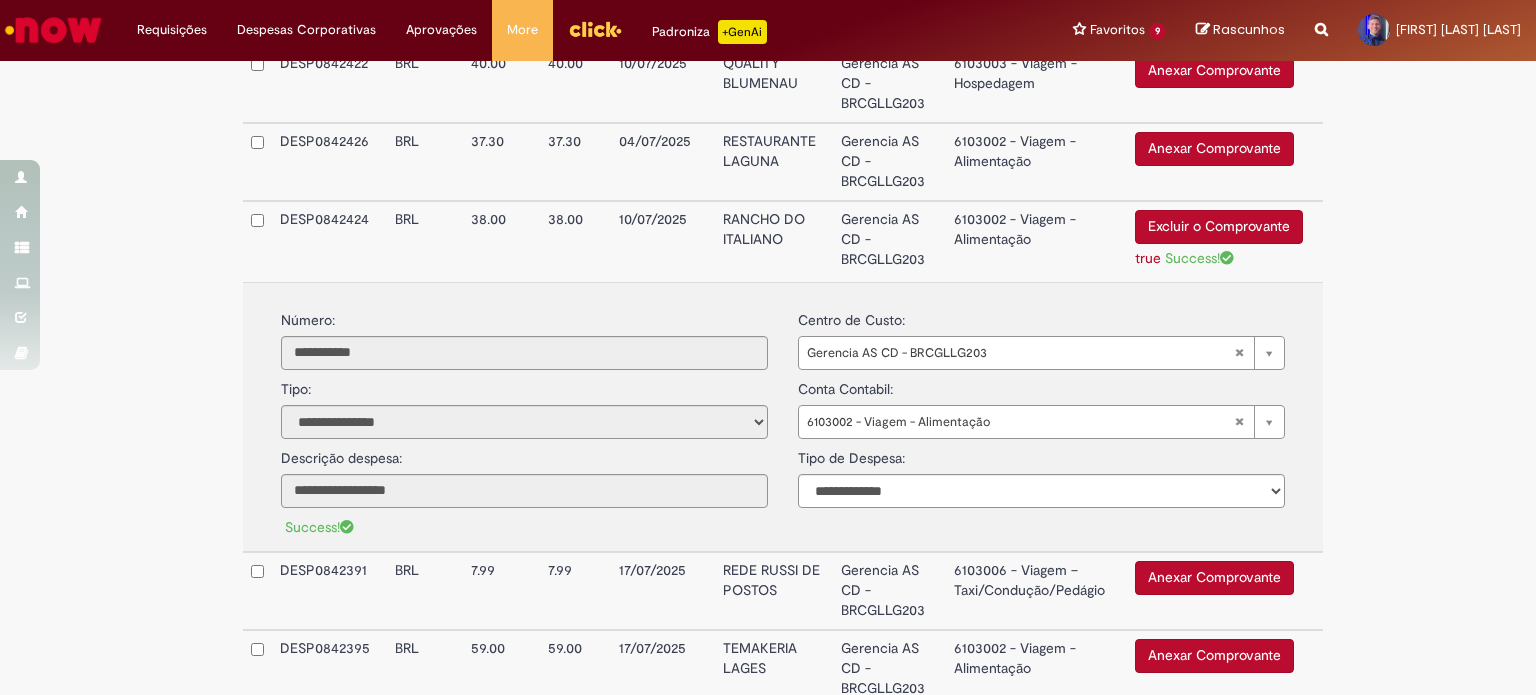 scroll, scrollTop: 1305, scrollLeft: 0, axis: vertical 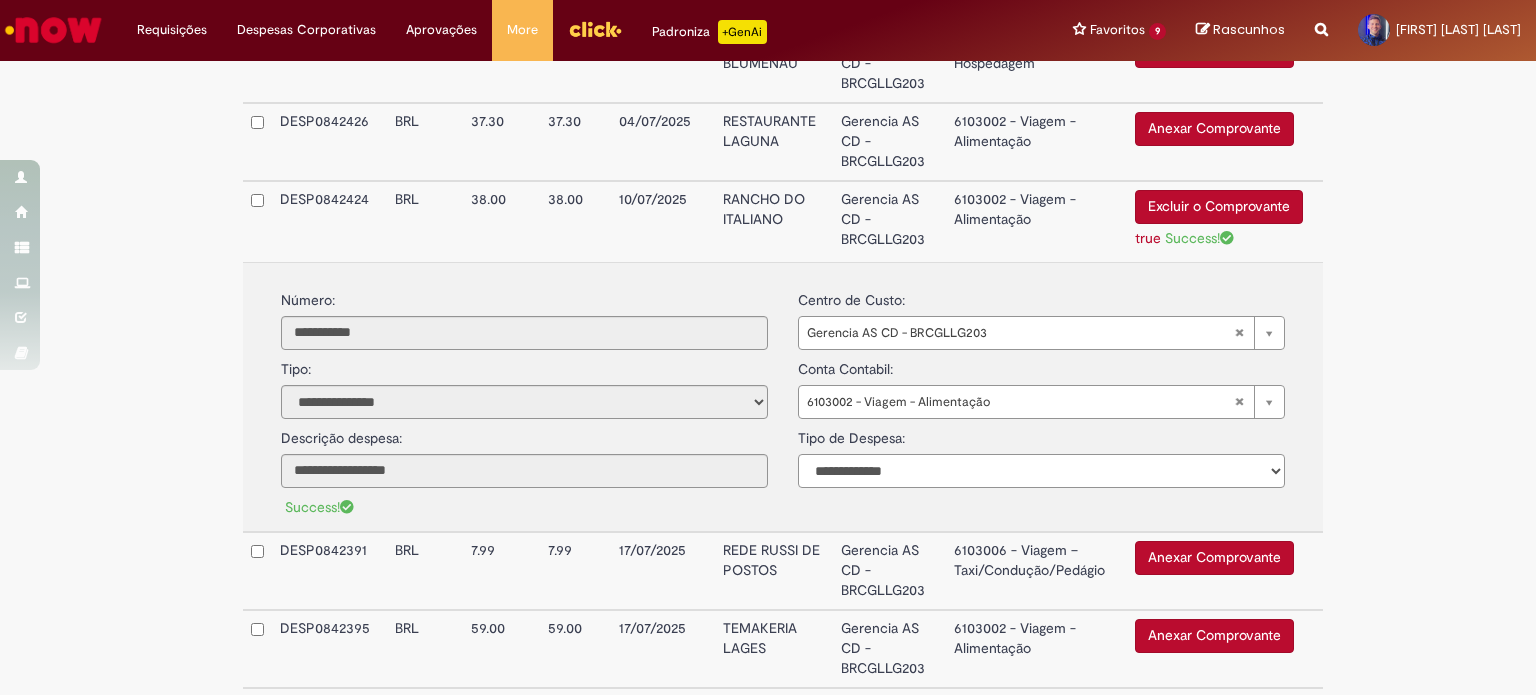 click on "**********" at bounding box center (1041, 471) 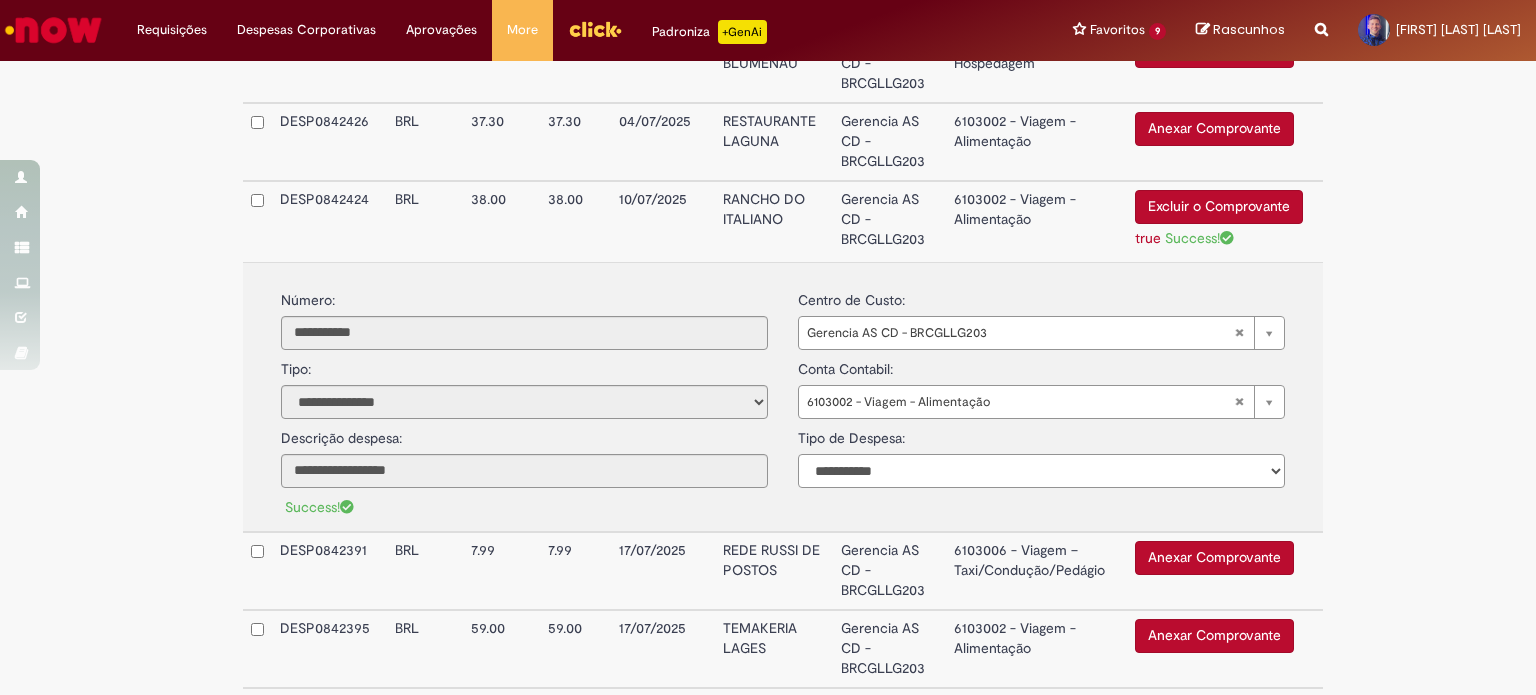 click on "**********" at bounding box center [1041, 471] 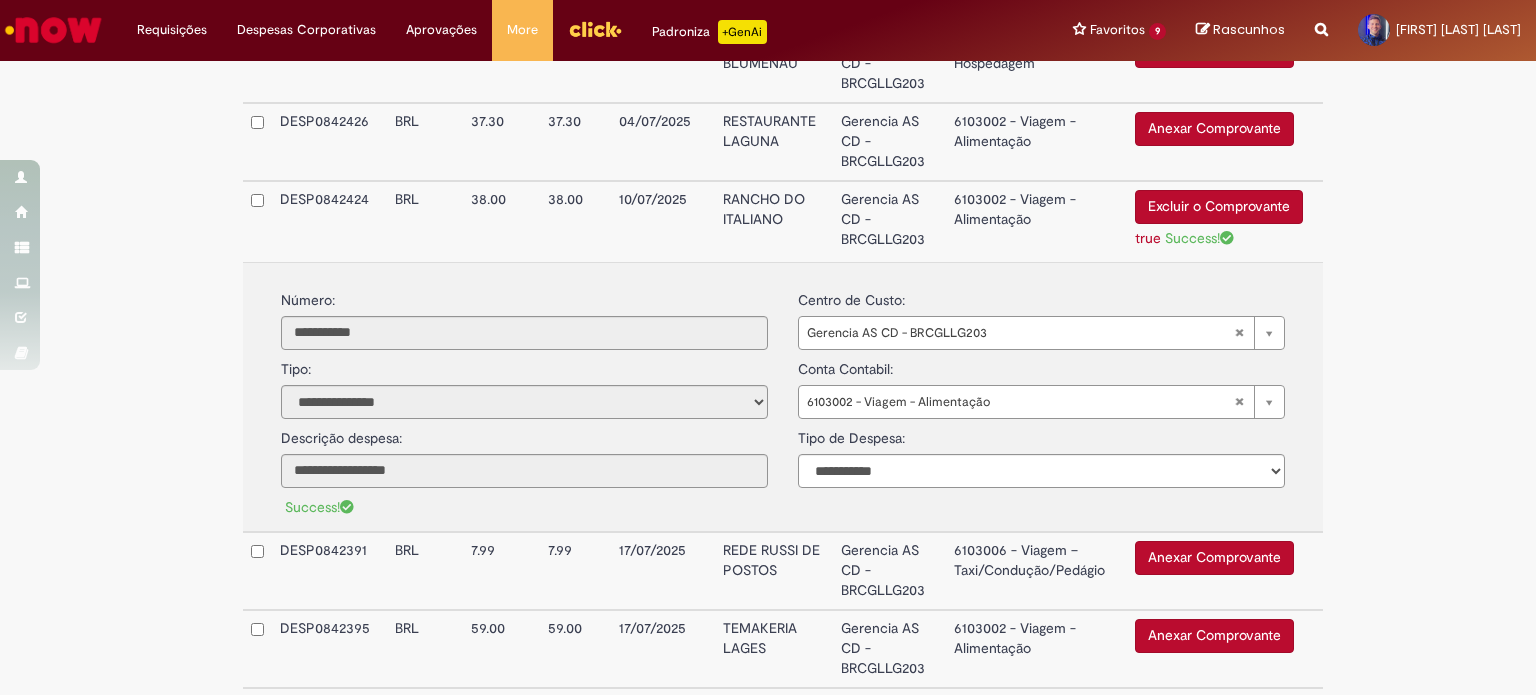 click on "**********" at bounding box center (783, 397) 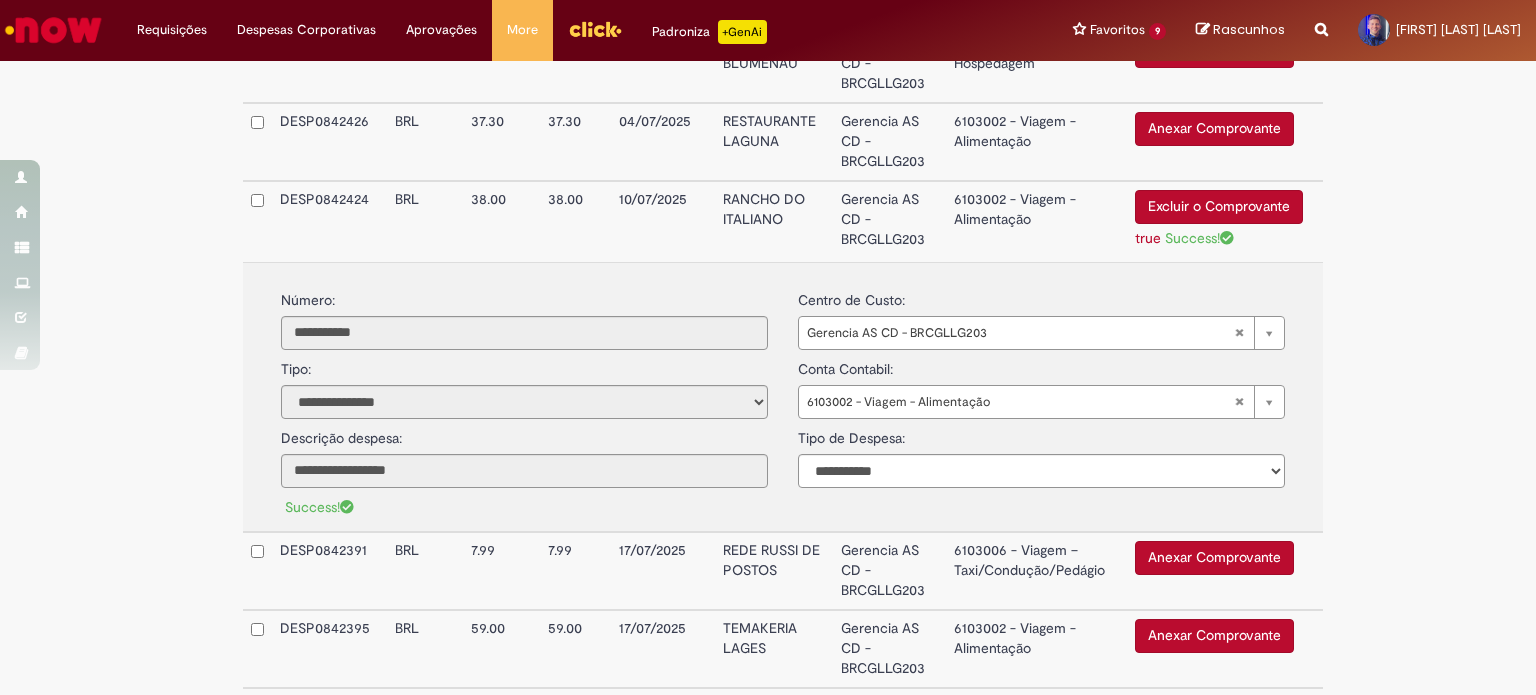 click on "**********" at bounding box center (768, 271) 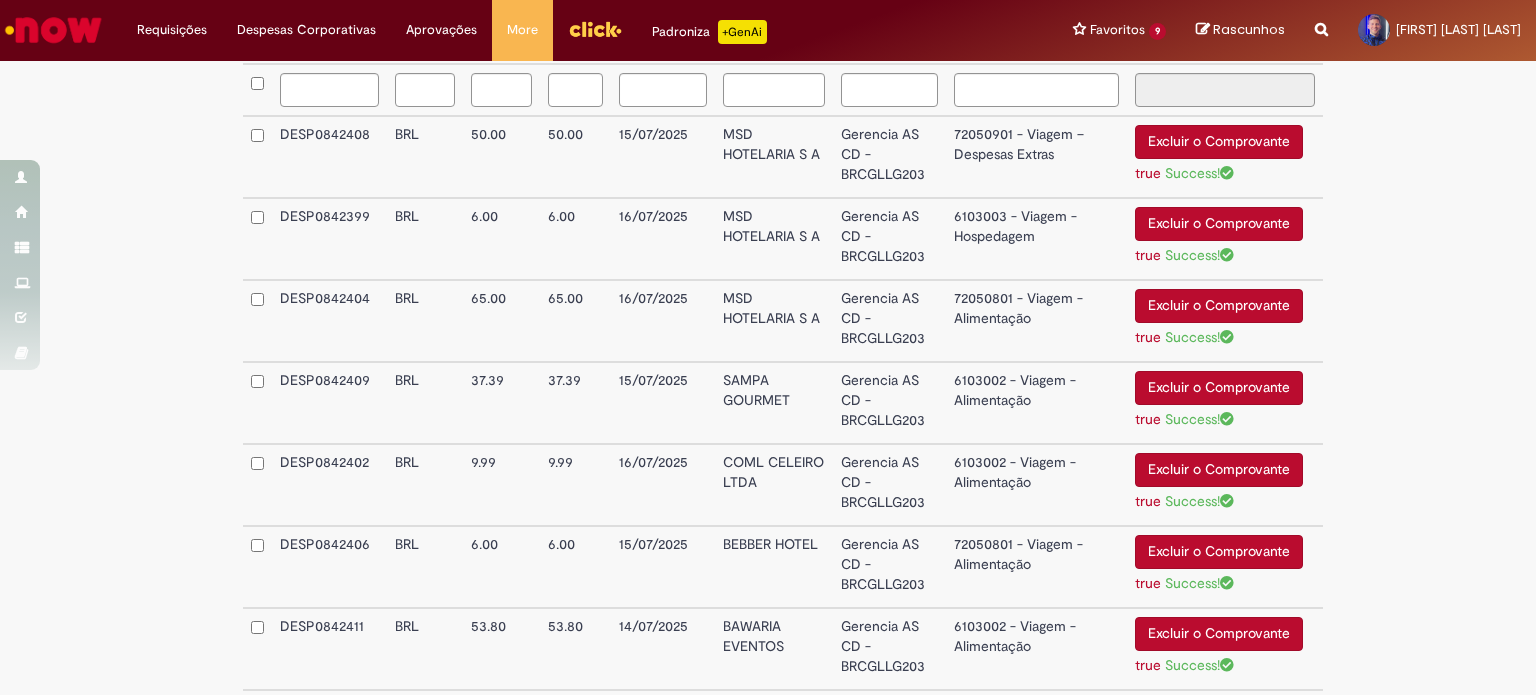 scroll, scrollTop: 605, scrollLeft: 0, axis: vertical 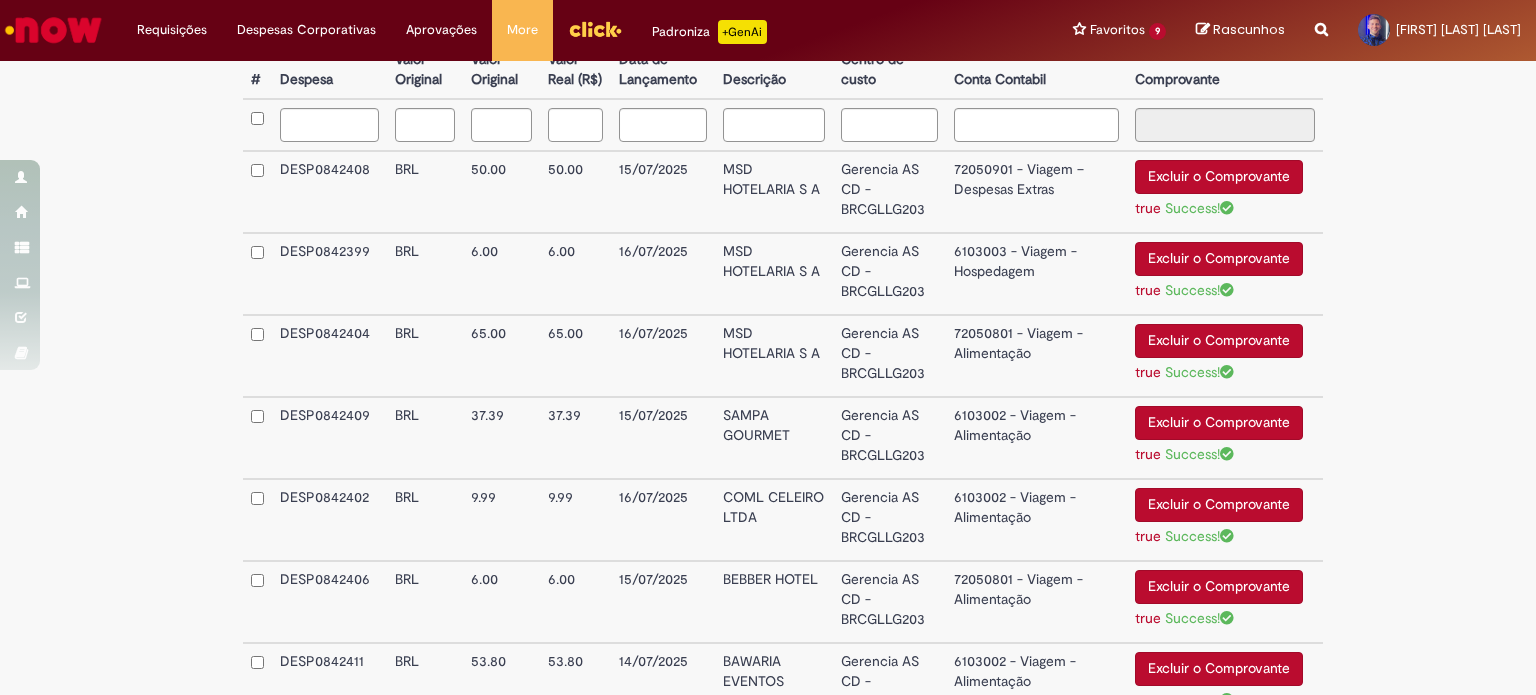 click on "6103003 - Viagem - Hospedagem" at bounding box center (1036, 274) 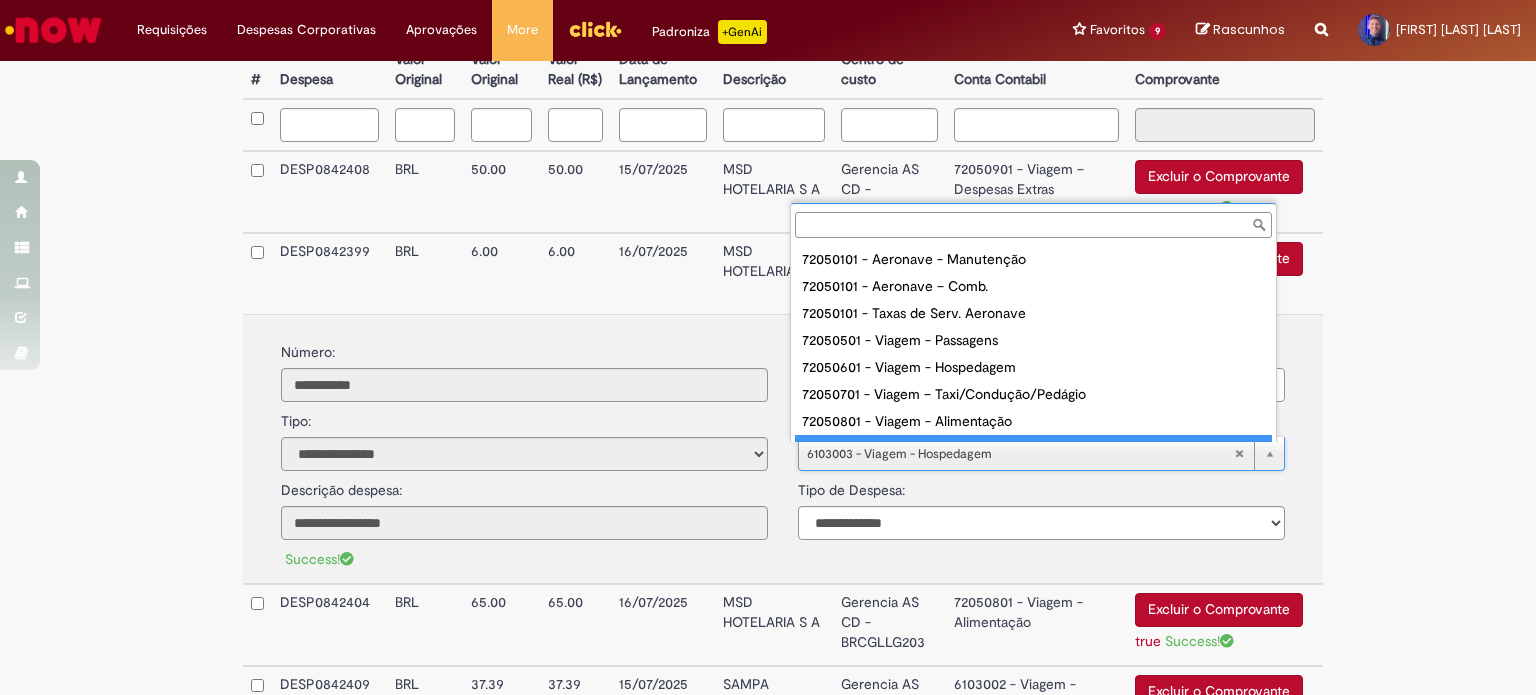 scroll, scrollTop: 16, scrollLeft: 0, axis: vertical 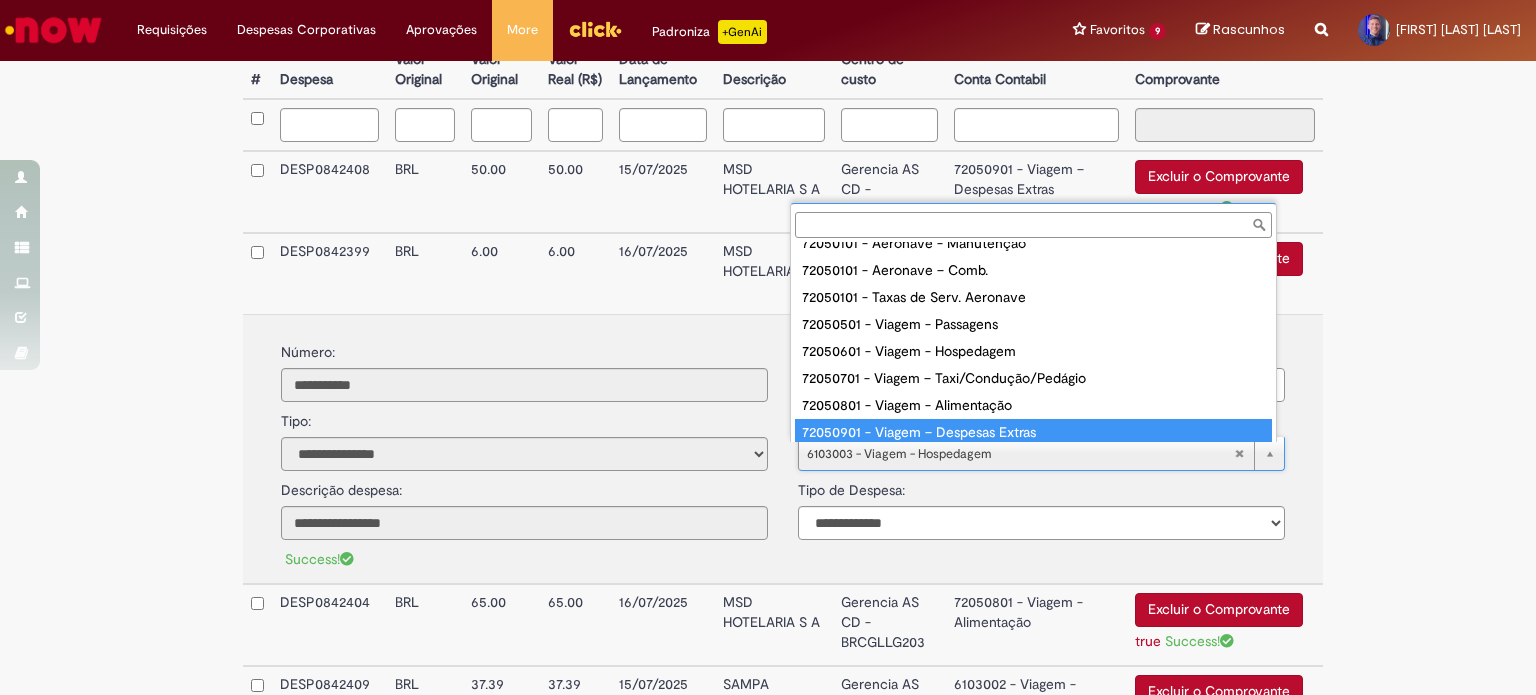 type on "**********" 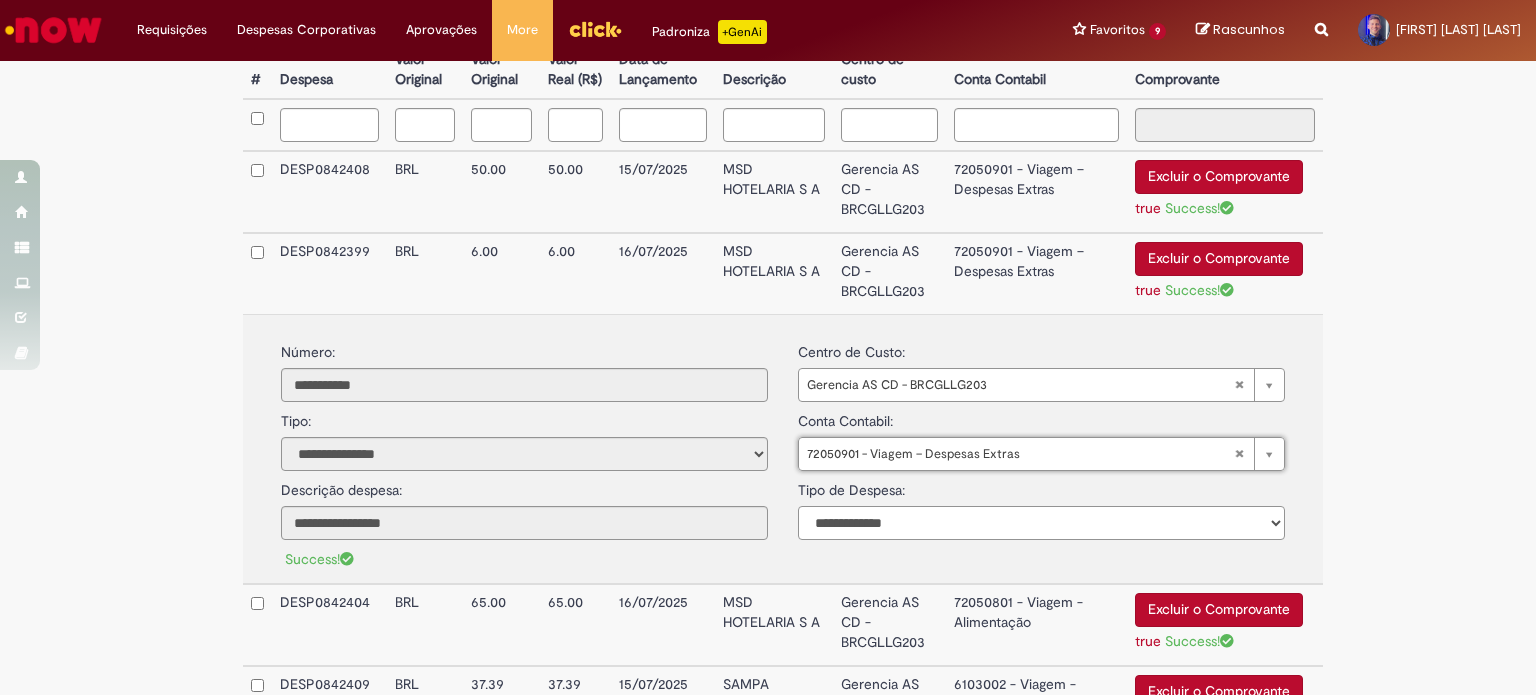 click on "**********" at bounding box center (1041, 523) 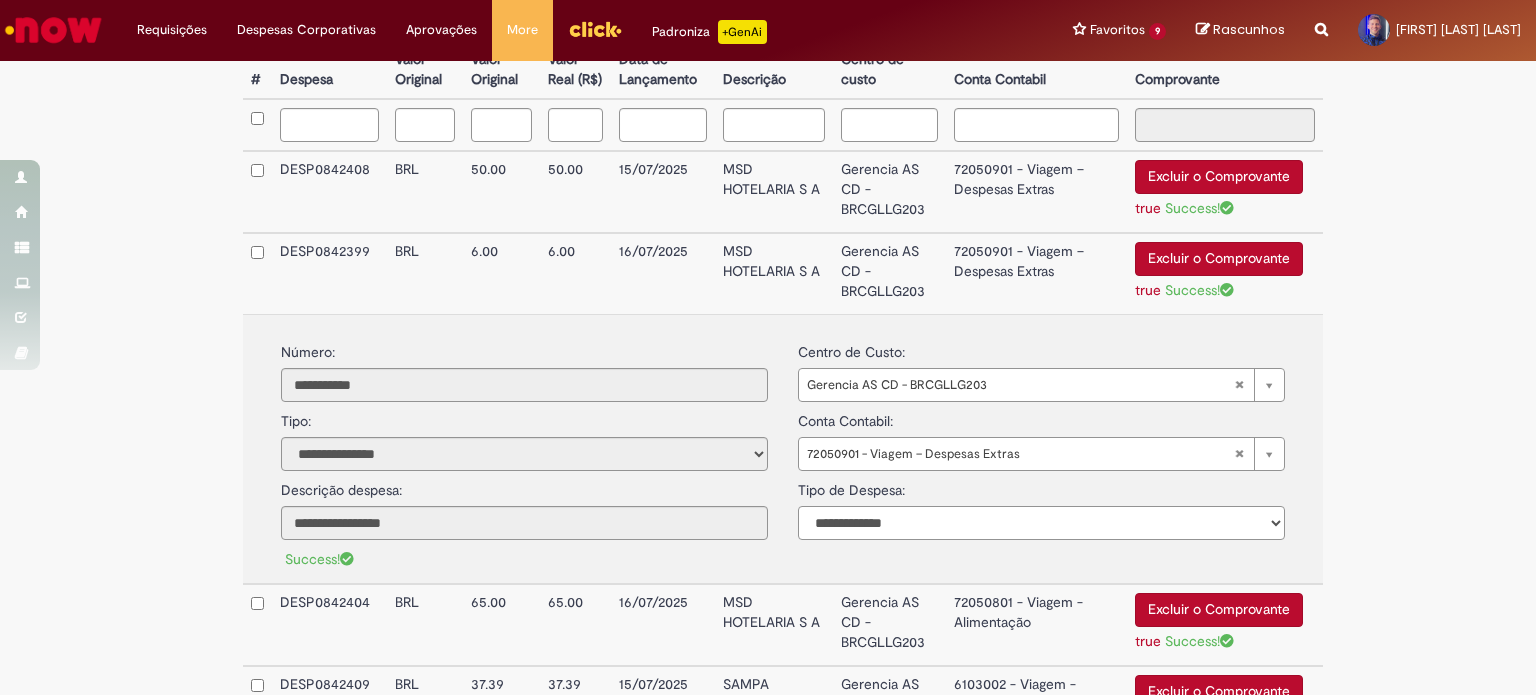 select on "*" 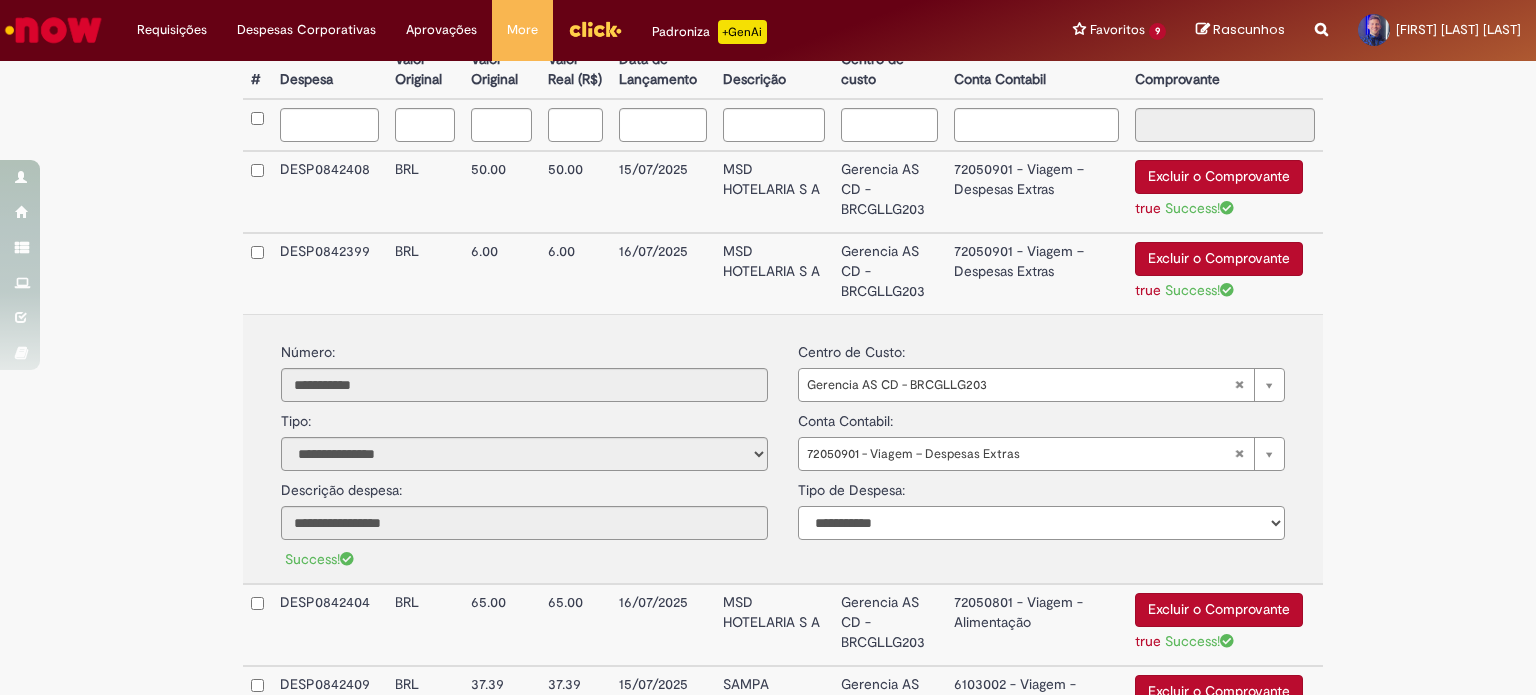 click on "**********" at bounding box center (1041, 523) 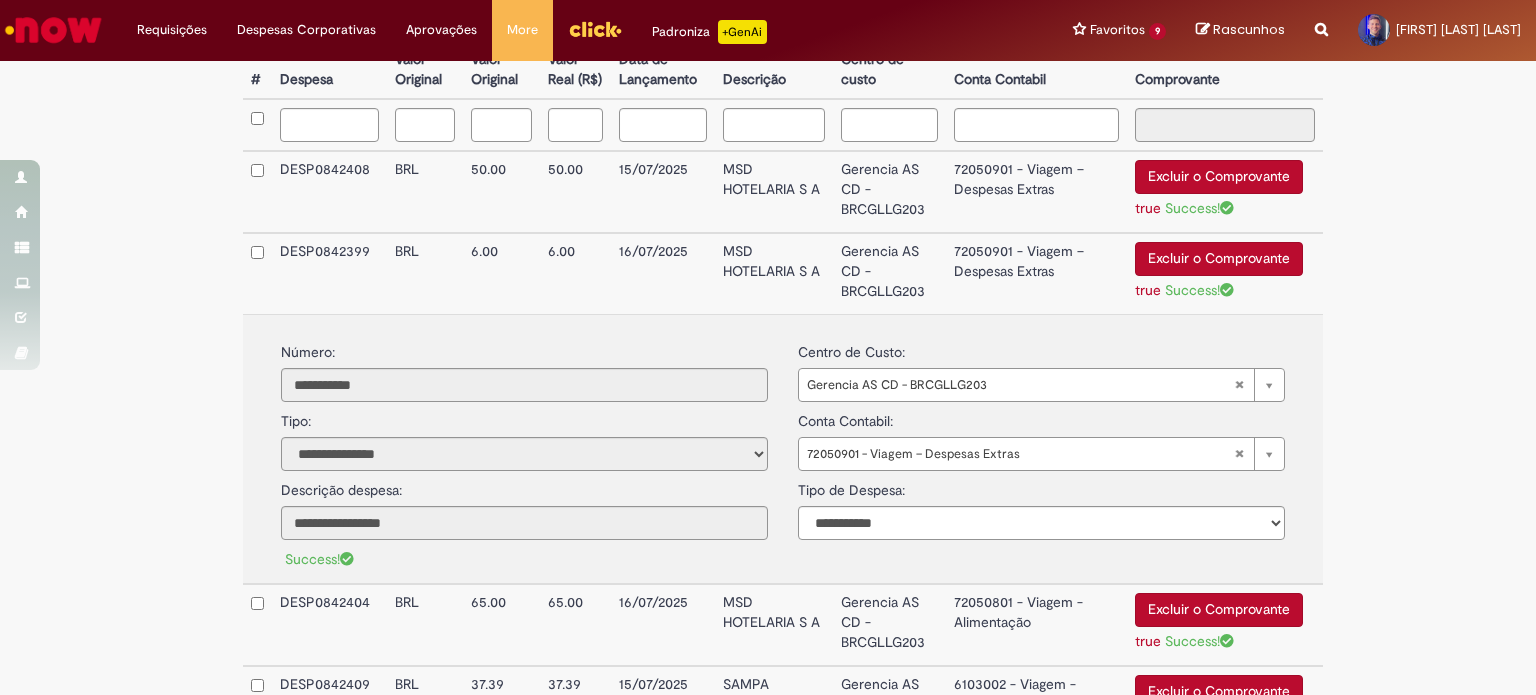 click on "**********" at bounding box center [768, 971] 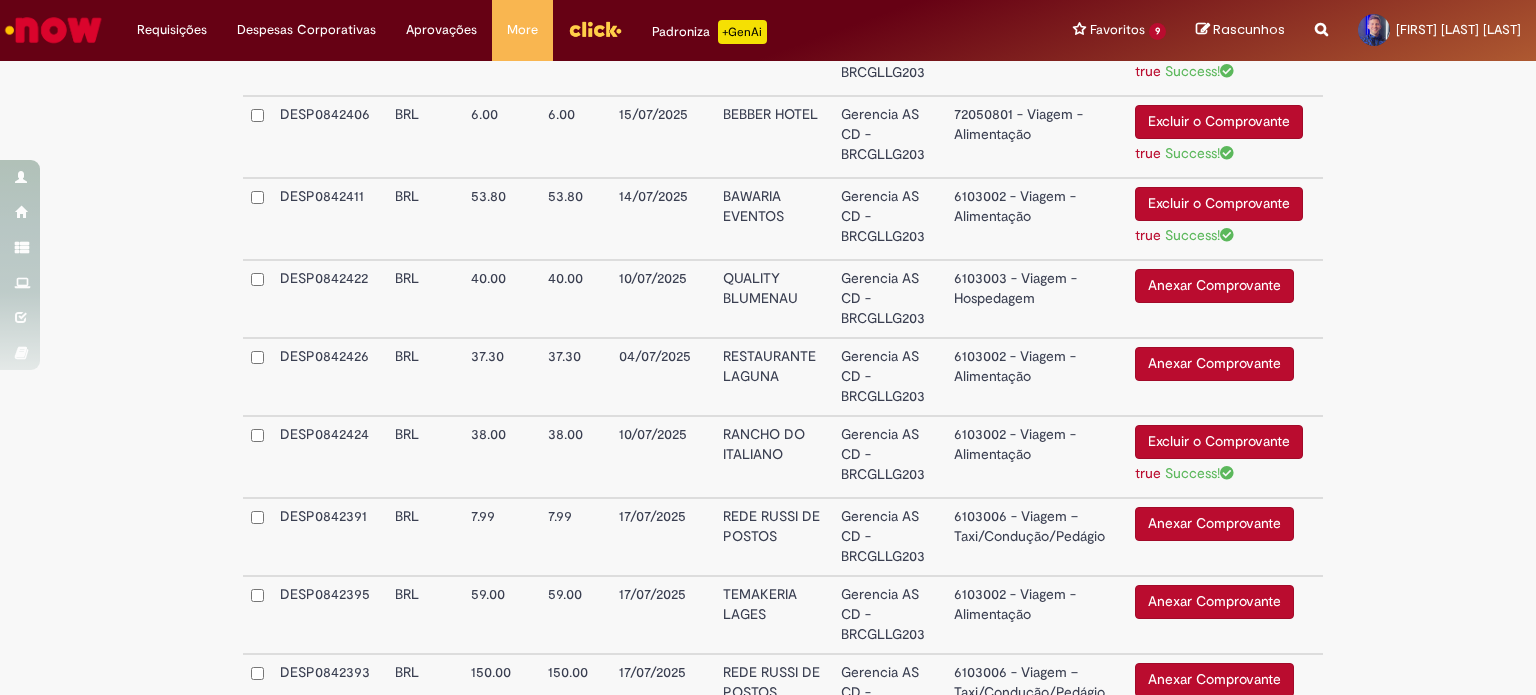 scroll, scrollTop: 1105, scrollLeft: 0, axis: vertical 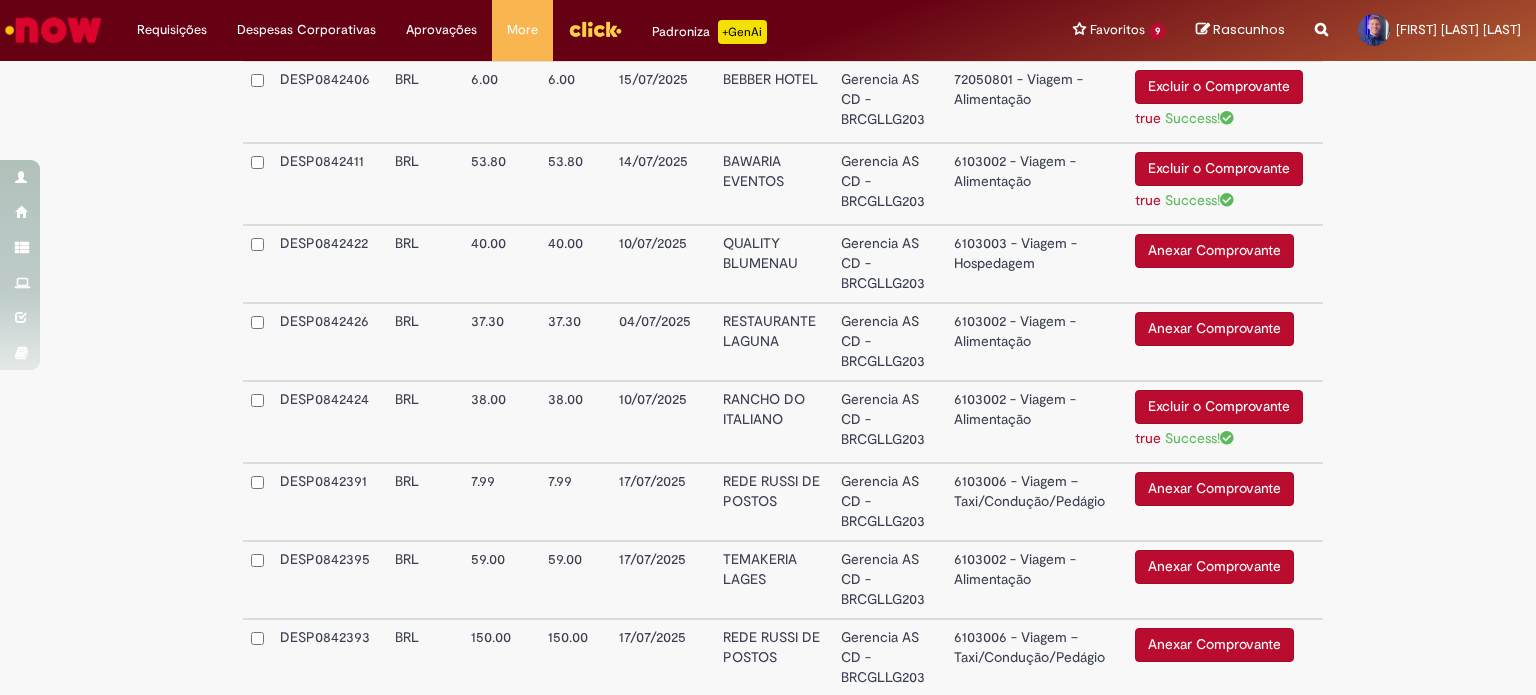 click on "6103003 - Viagem - Hospedagem" at bounding box center [1036, 264] 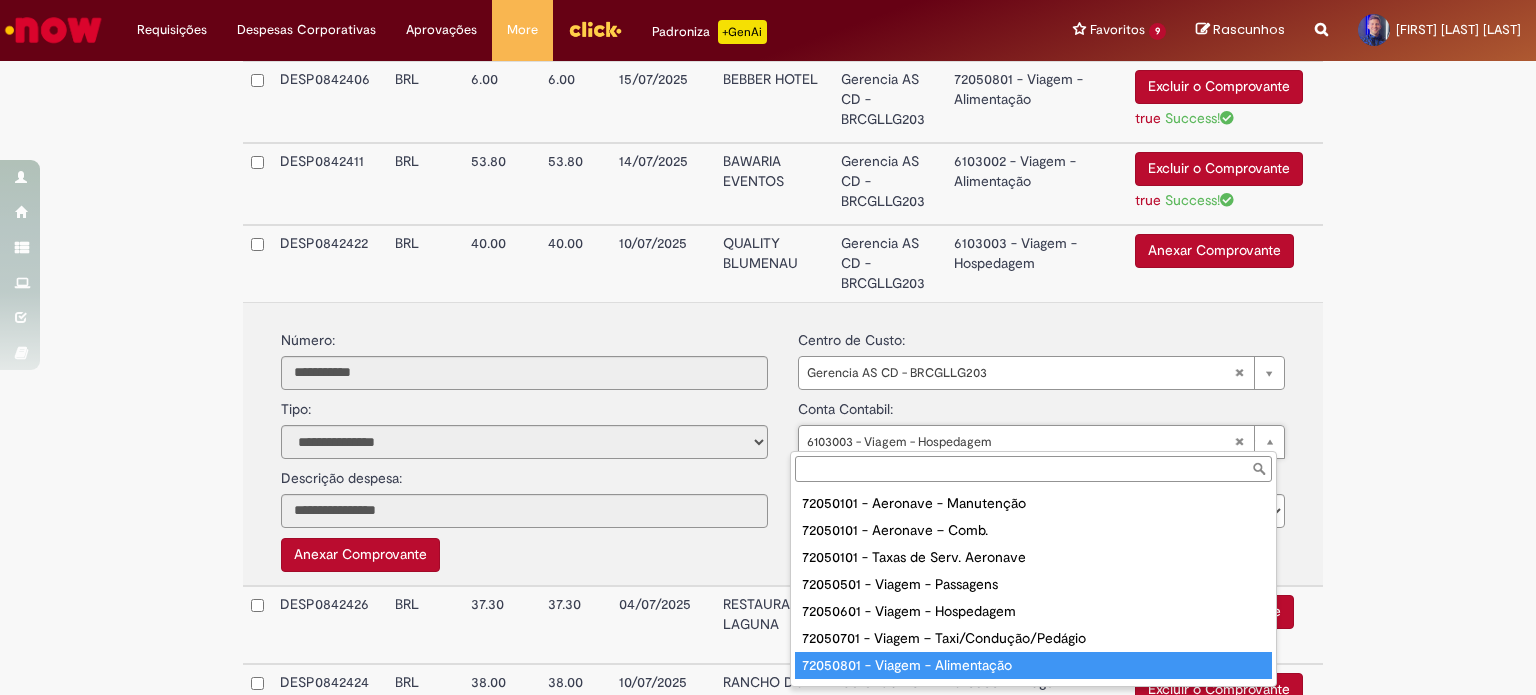 type on "**********" 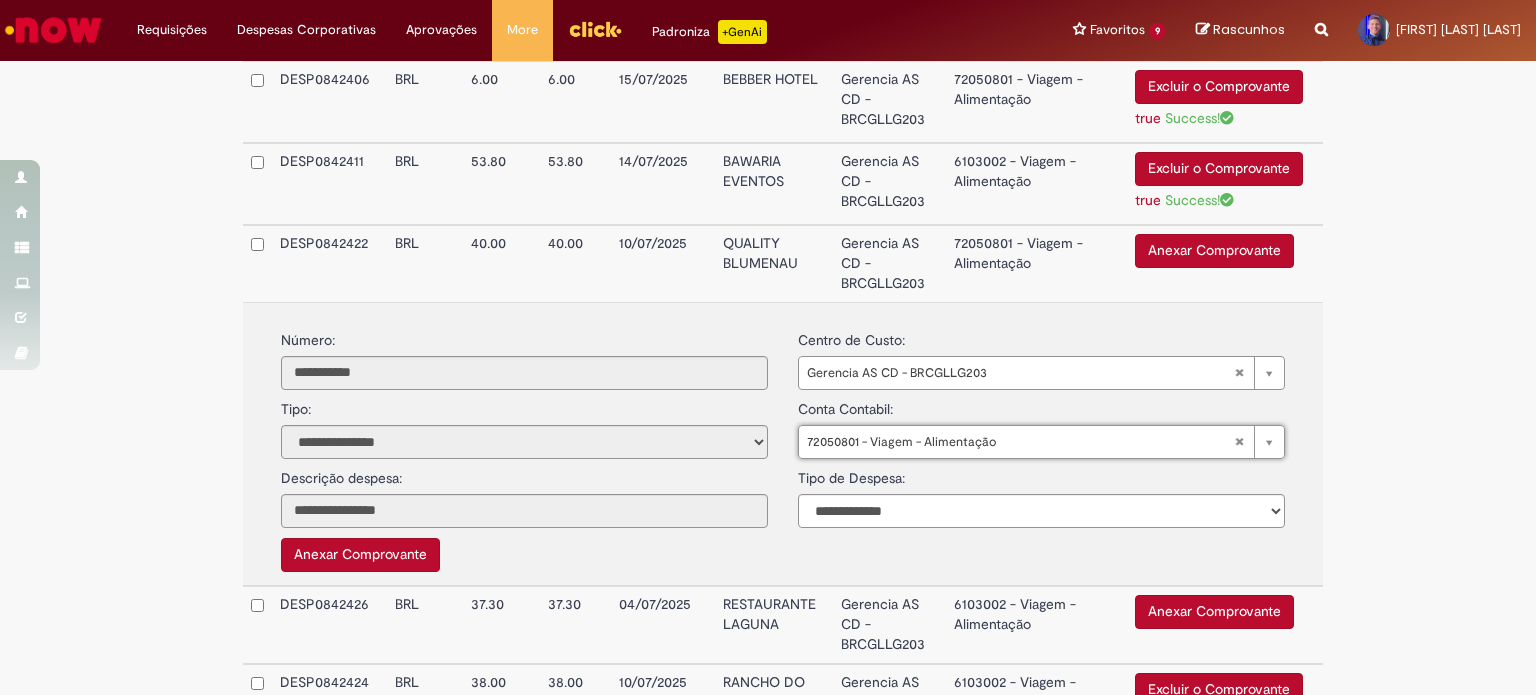 click on "**********" at bounding box center [1041, 493] 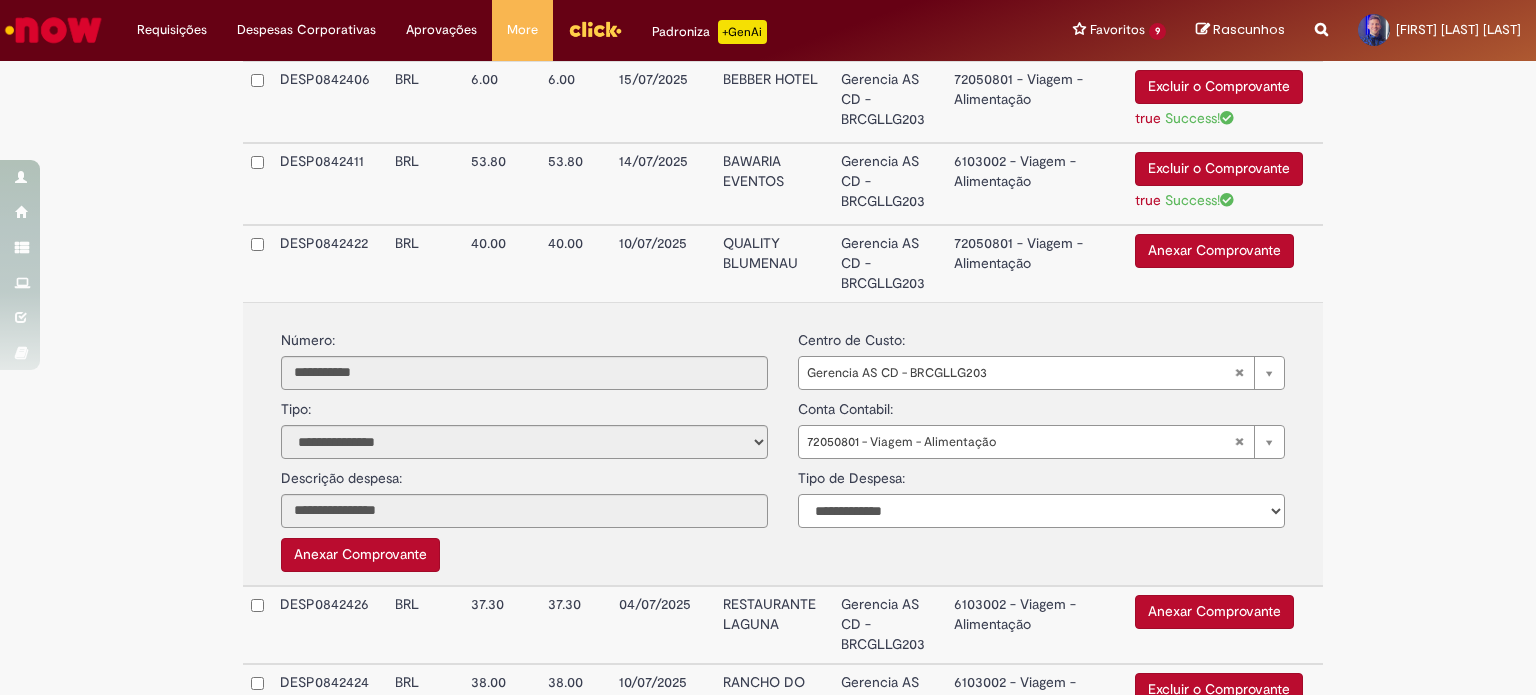click on "**********" at bounding box center (1041, 511) 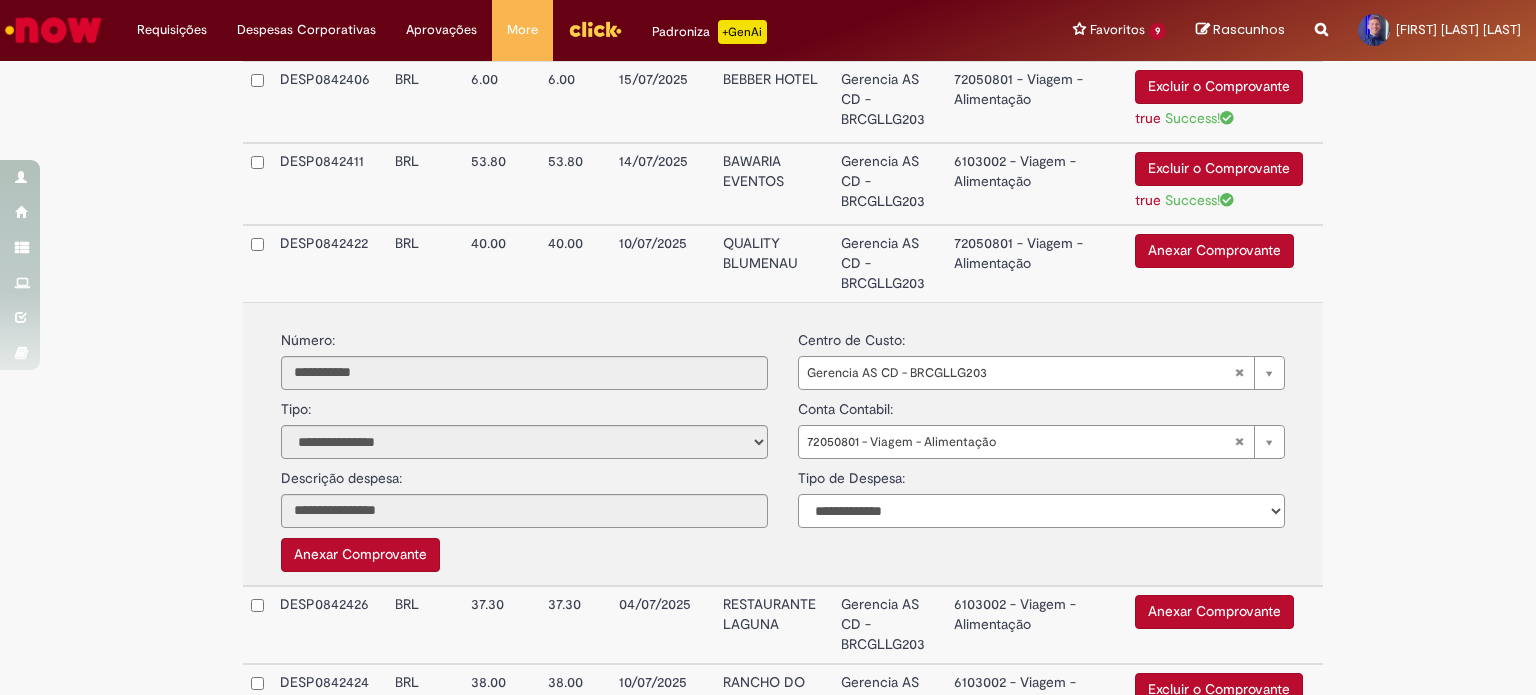 select on "*" 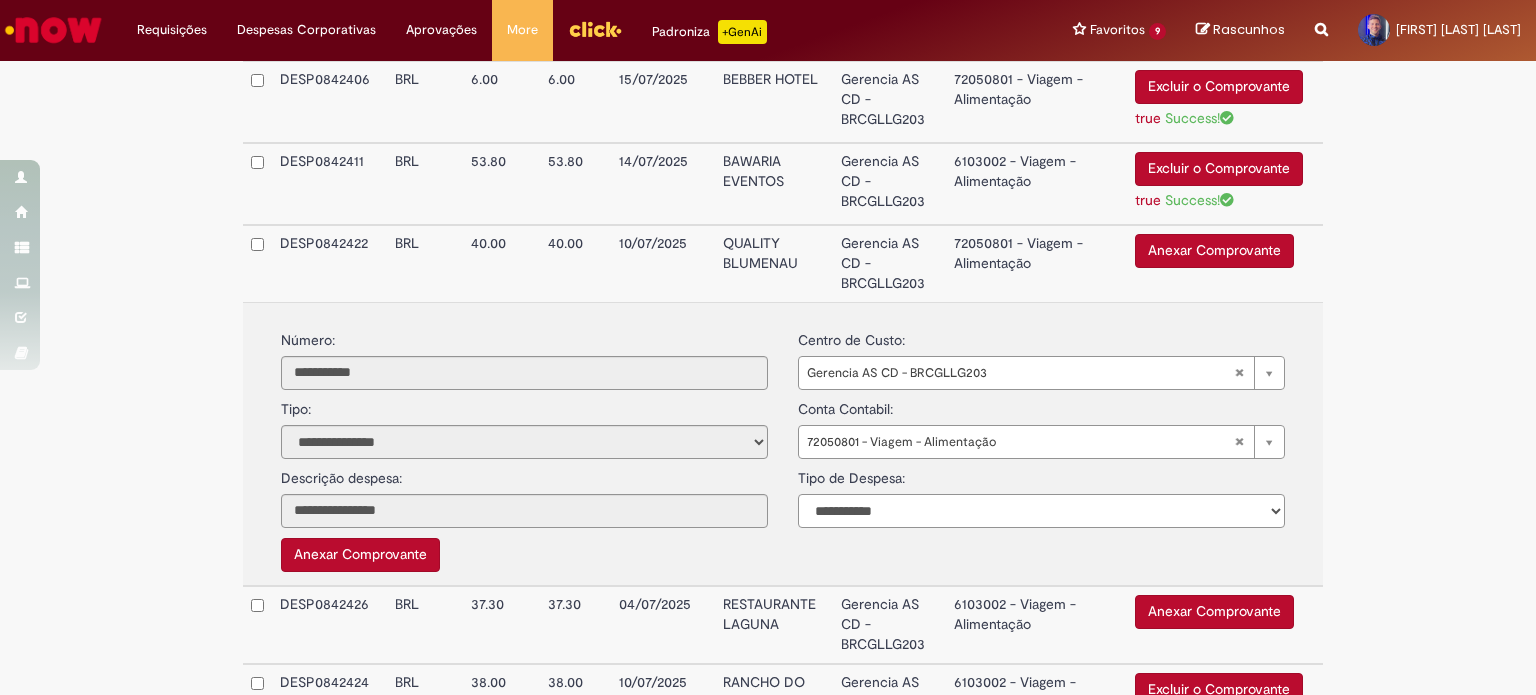 click on "**********" at bounding box center (1041, 511) 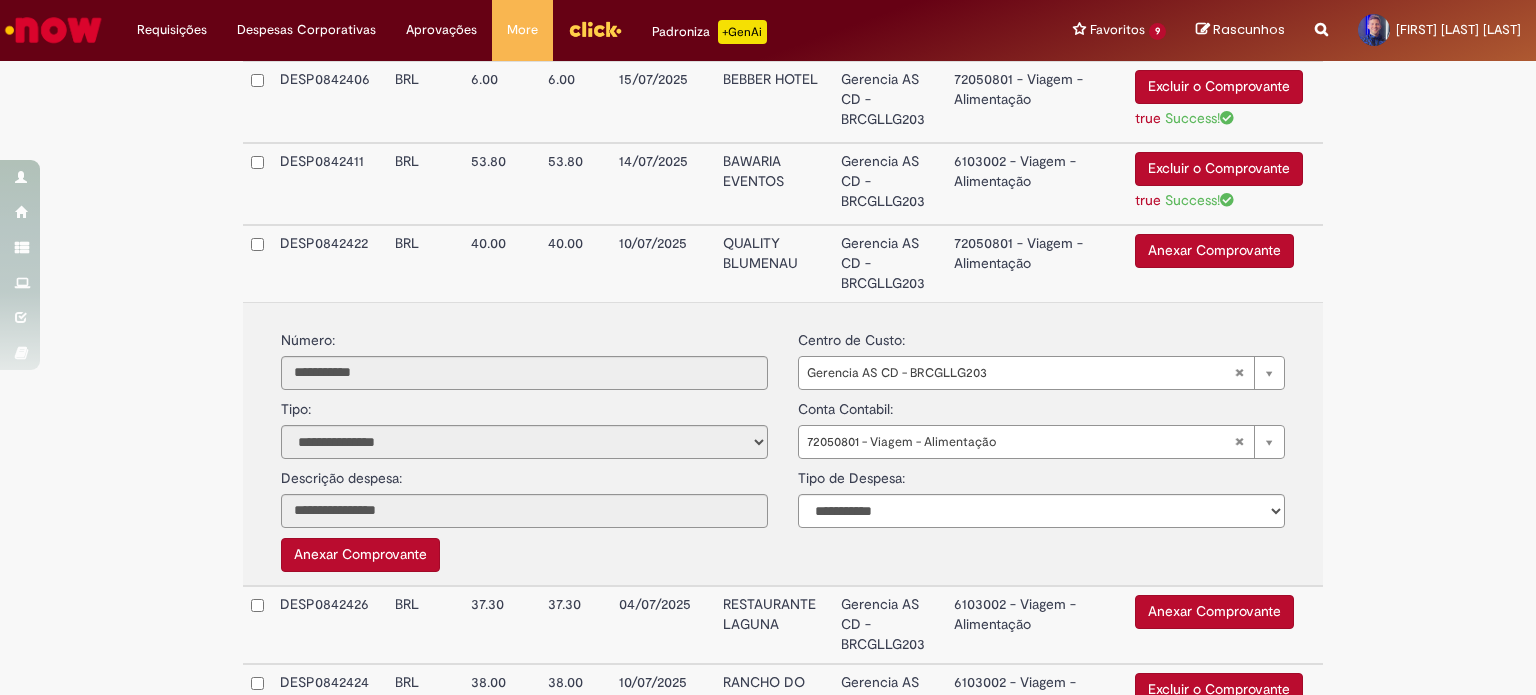 click on "Anexar Comprovante" at bounding box center (360, 555) 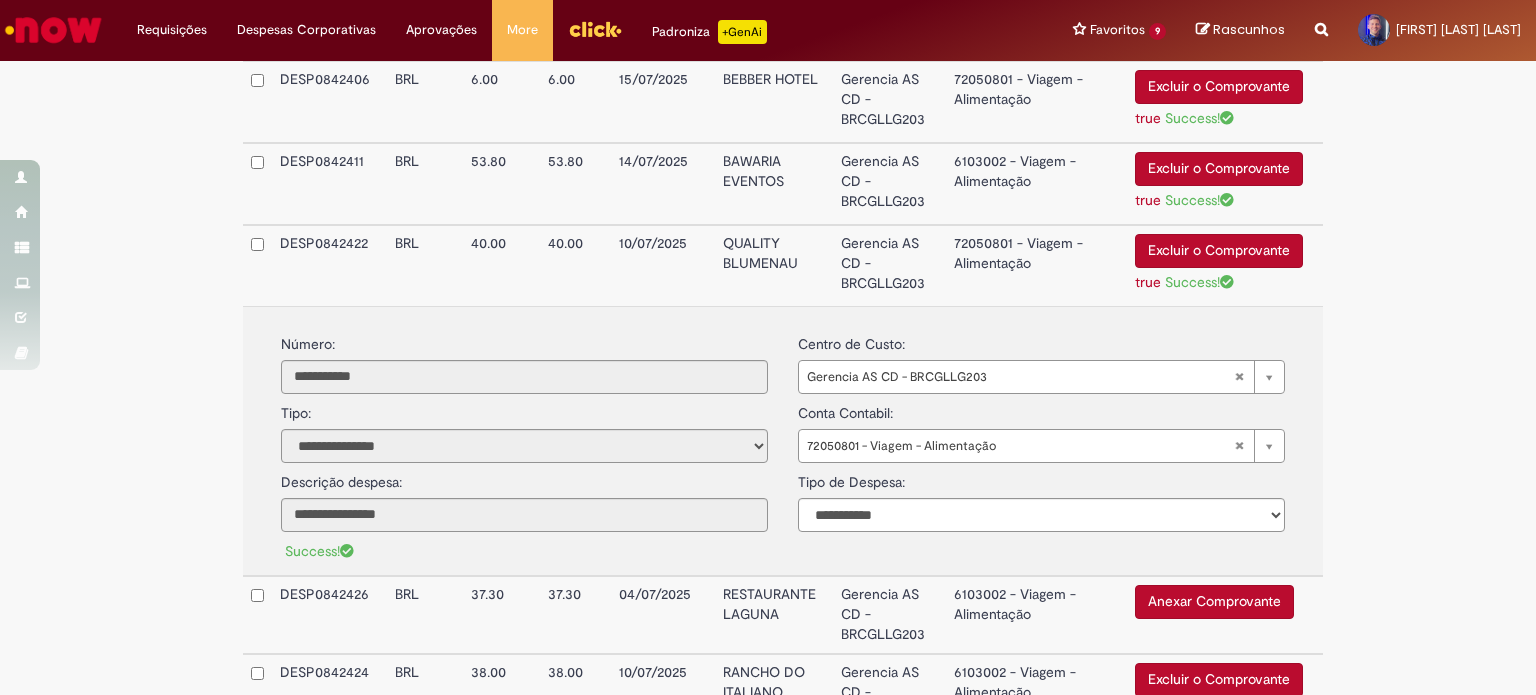 click on "10/07/2025" at bounding box center (663, 265) 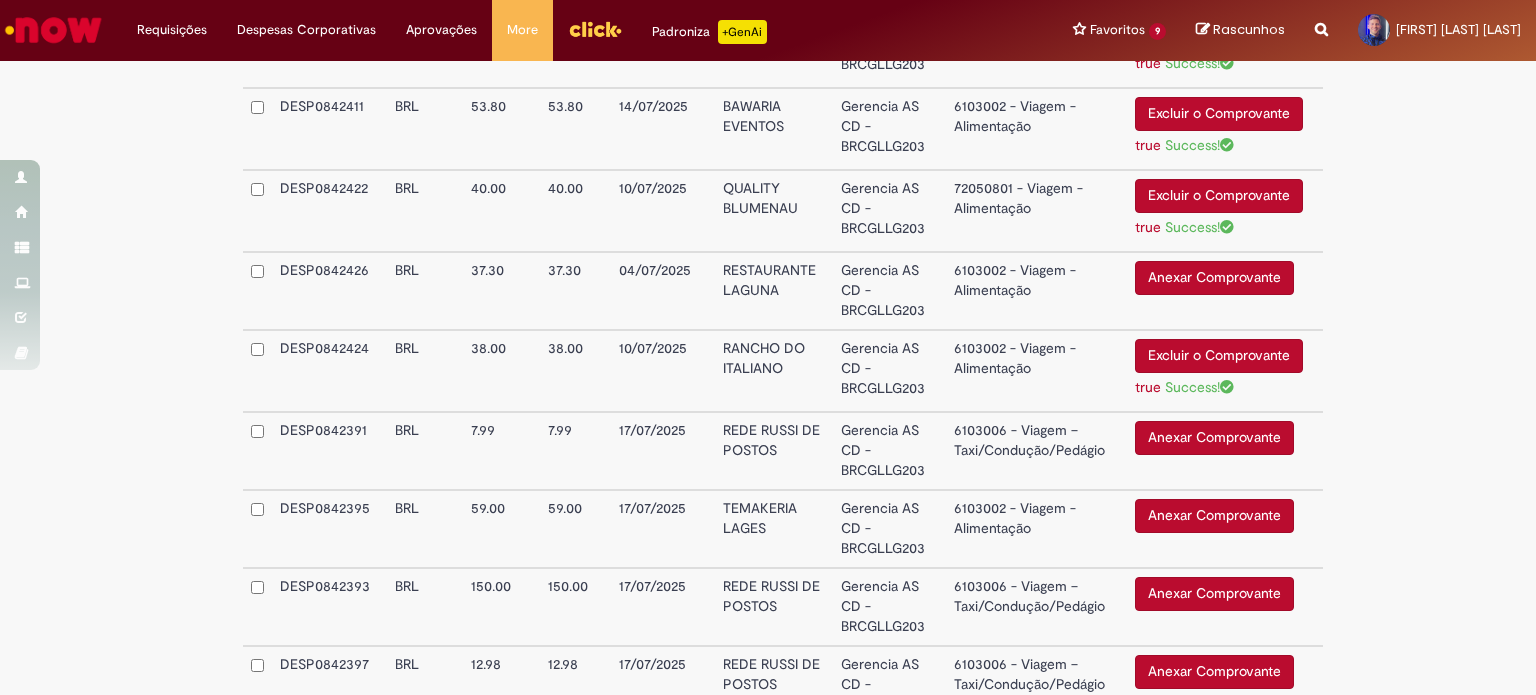 scroll, scrollTop: 1205, scrollLeft: 0, axis: vertical 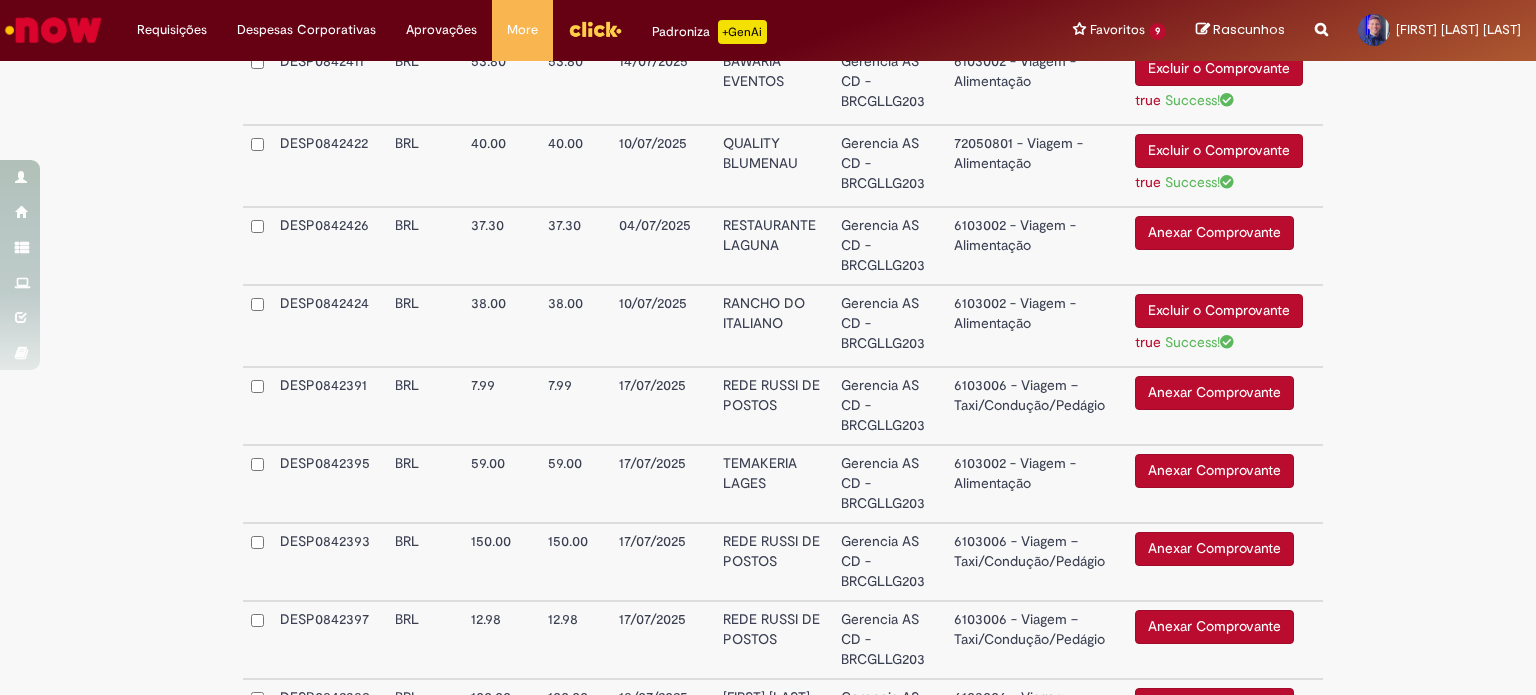 click on "Anexar Comprovante" at bounding box center [1214, 233] 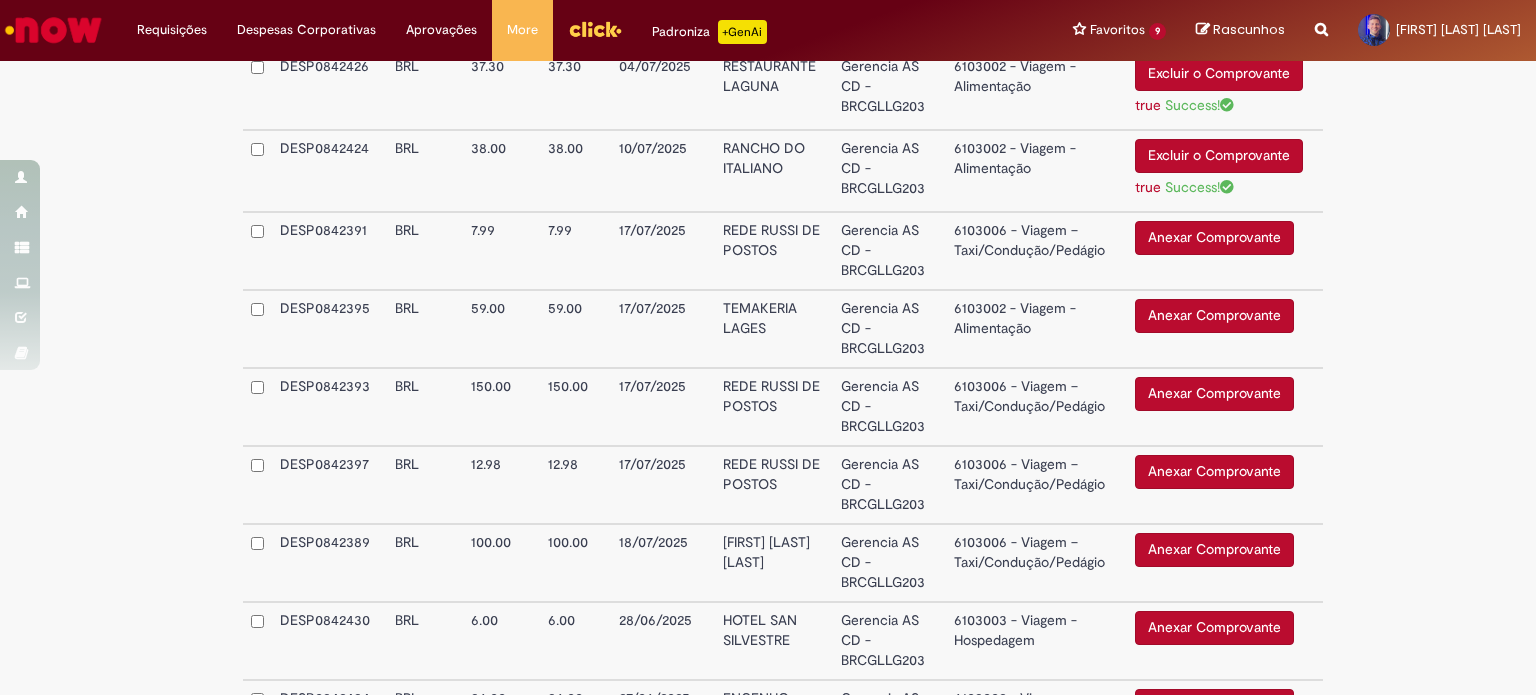 scroll, scrollTop: 1316, scrollLeft: 0, axis: vertical 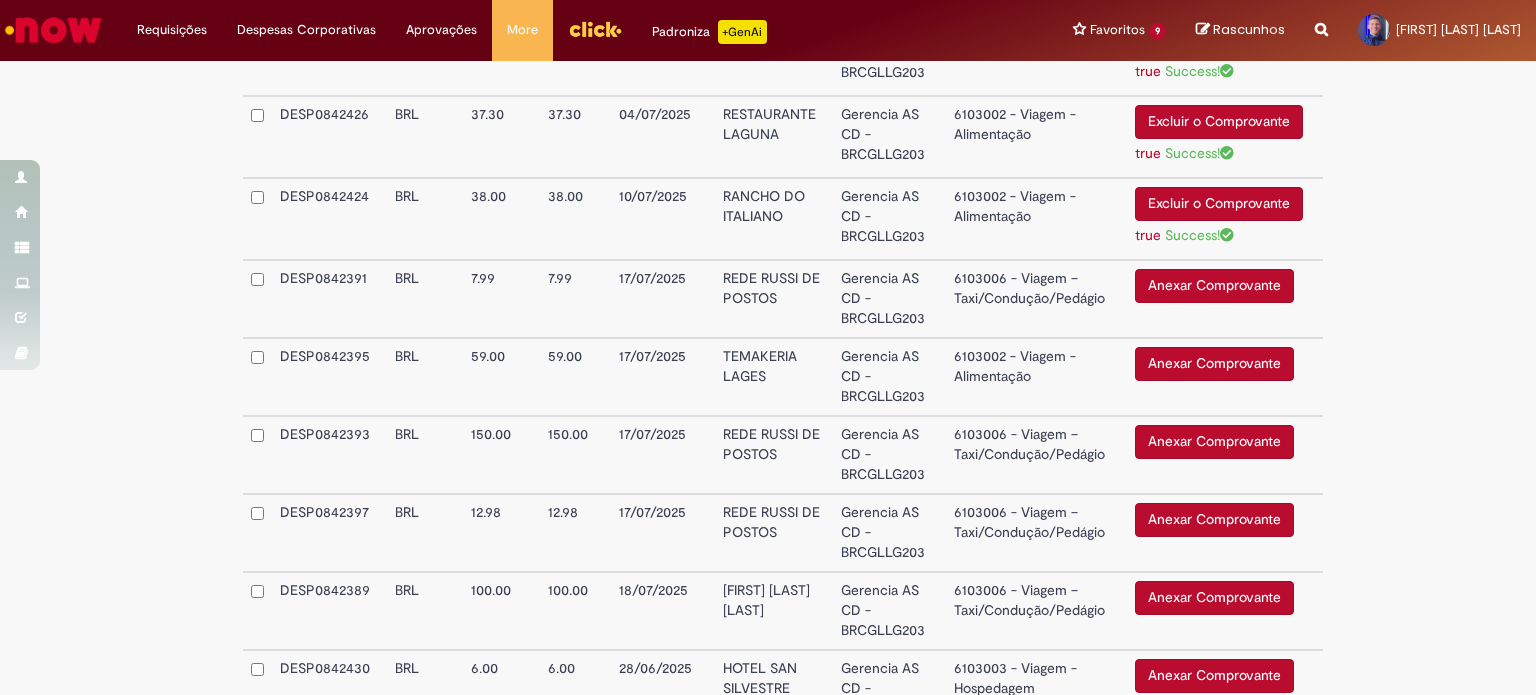 click on "Anexar Comprovante" at bounding box center (1214, 286) 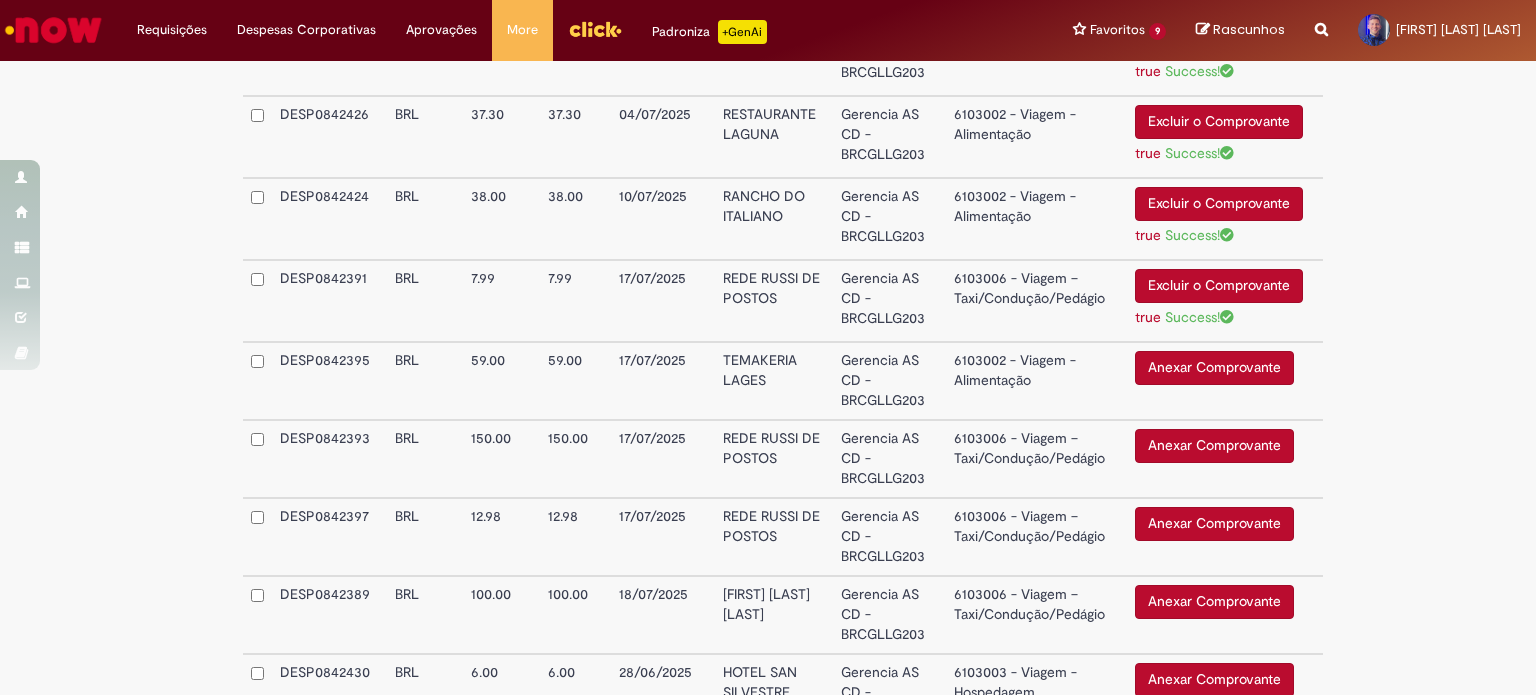 click on "6103006 - Viagem – Taxi/Condução/Pedágio" at bounding box center (1036, 301) 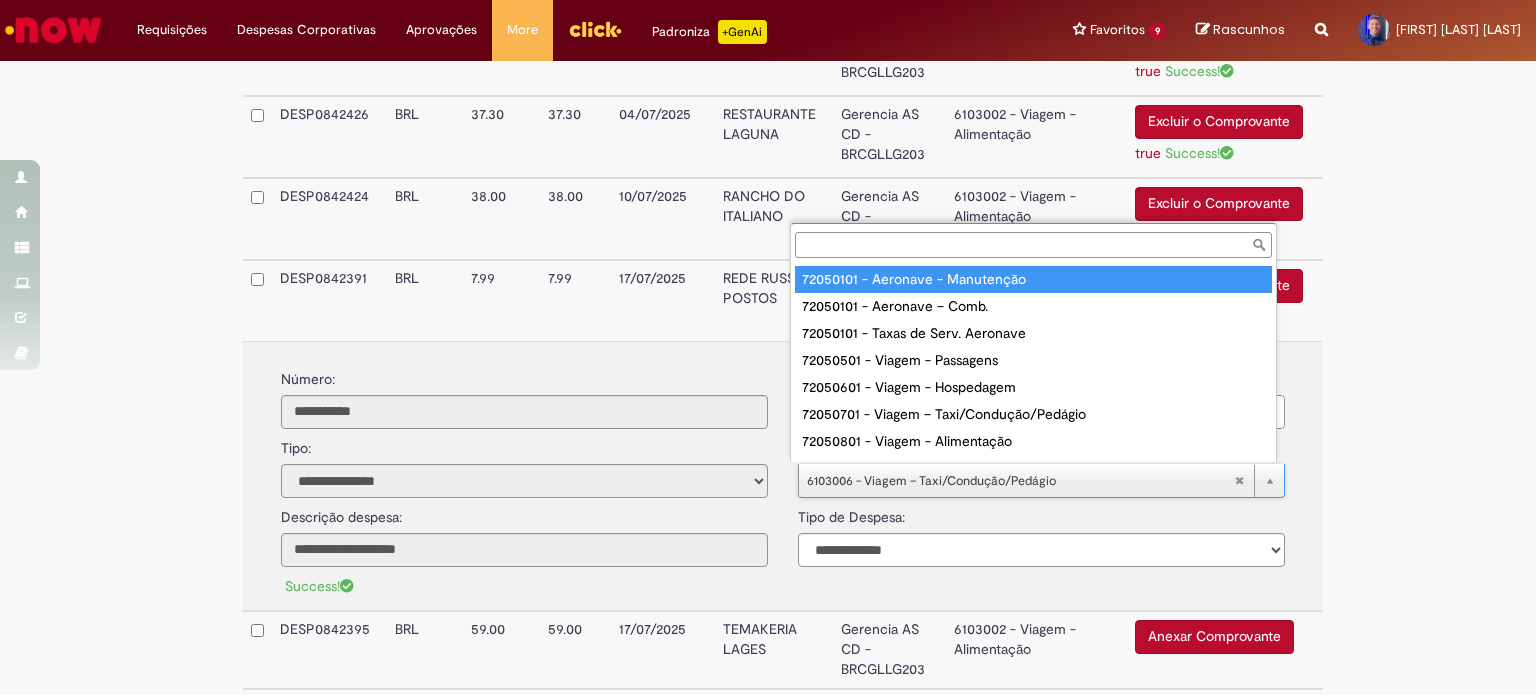 scroll, scrollTop: 16, scrollLeft: 0, axis: vertical 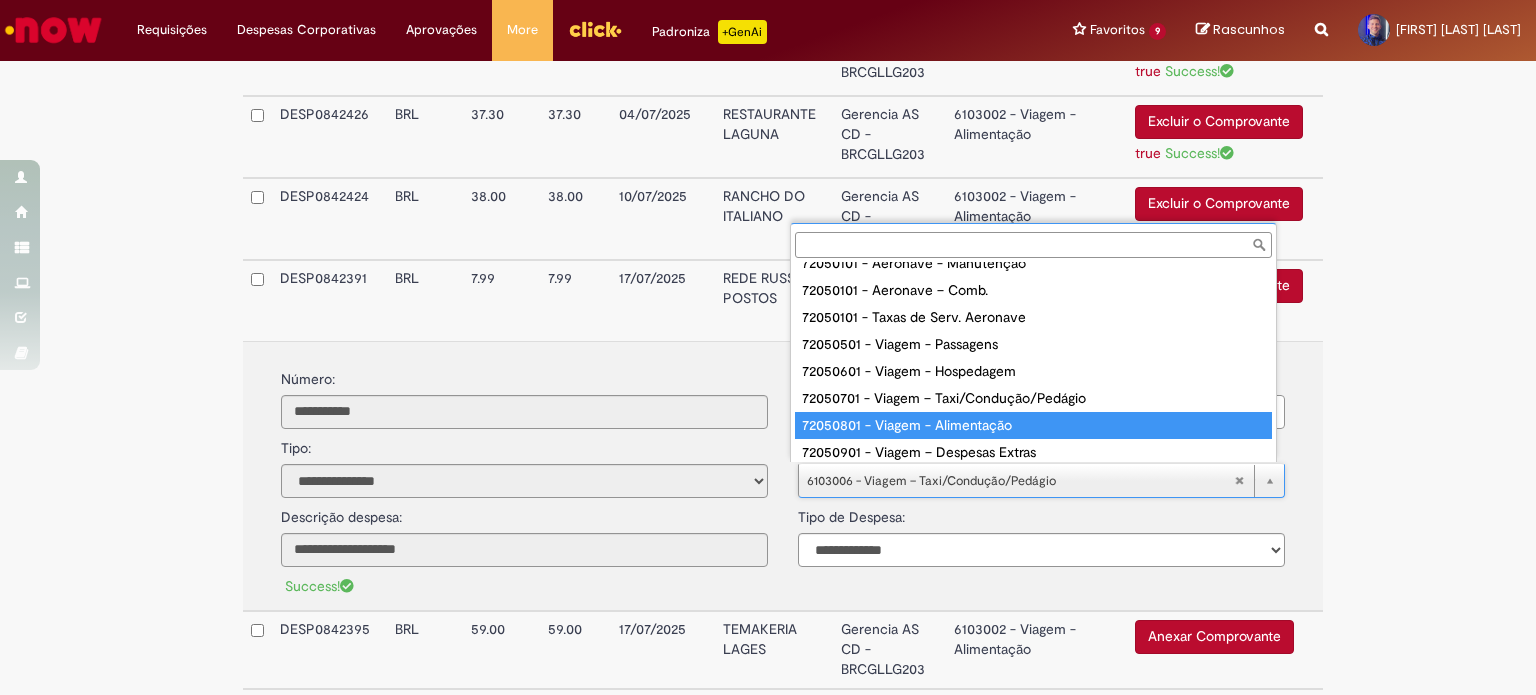 type on "**********" 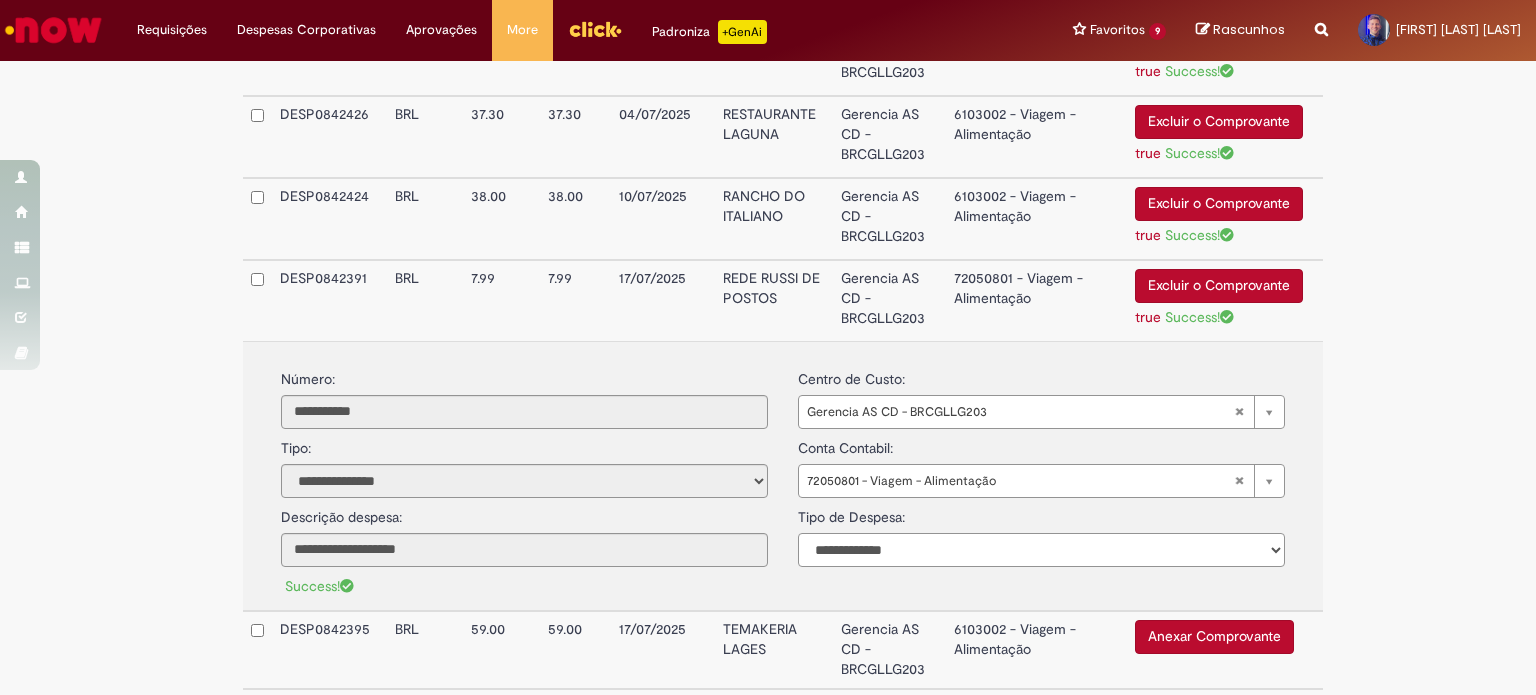 click on "**********" at bounding box center (1041, 550) 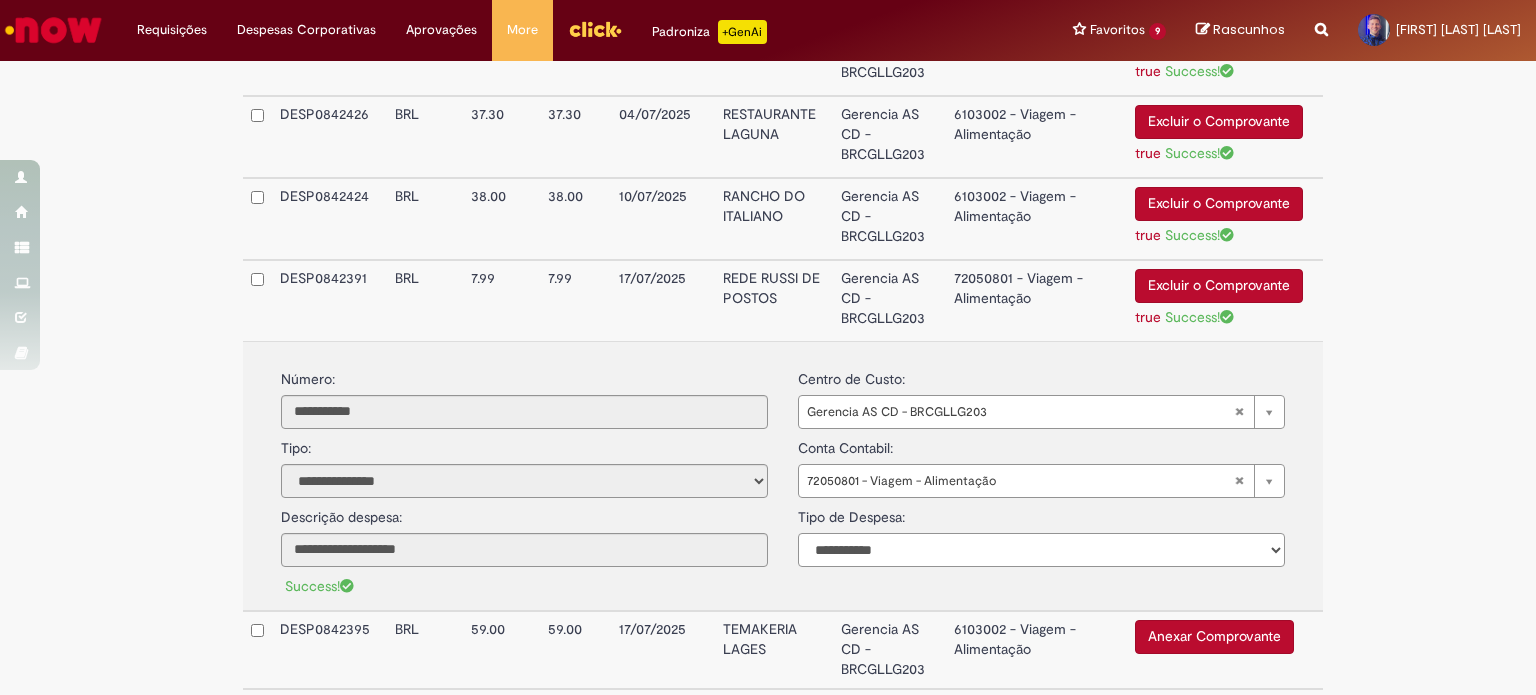 click on "**********" at bounding box center (1041, 550) 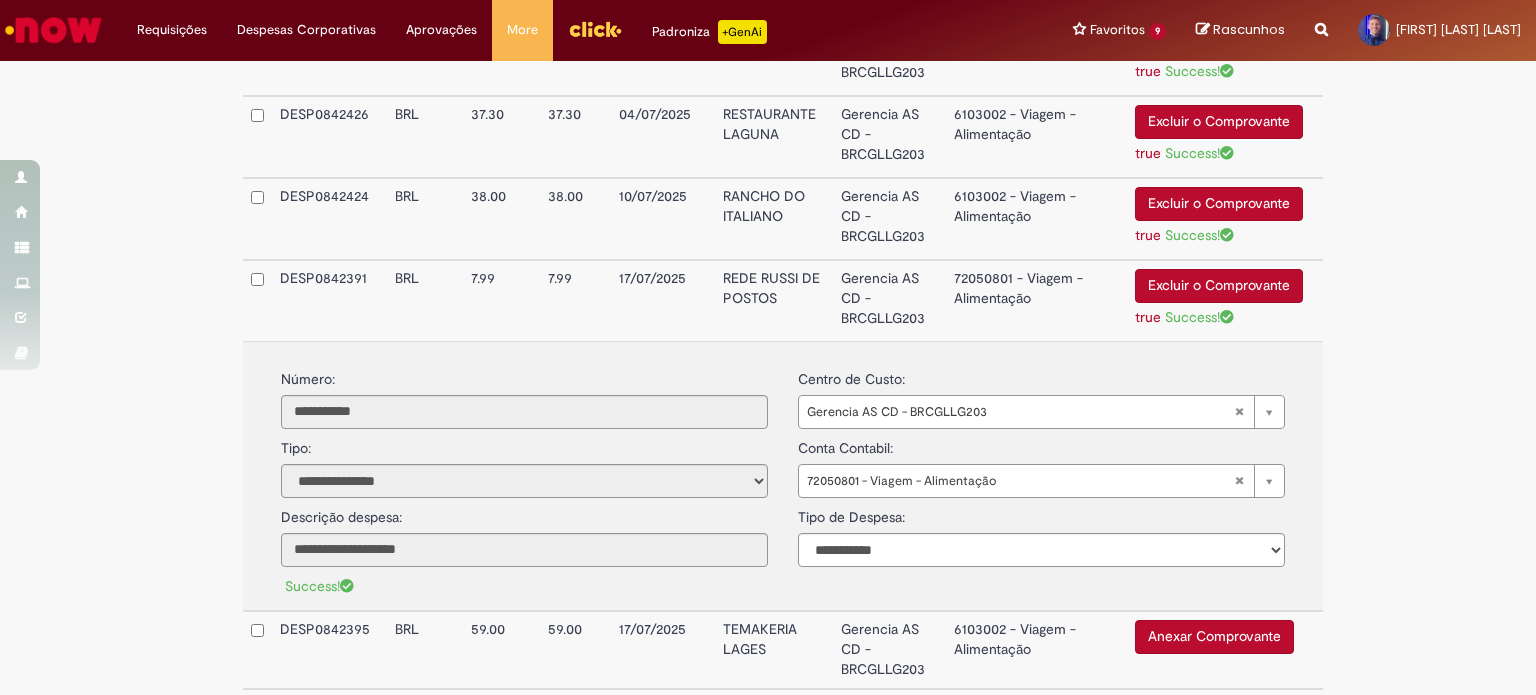 click on "**********" at bounding box center [768, 266] 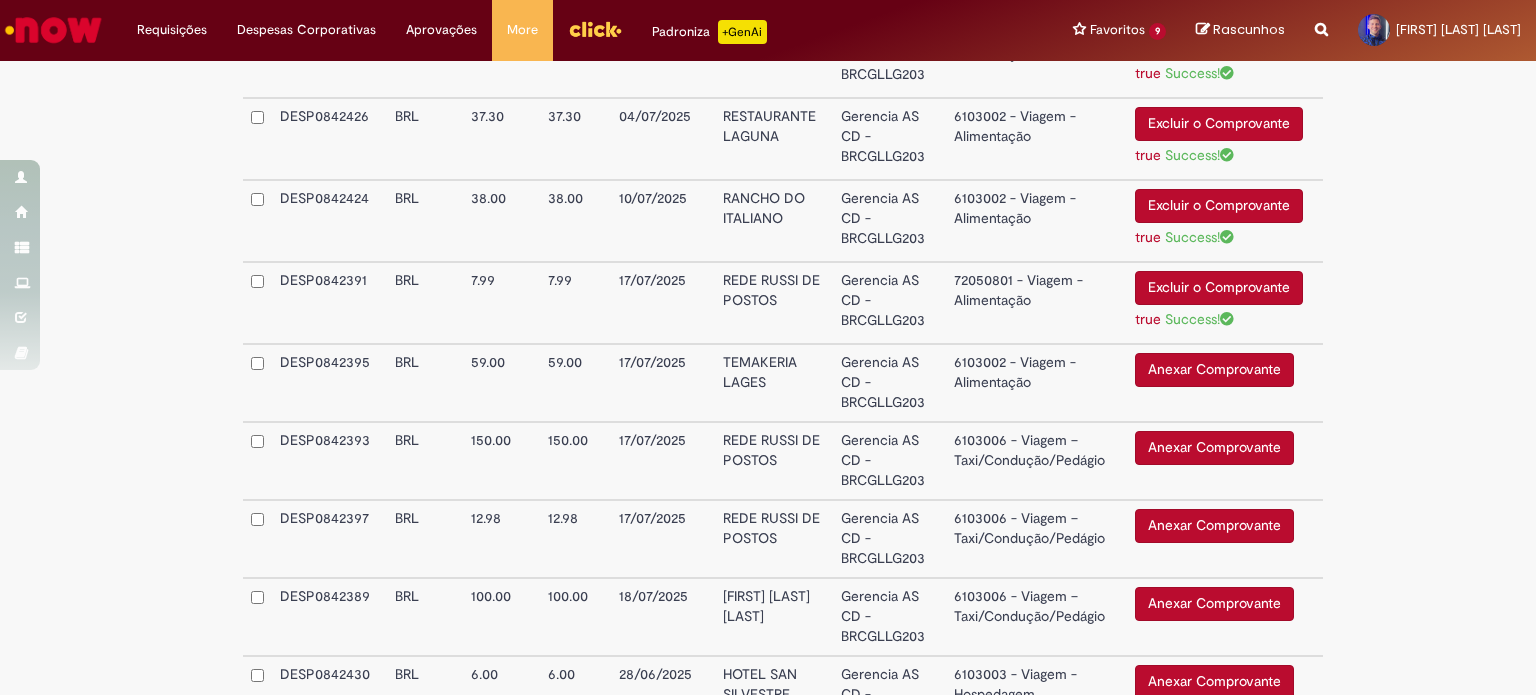 scroll, scrollTop: 1316, scrollLeft: 0, axis: vertical 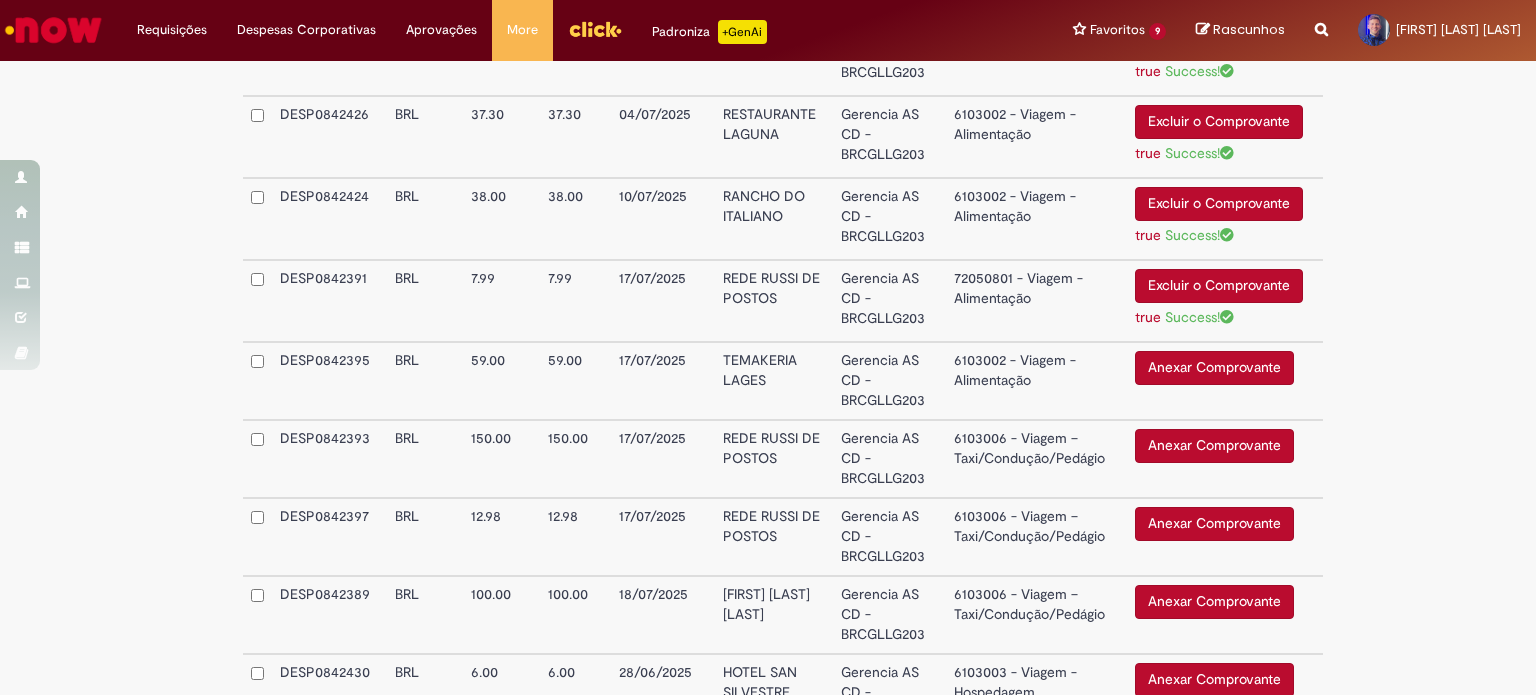 click on "Gerencia AS CD - BRCGLLG203" at bounding box center [889, 459] 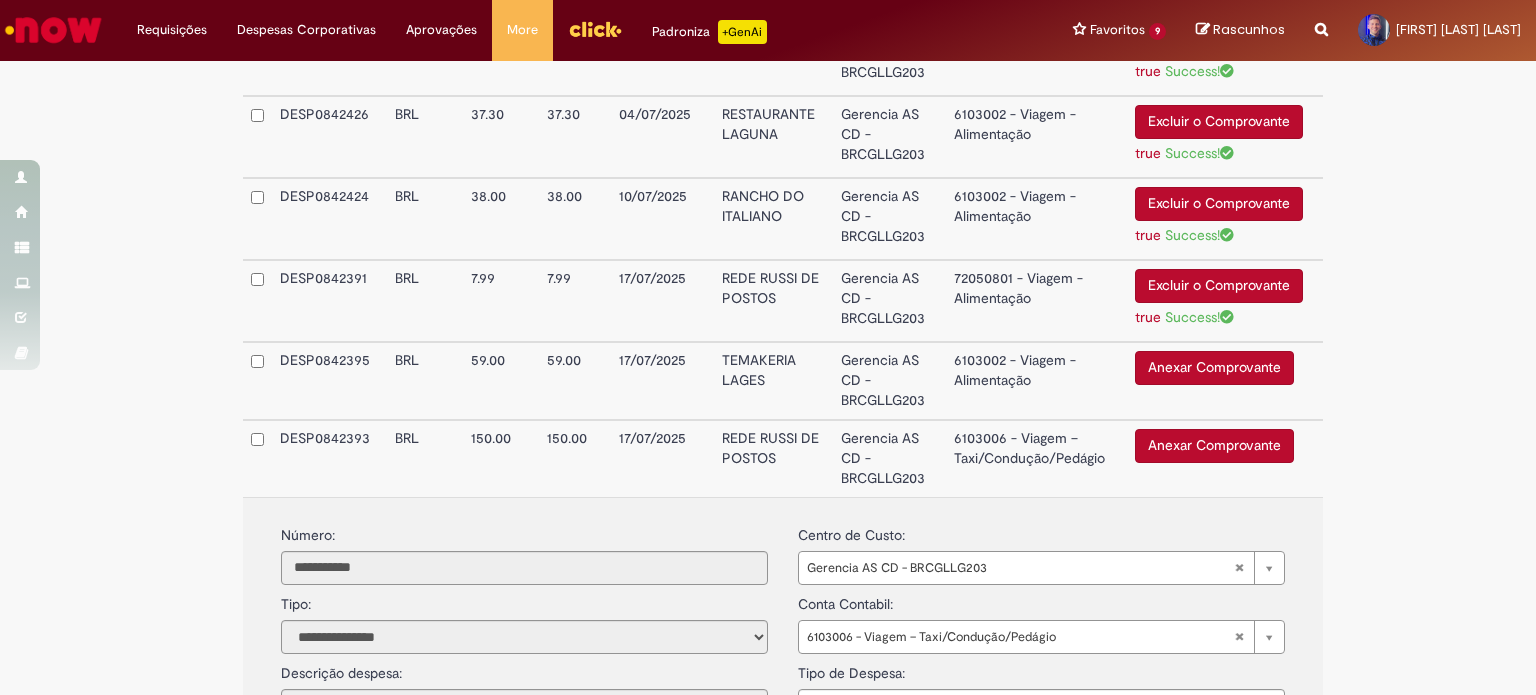scroll, scrollTop: 1616, scrollLeft: 0, axis: vertical 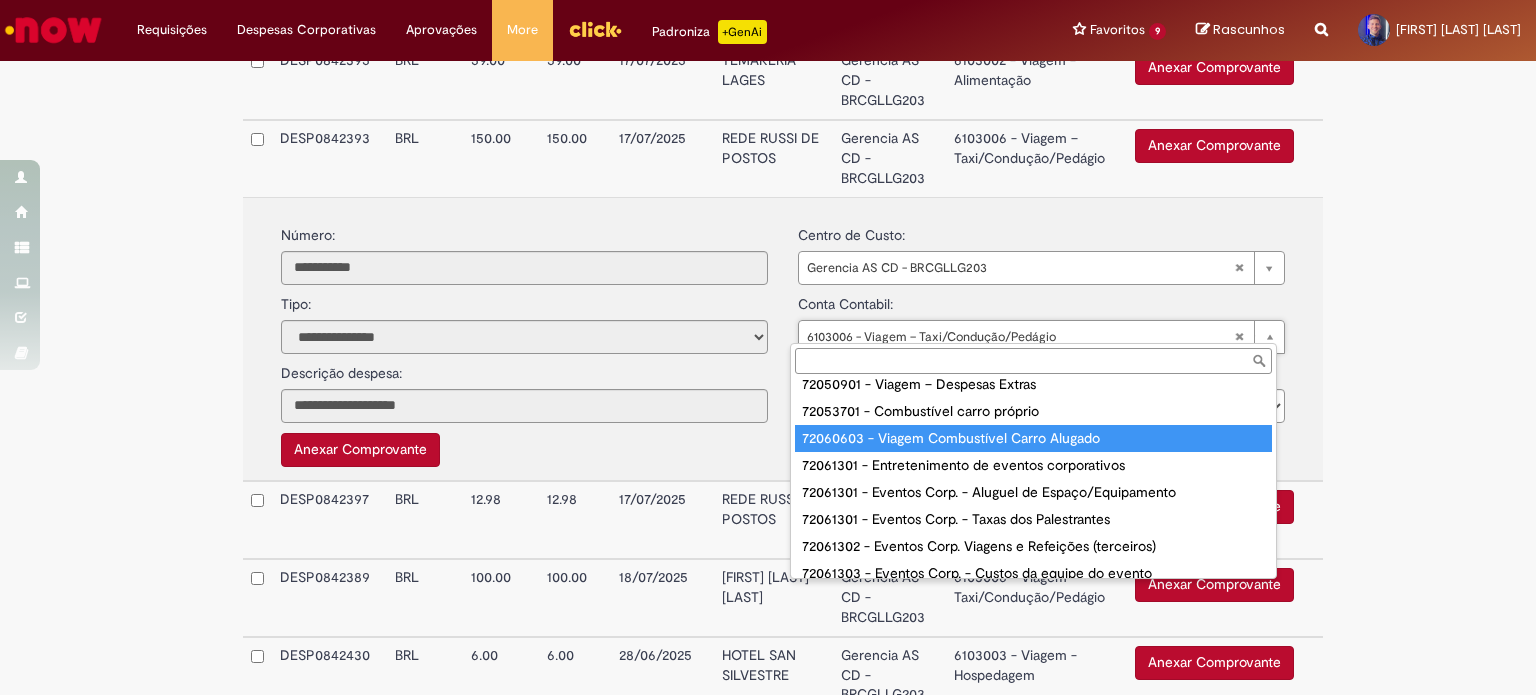 type on "**********" 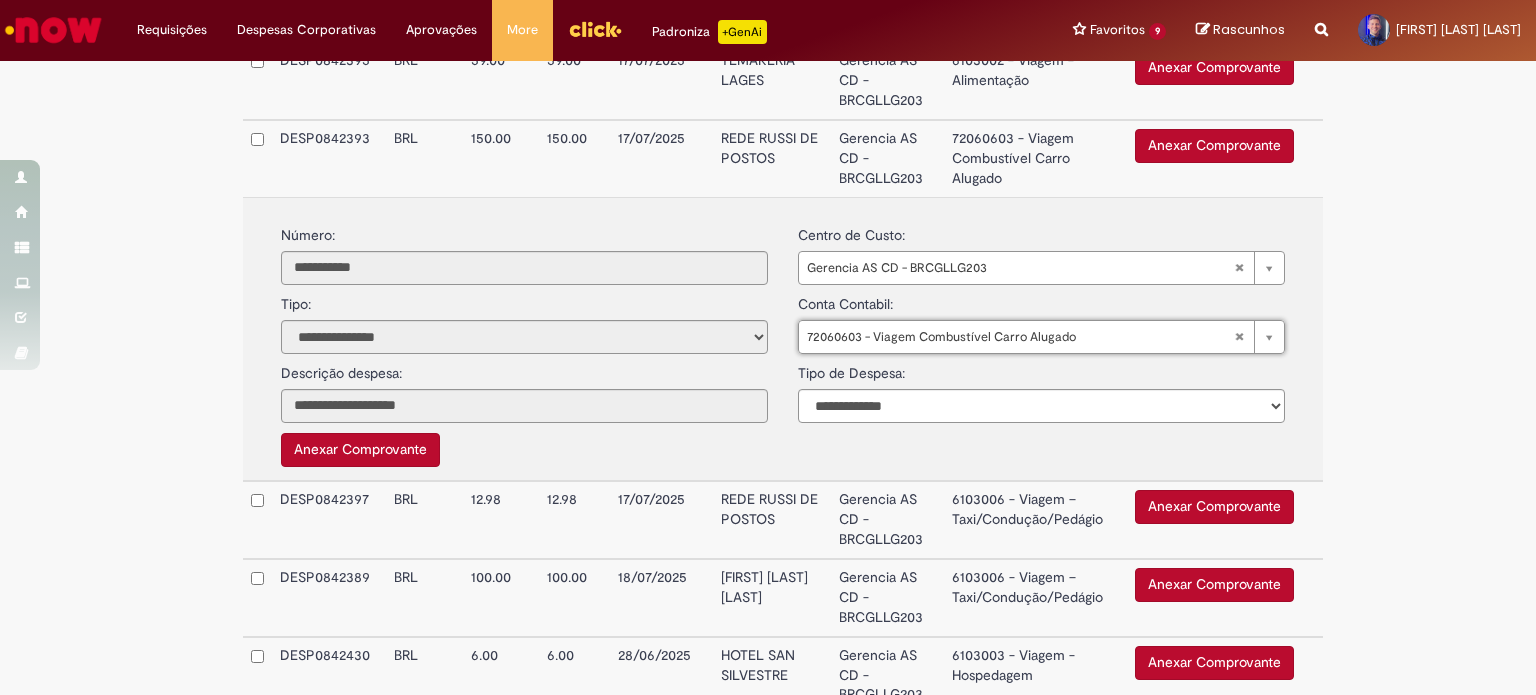 click on "**********" at bounding box center (768, -27) 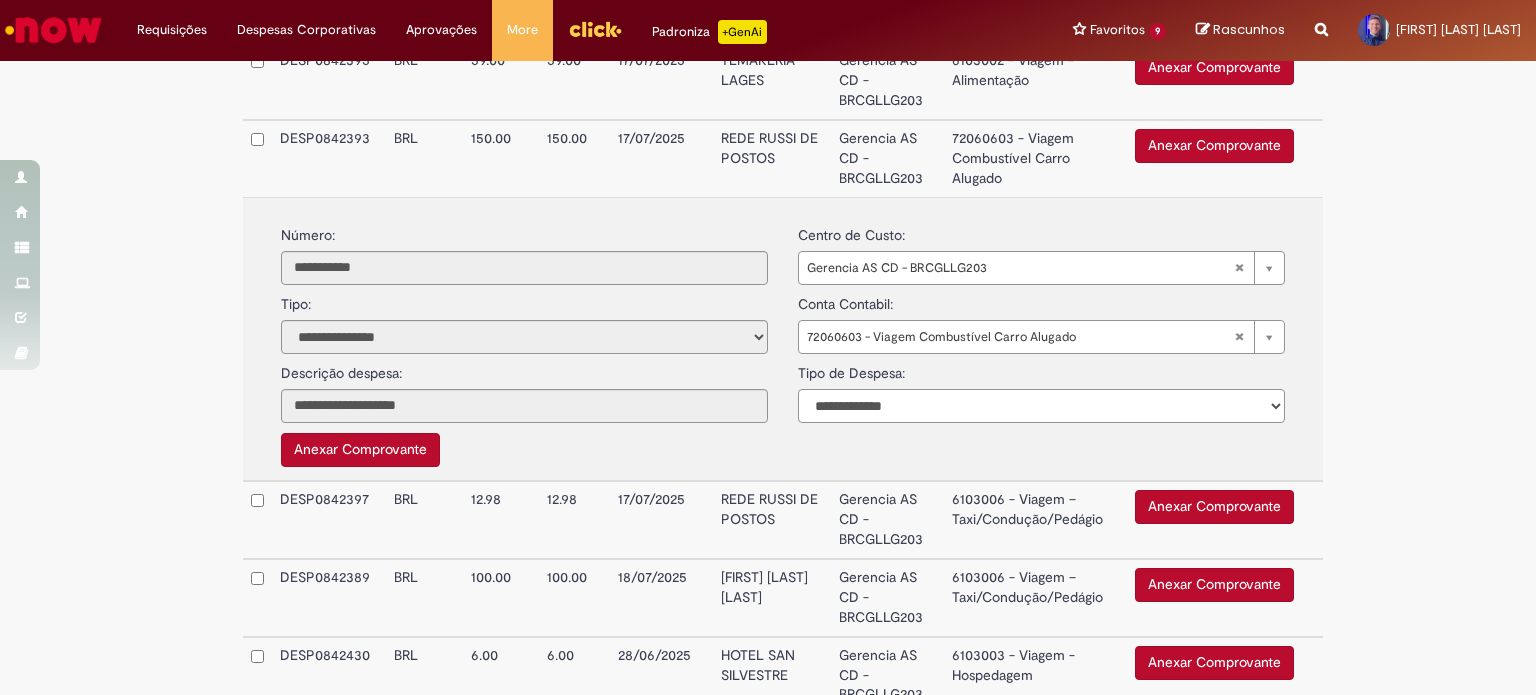 click on "**********" at bounding box center [1041, 406] 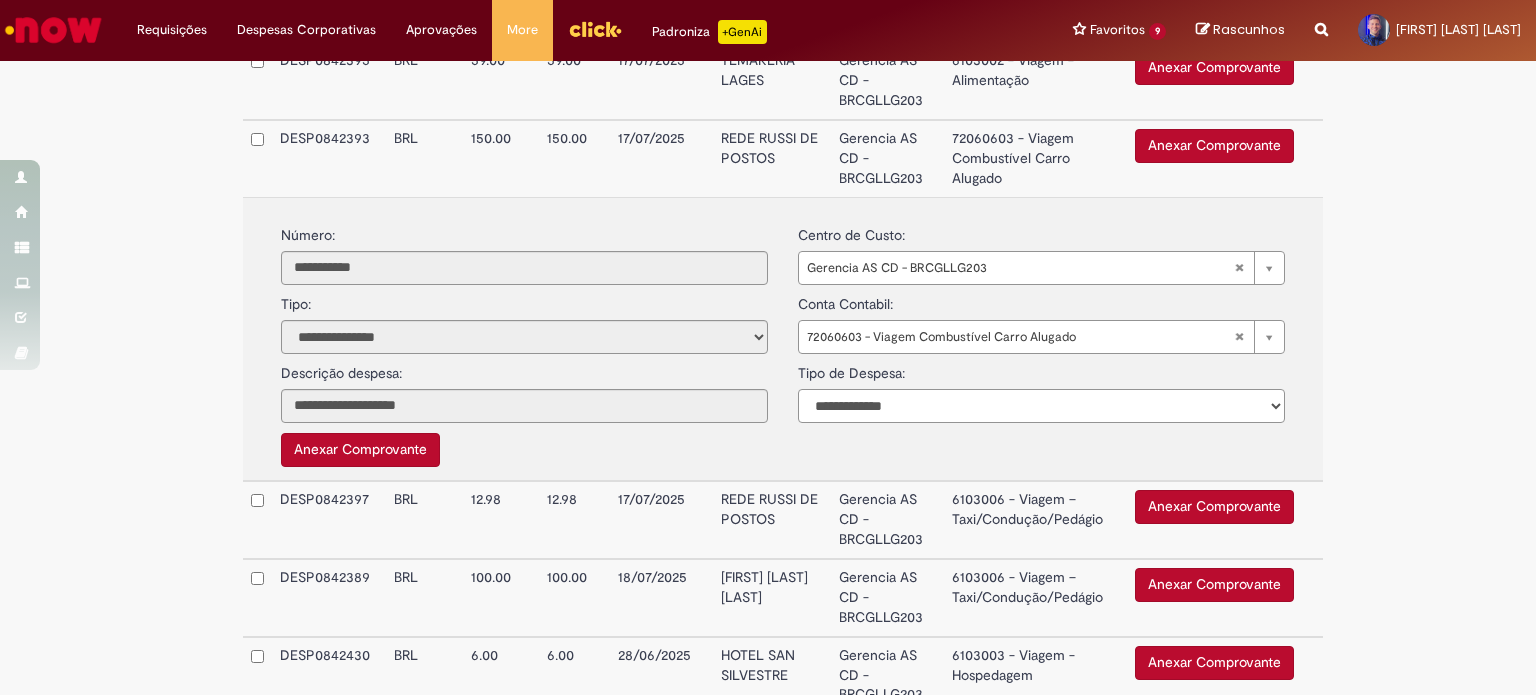 select on "*" 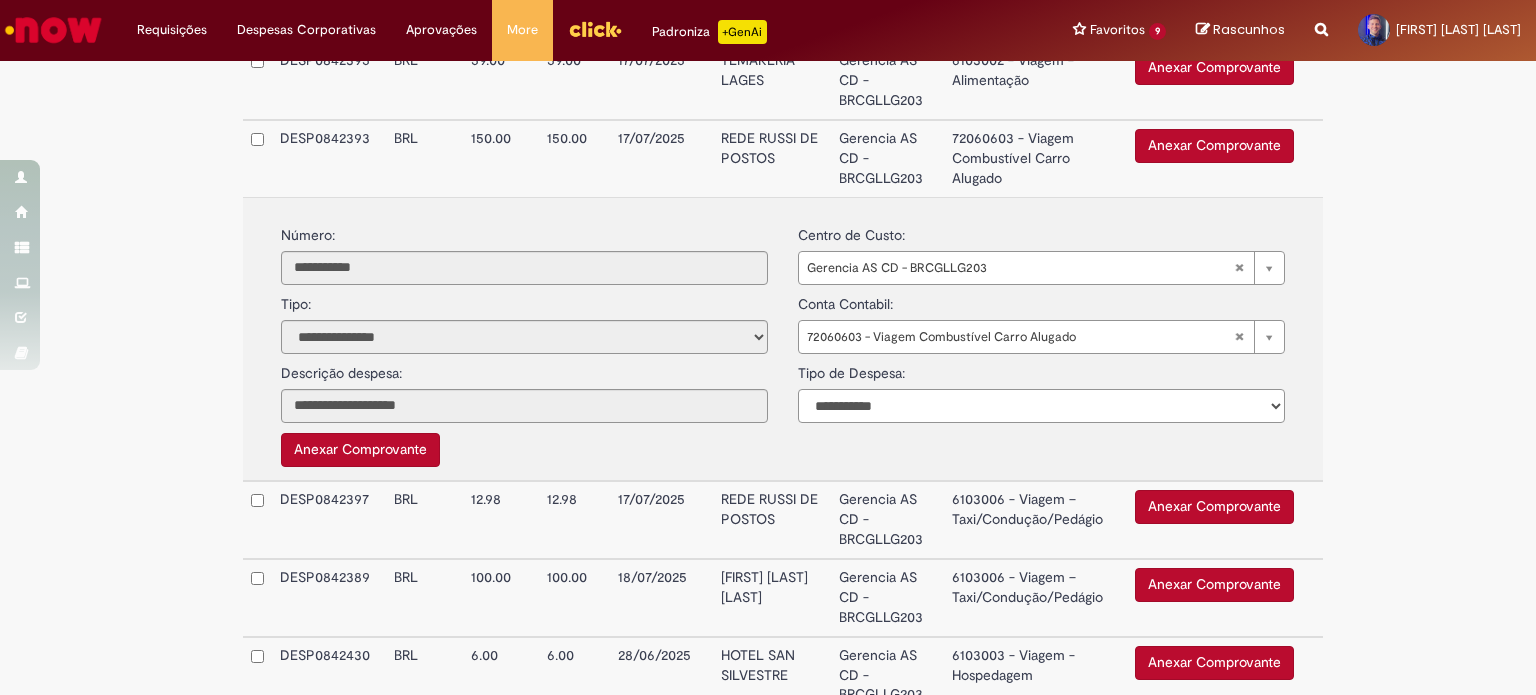 click on "**********" at bounding box center [1041, 406] 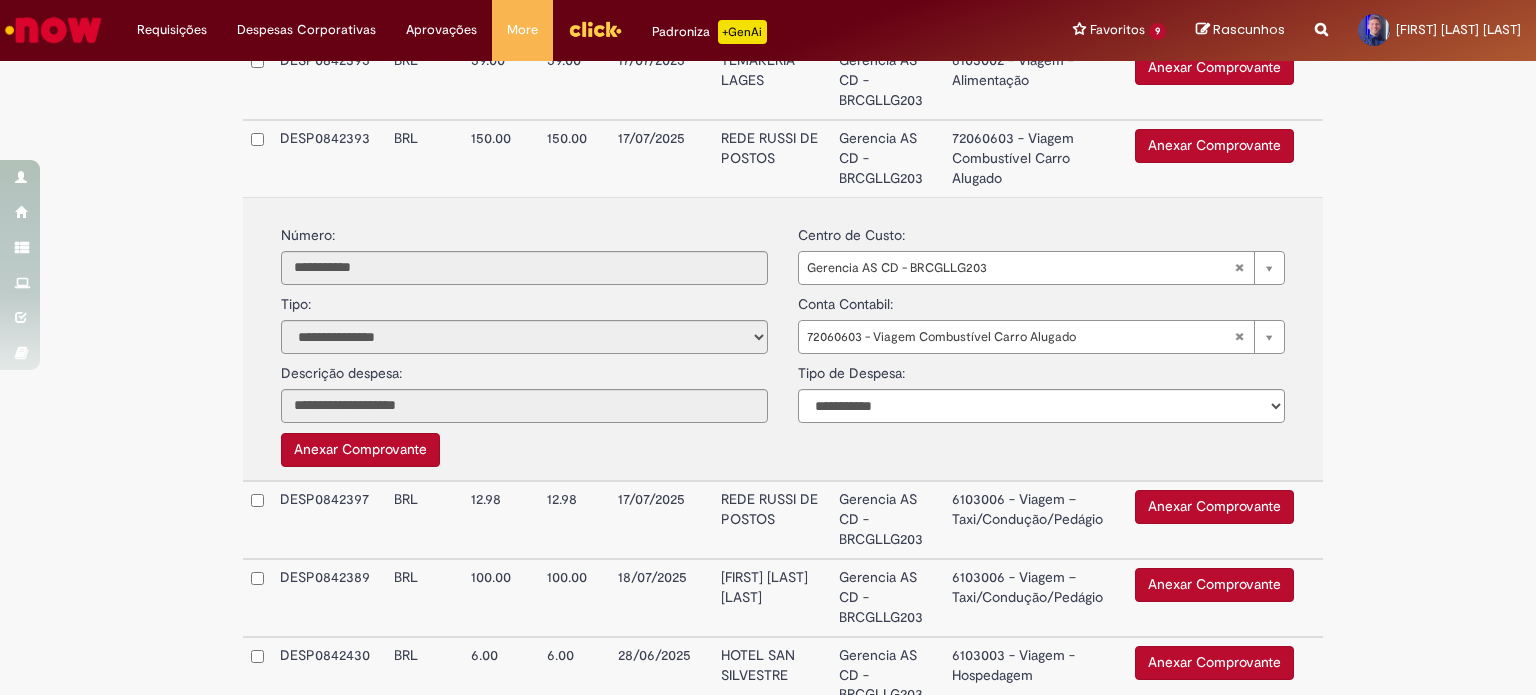 click on "**********" at bounding box center (783, 338) 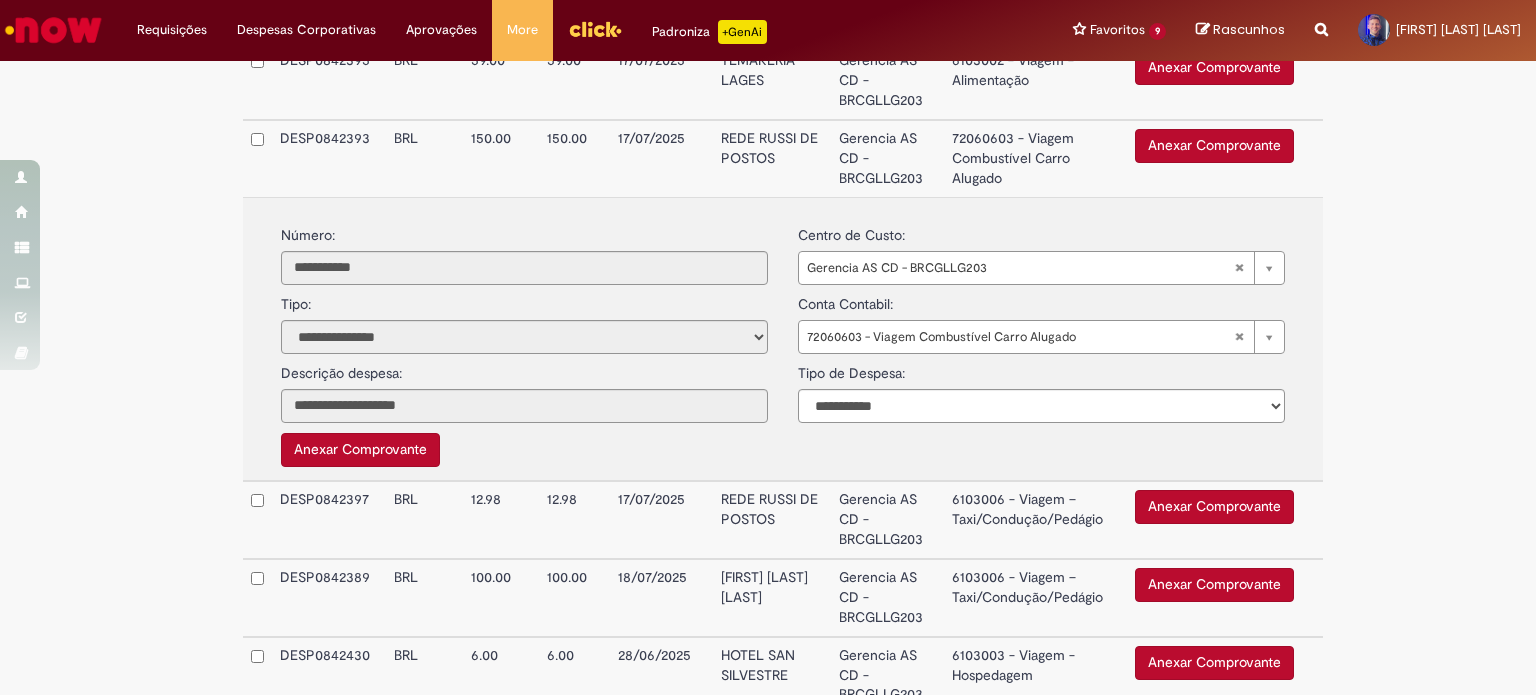 click on "Anexar Comprovante" at bounding box center [360, 450] 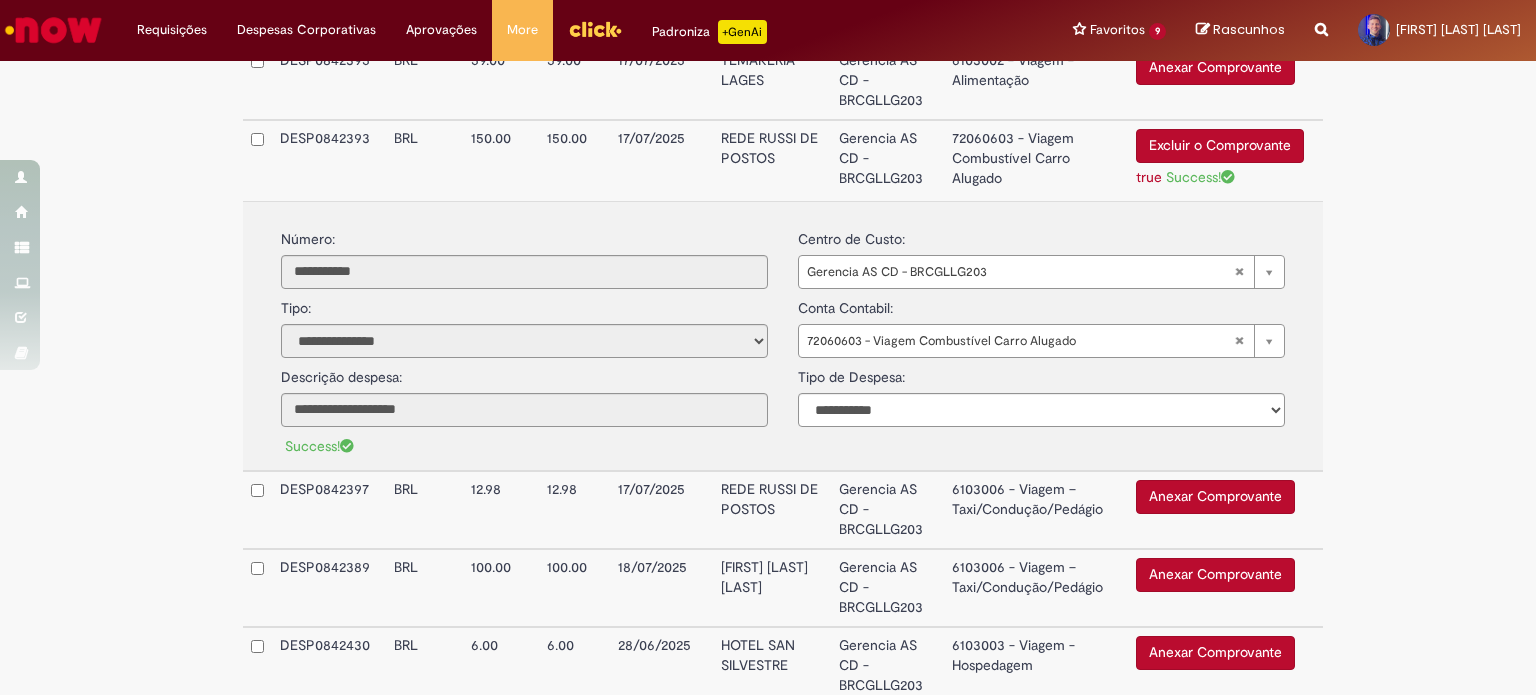 click on "REDE RUSSI DE POSTOS" at bounding box center [772, 160] 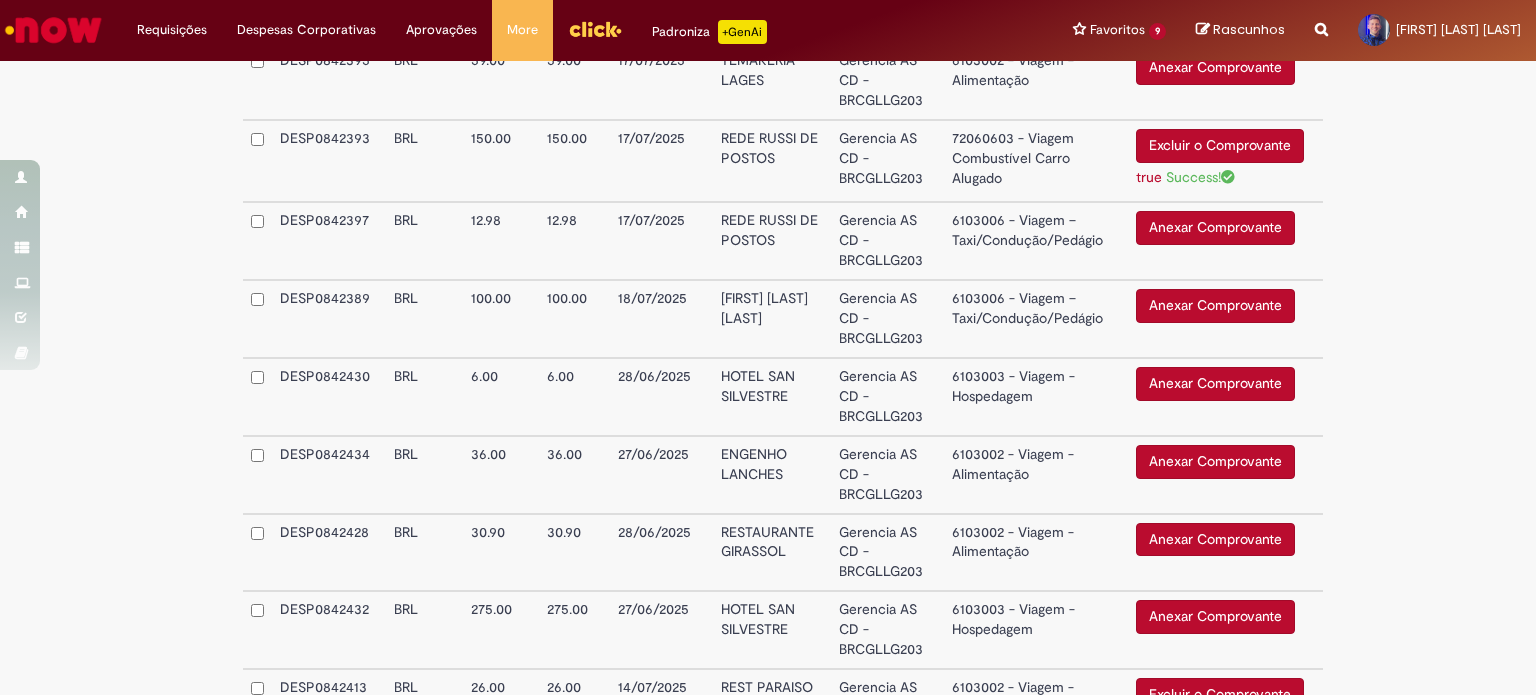 click on "REDE RUSSI DE POSTOS" at bounding box center (772, 161) 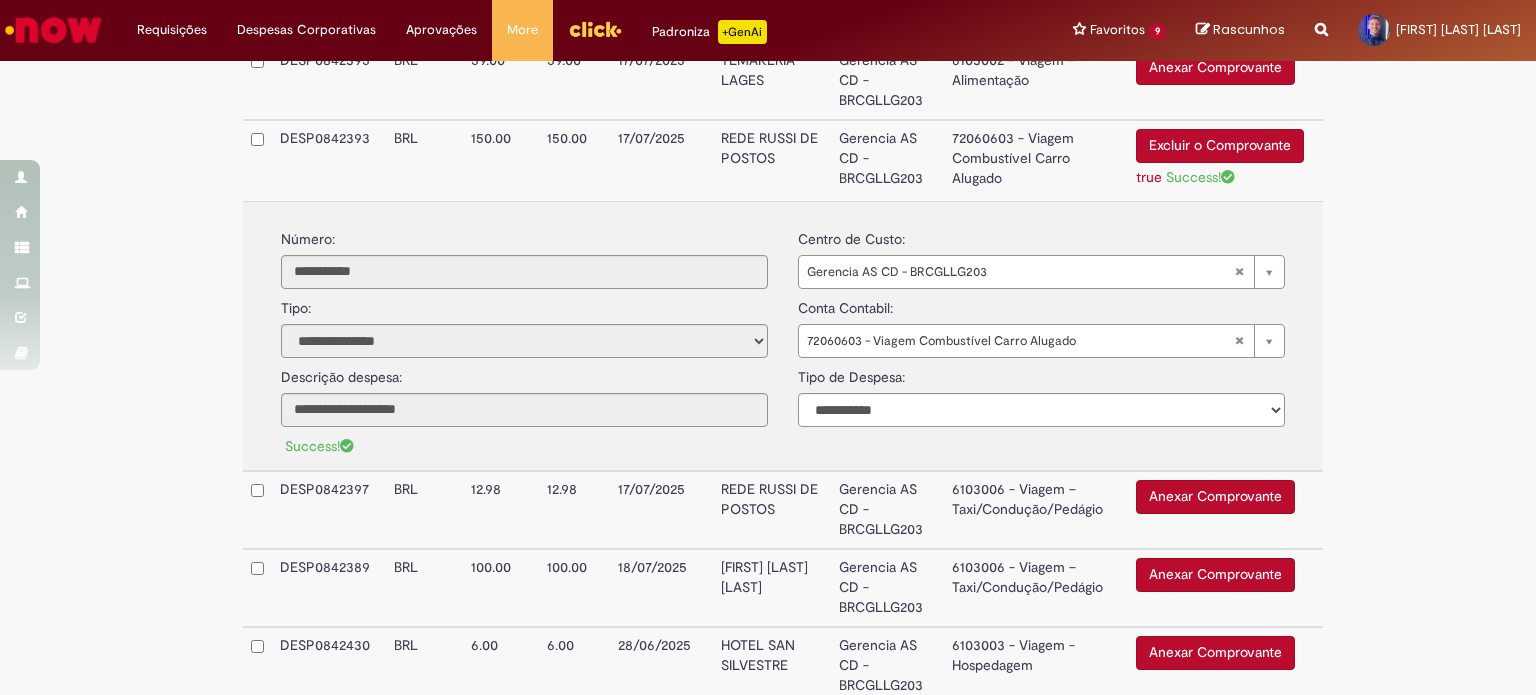 click on "REDE RUSSI DE POSTOS" at bounding box center [772, 160] 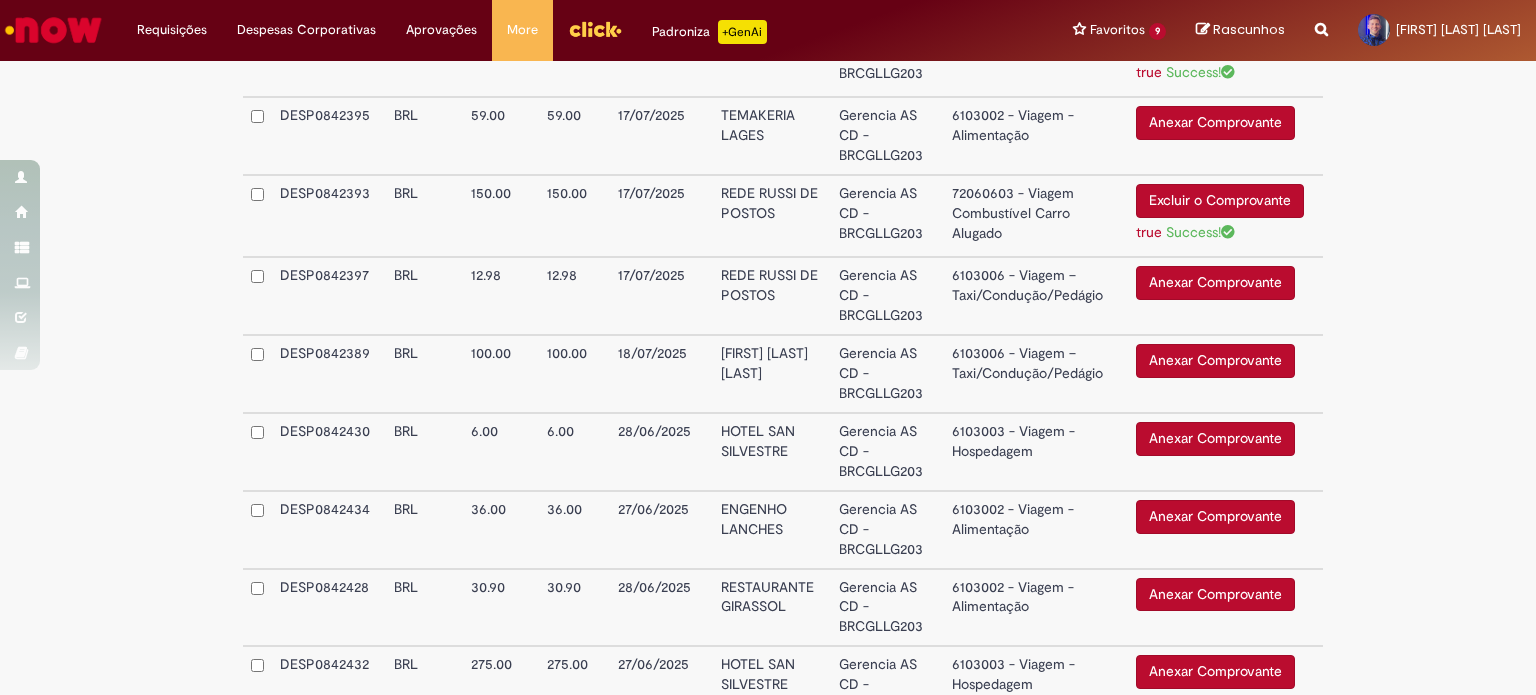scroll, scrollTop: 1516, scrollLeft: 0, axis: vertical 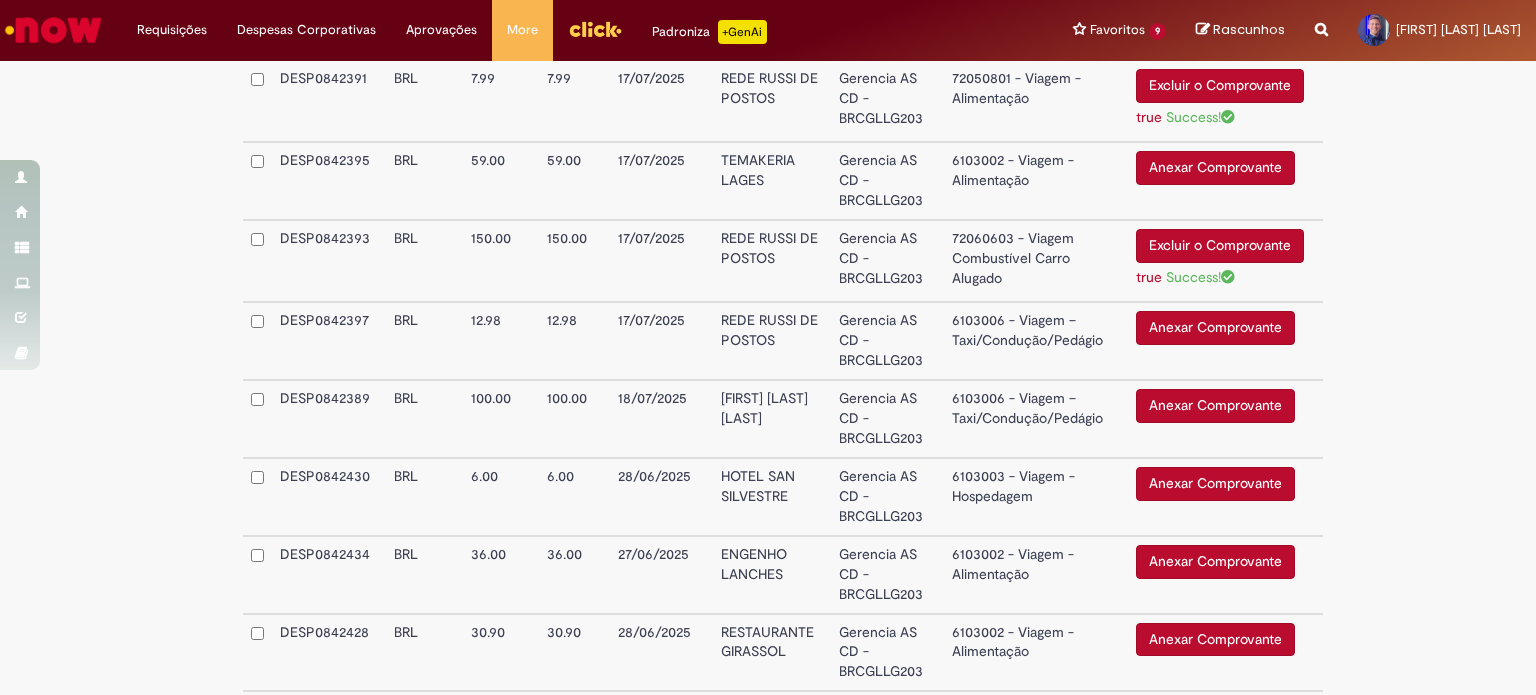 click on "72060603 -  Viagem Combustível Carro Alugado" at bounding box center (1035, 261) 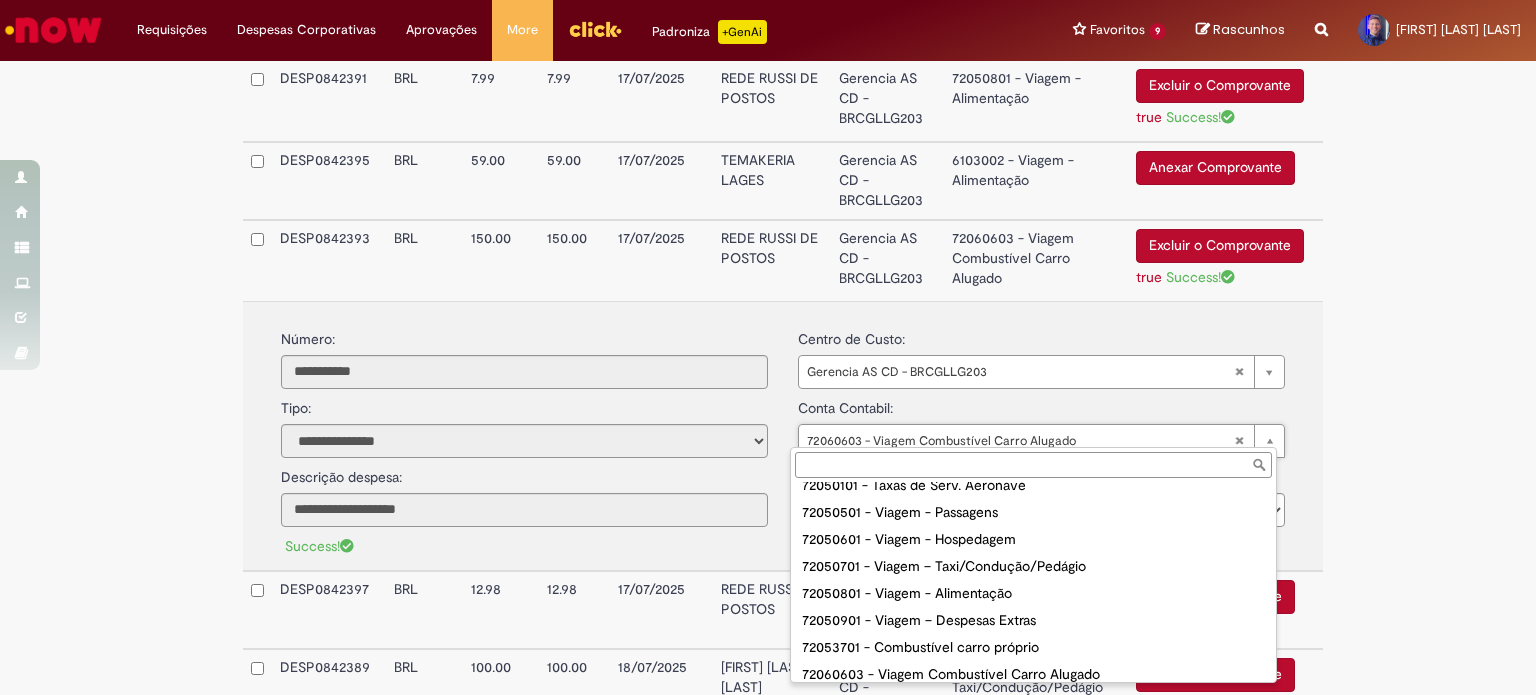 scroll, scrollTop: 101, scrollLeft: 0, axis: vertical 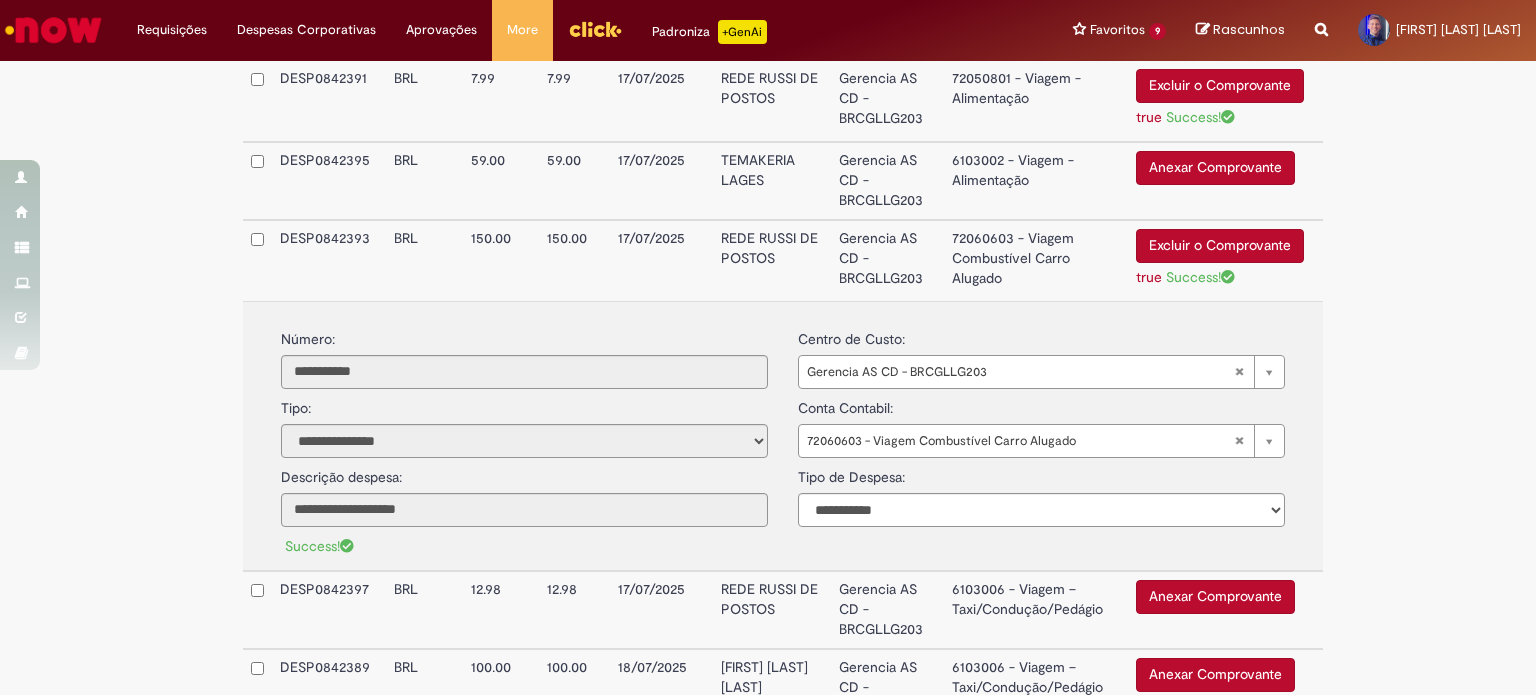 click on "Gerencia AS CD - BRCGLLG203" at bounding box center (887, 260) 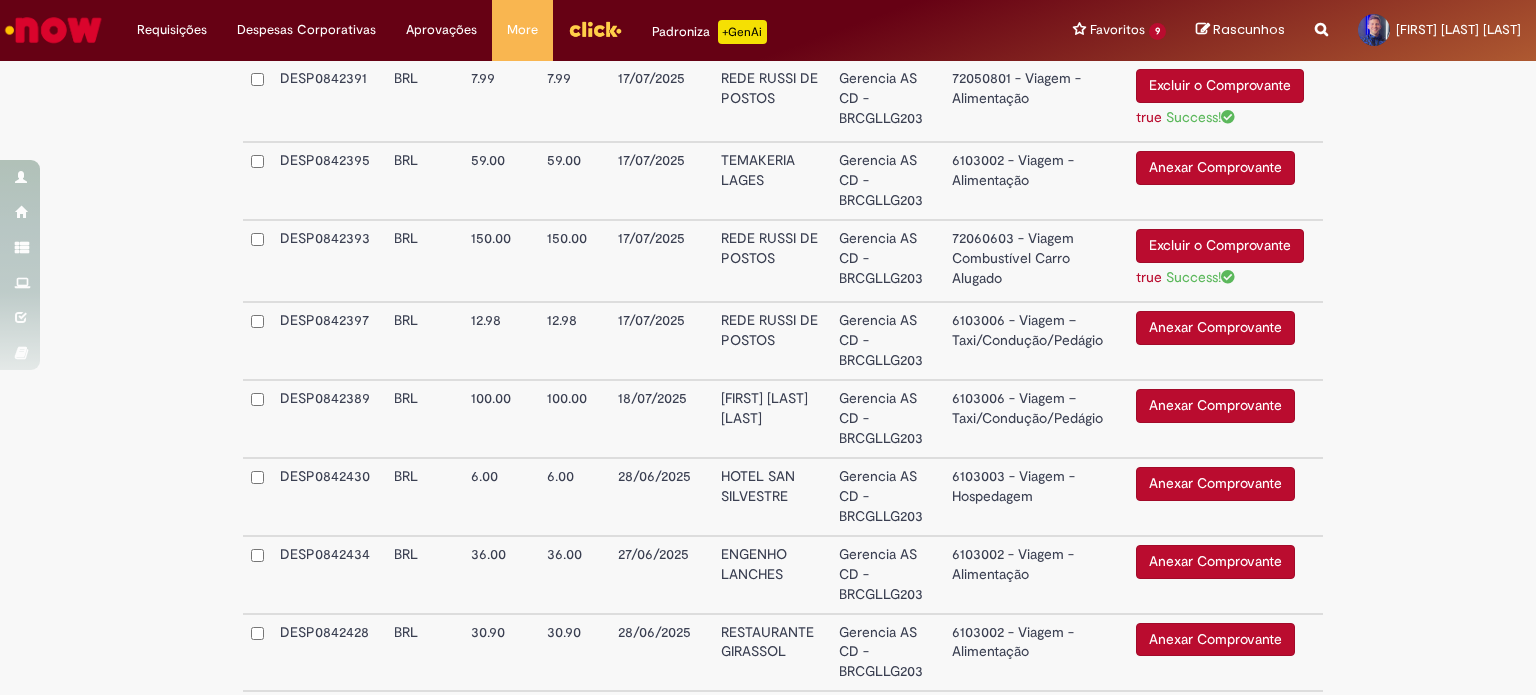 click on "Anexar Comprovante" at bounding box center (1215, 168) 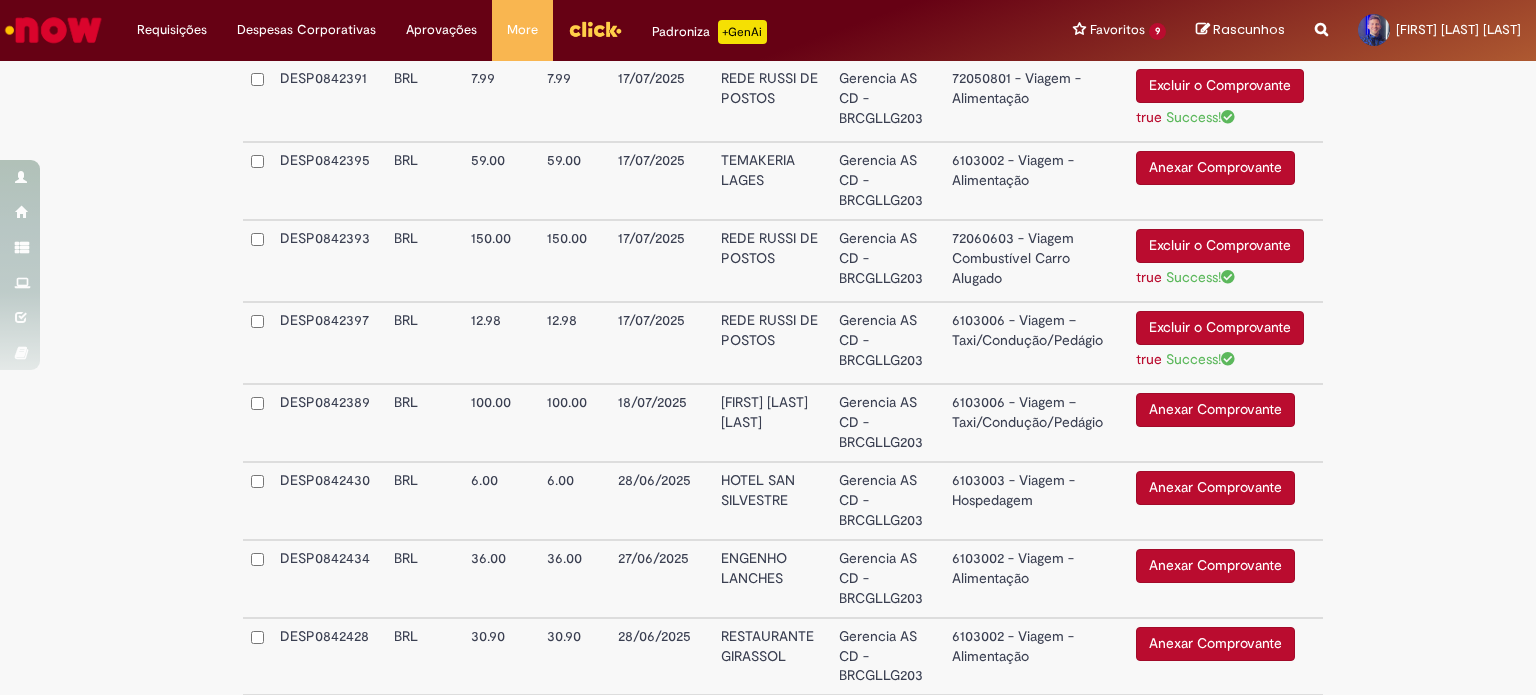 click on "Anexar Comprovante" at bounding box center [1215, 168] 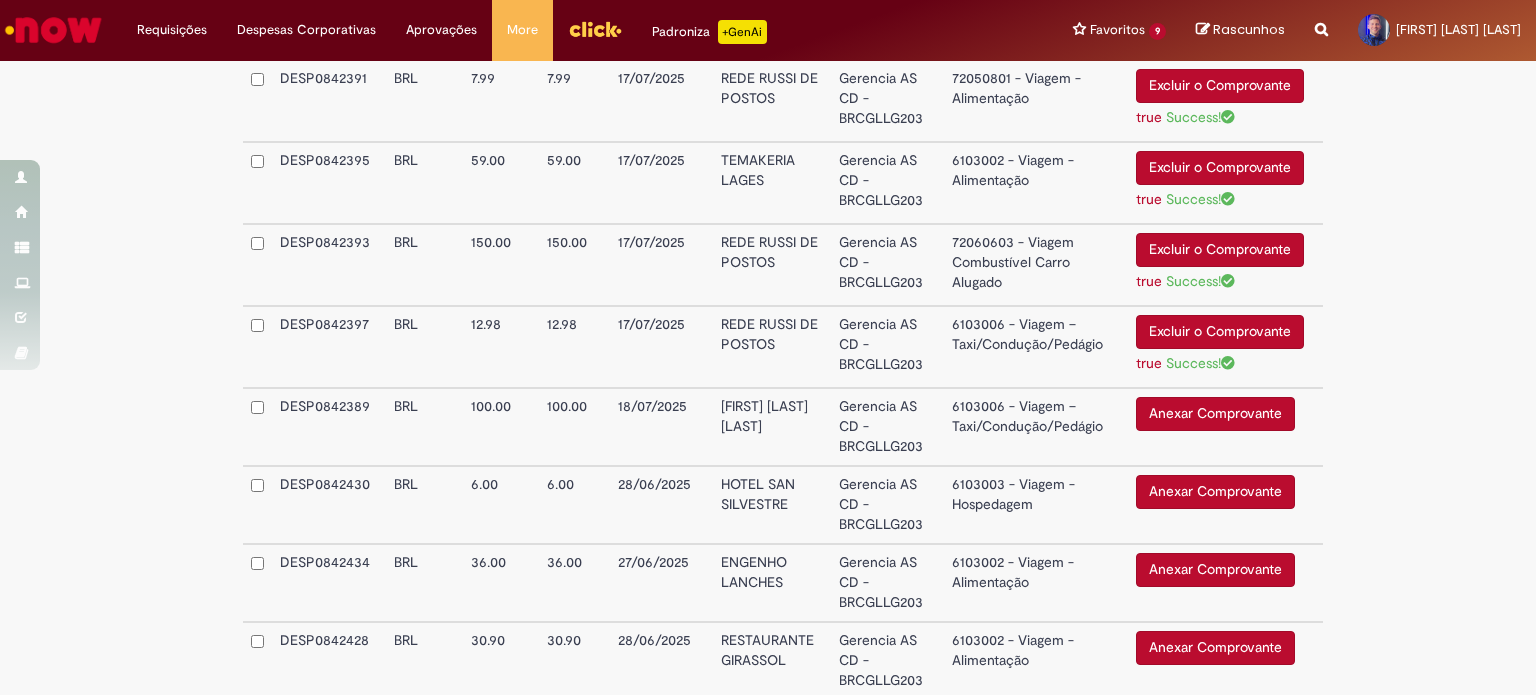 click on "Anexar Comprovante" at bounding box center (1215, 414) 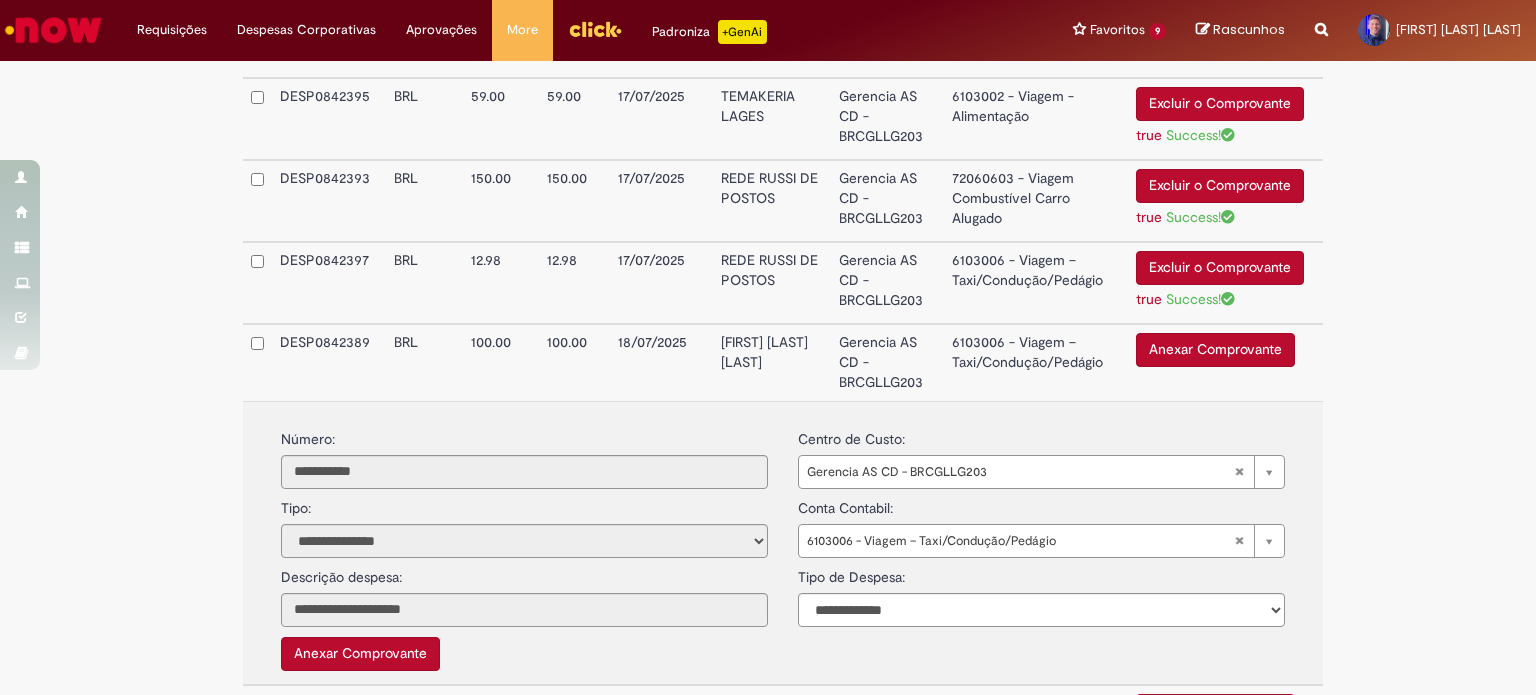 scroll, scrollTop: 1616, scrollLeft: 0, axis: vertical 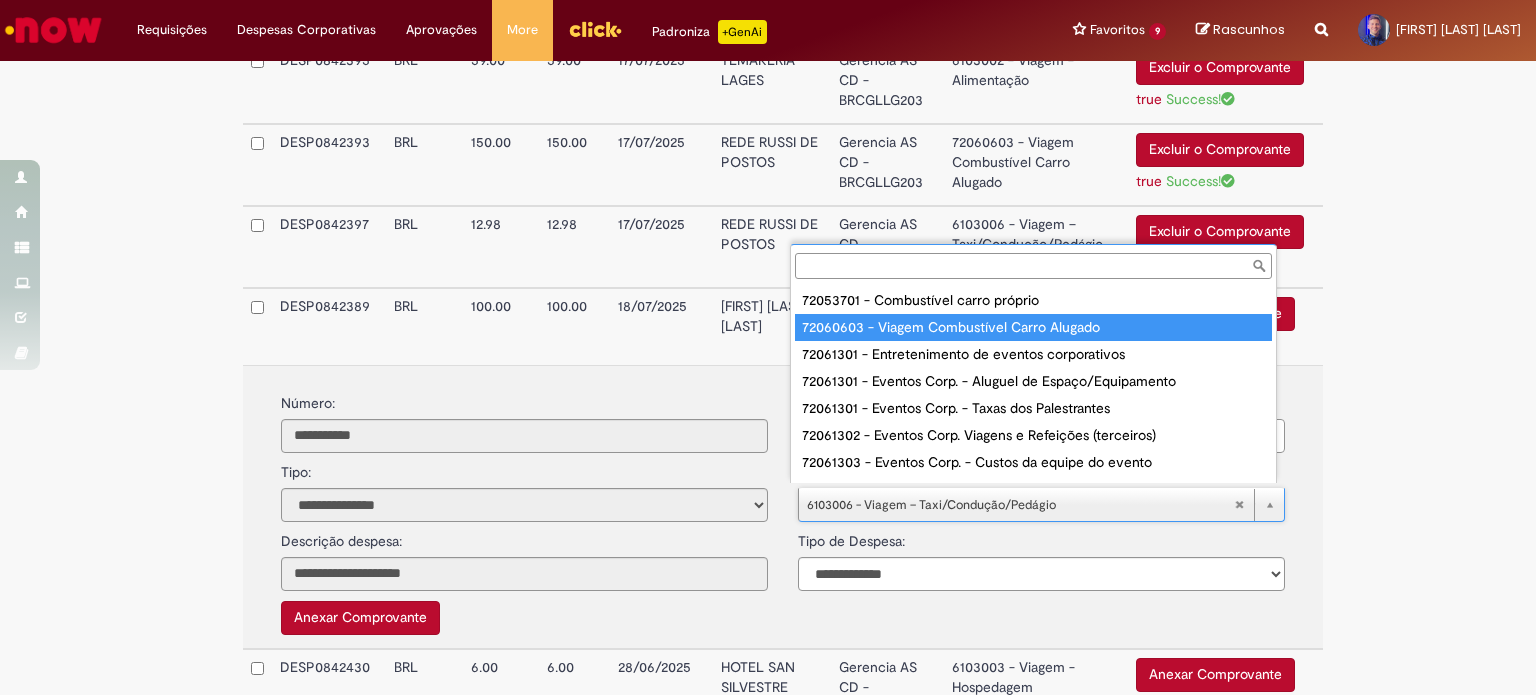 type on "**********" 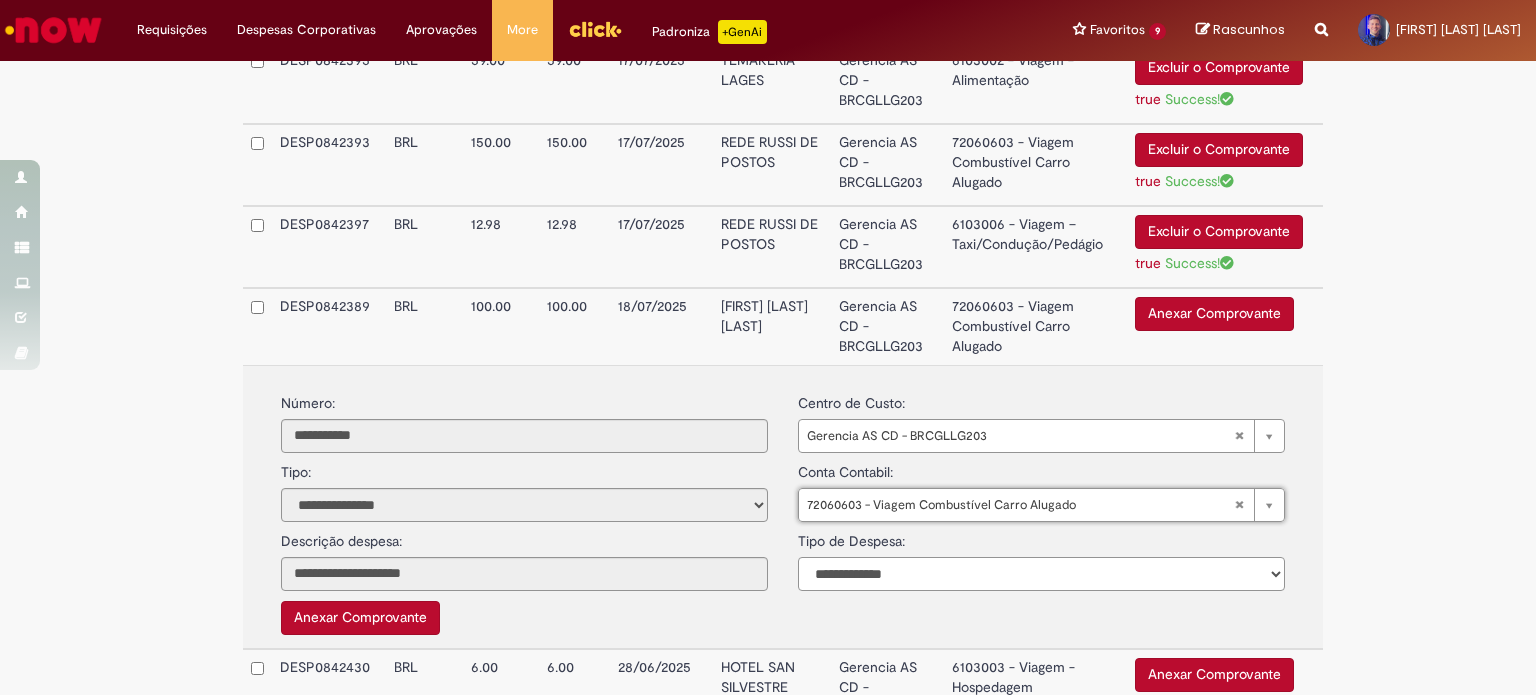 click on "**********" at bounding box center (1041, 574) 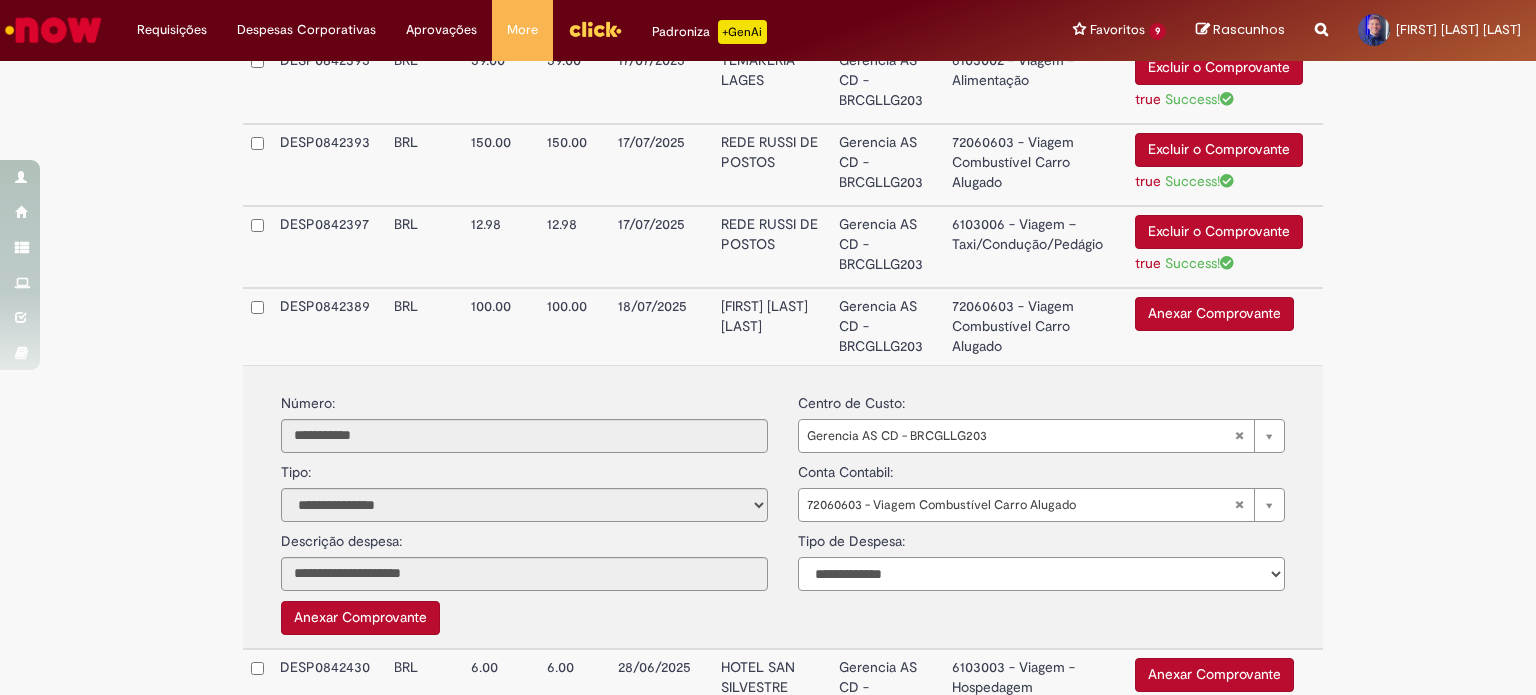 select on "*" 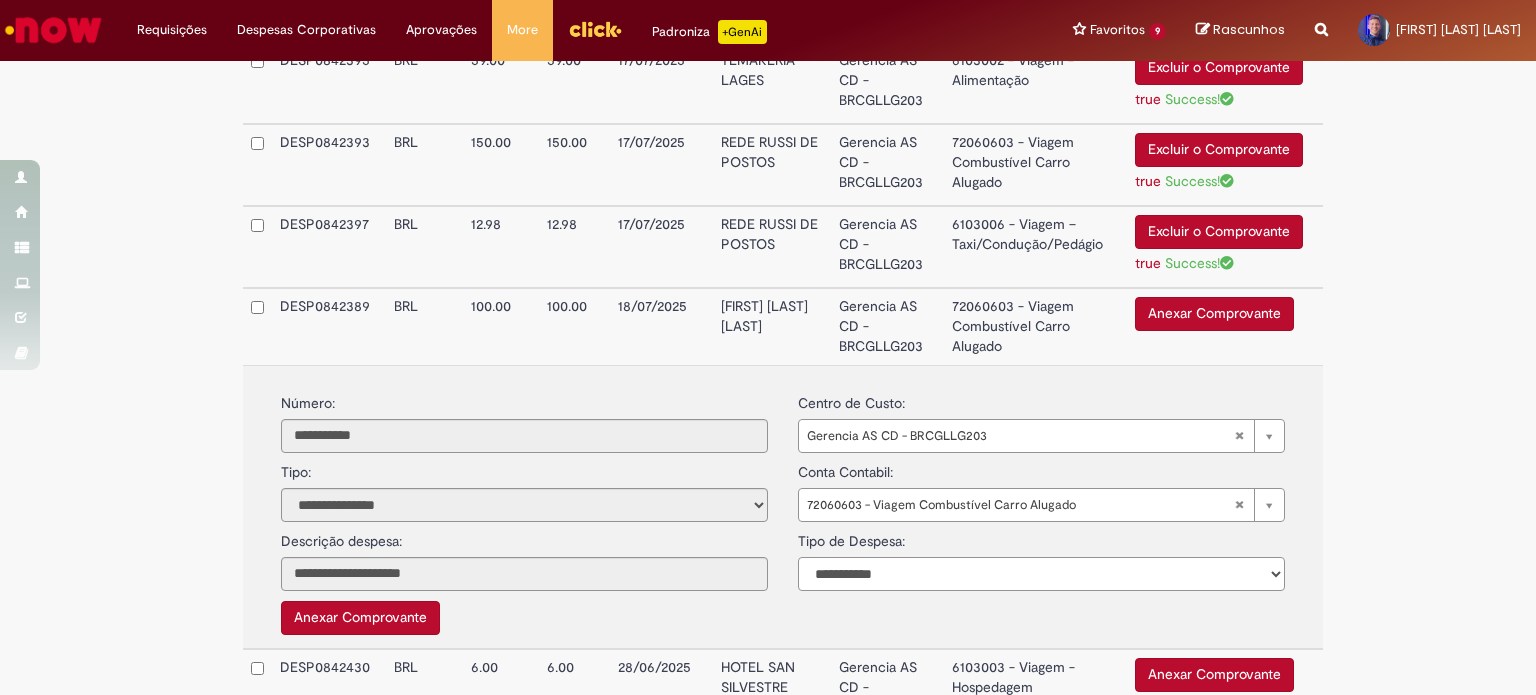 click on "**********" at bounding box center (1041, 574) 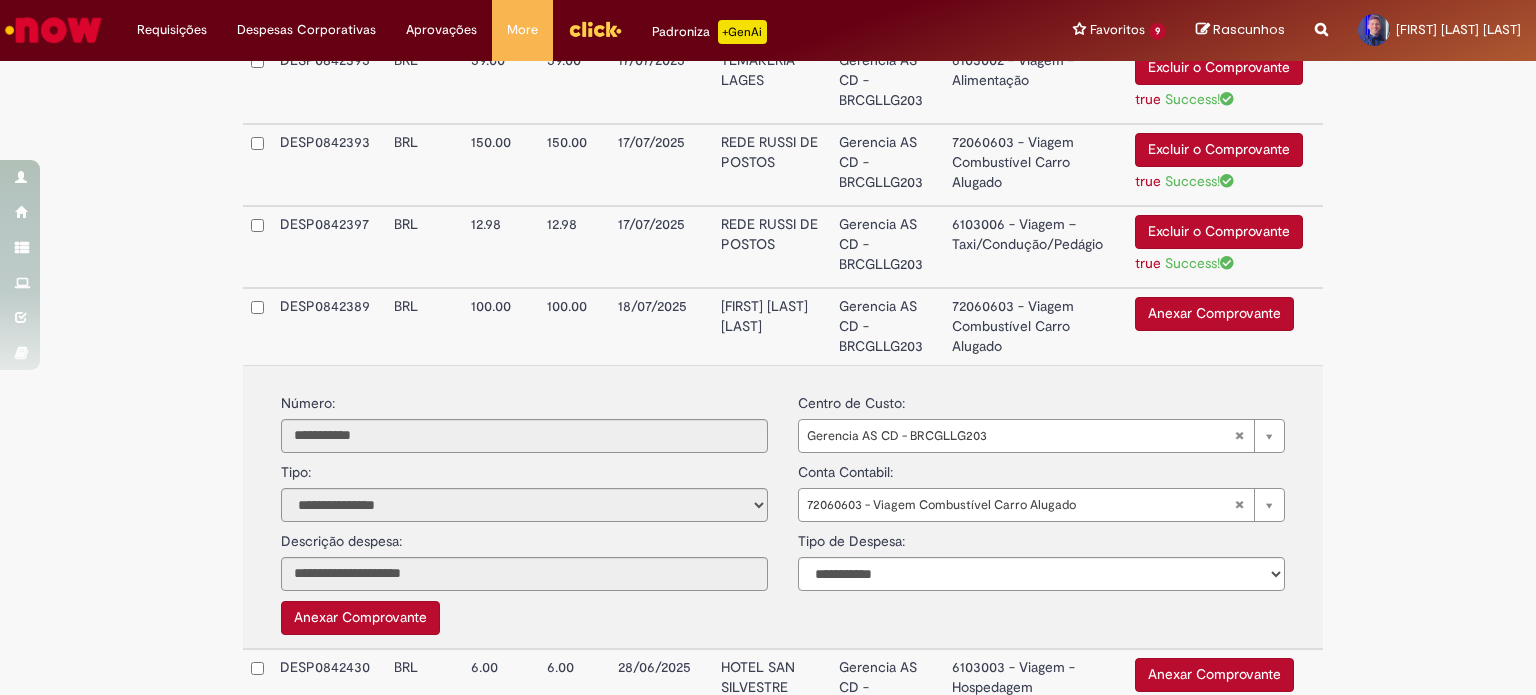 click on "**********" at bounding box center (768, -21) 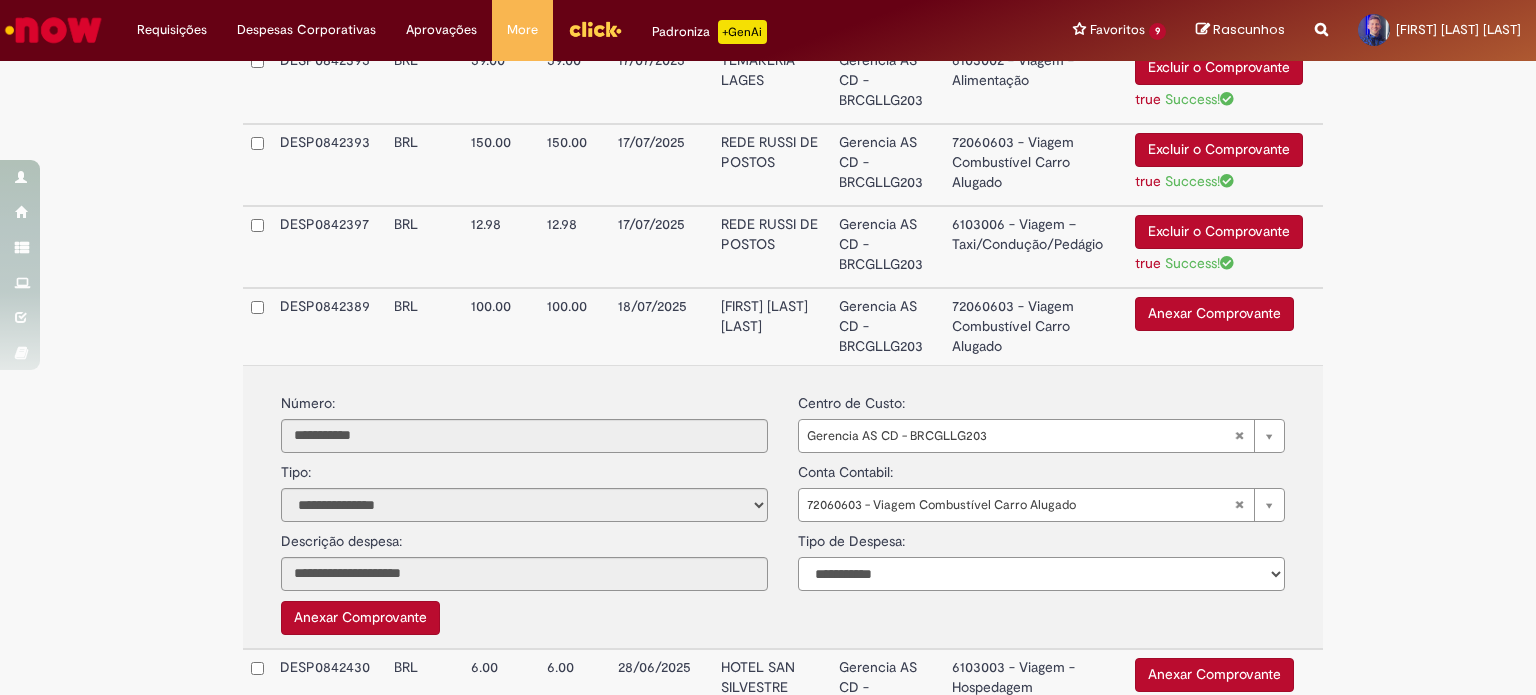 click on "**********" at bounding box center (1041, 574) 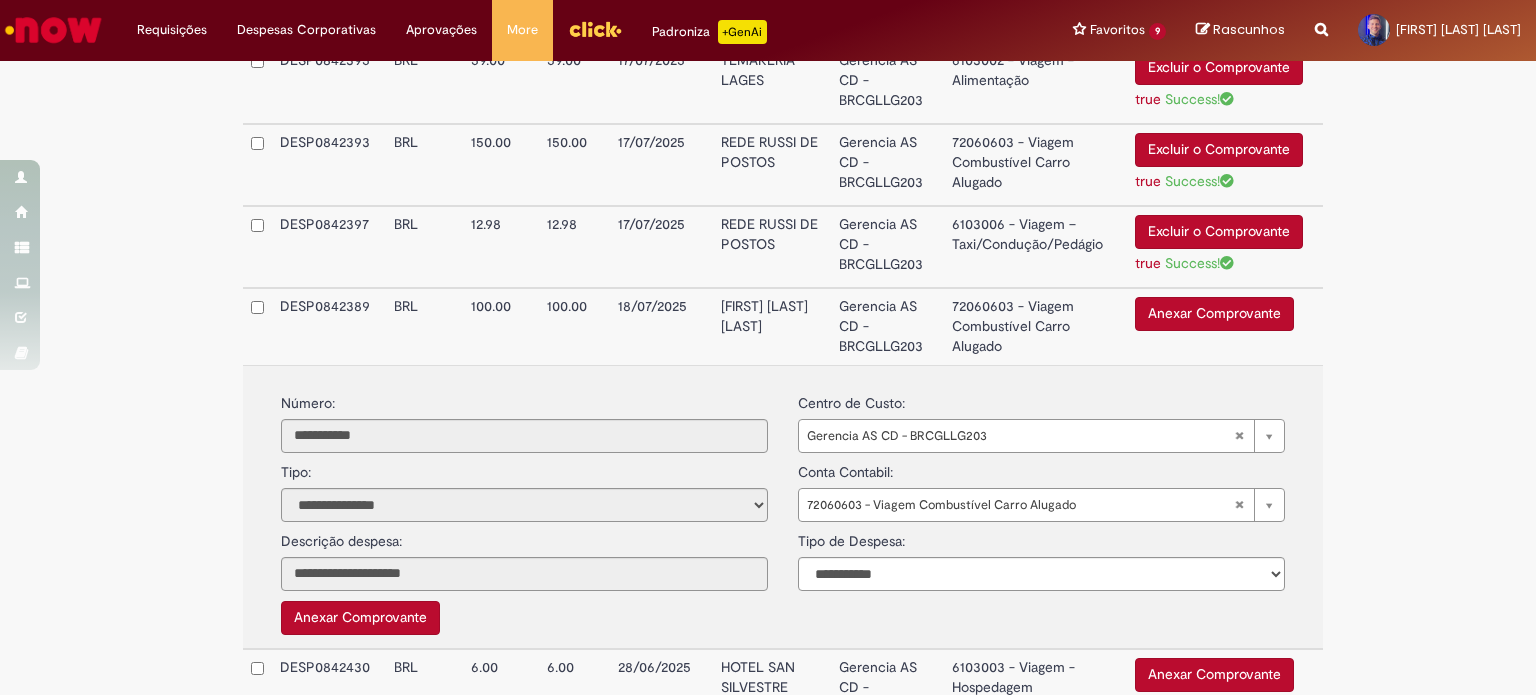 click on "**********" at bounding box center (768, -21) 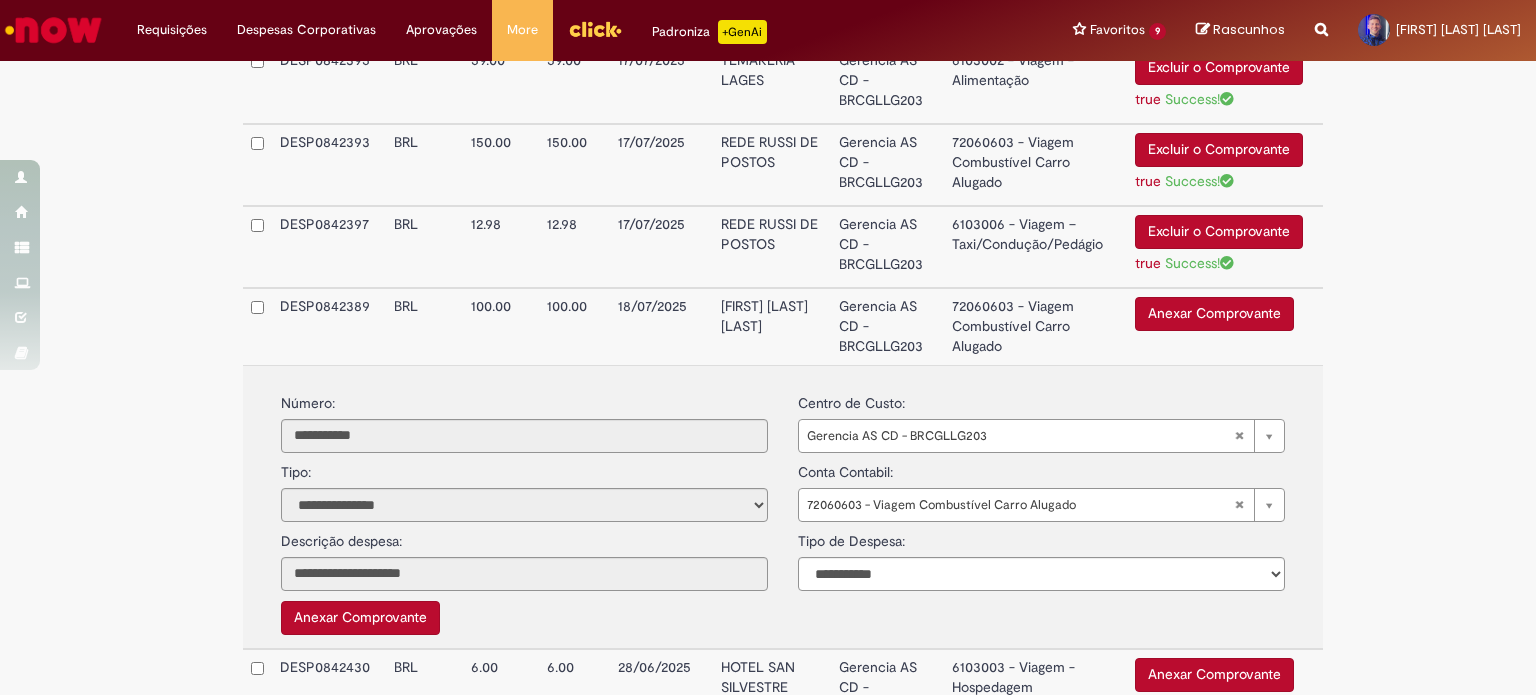 click on "Anexar Comprovante" at bounding box center (1214, 314) 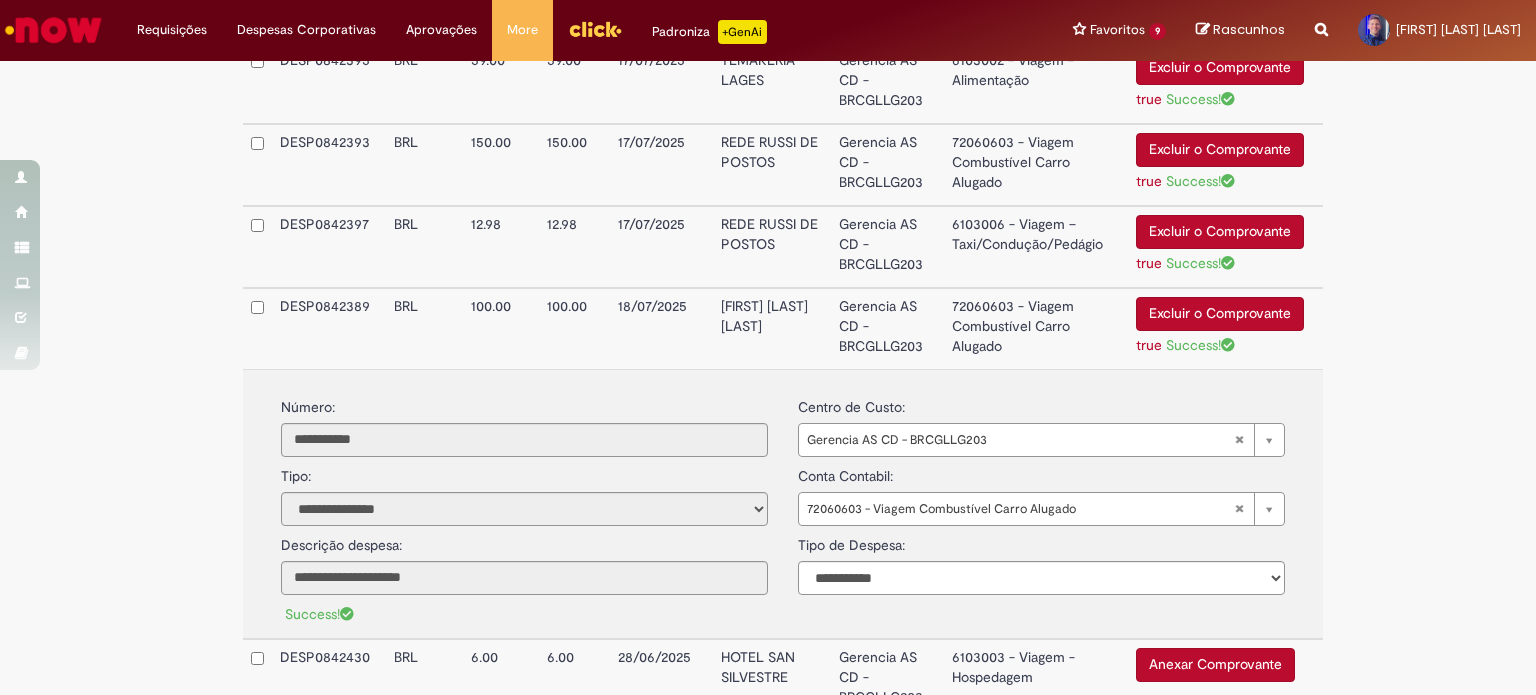 click on "RENI BASQUEROTE SOUZA" at bounding box center [772, 328] 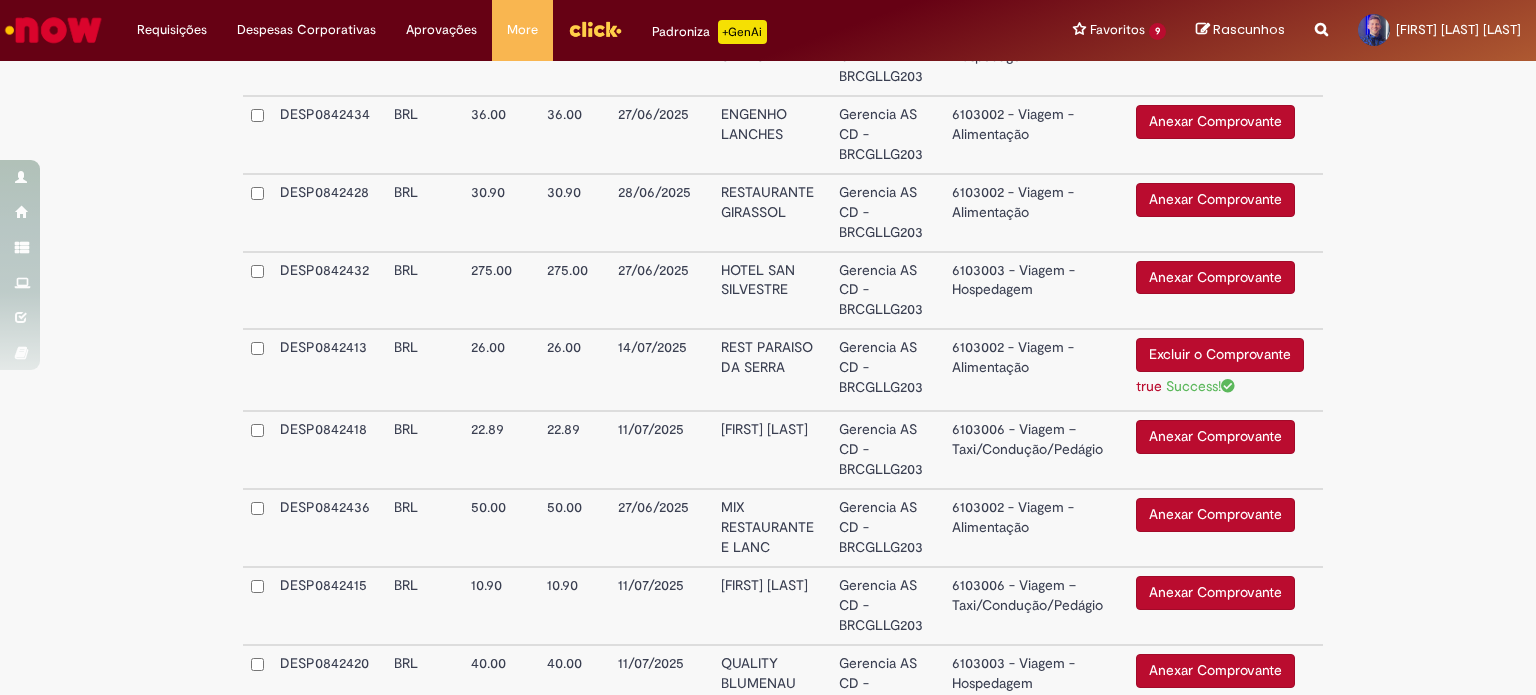 scroll, scrollTop: 2016, scrollLeft: 0, axis: vertical 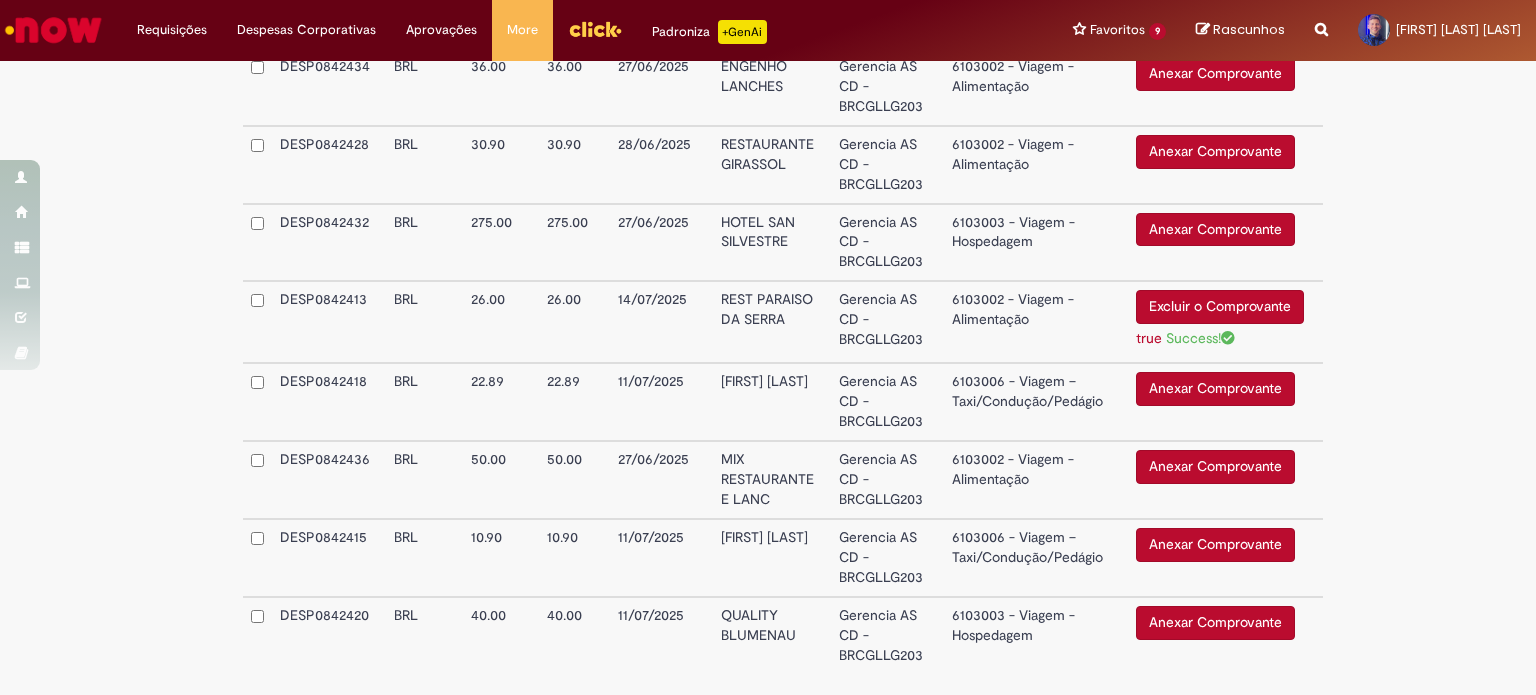 click on "Anexar Comprovante" at bounding box center [1215, 545] 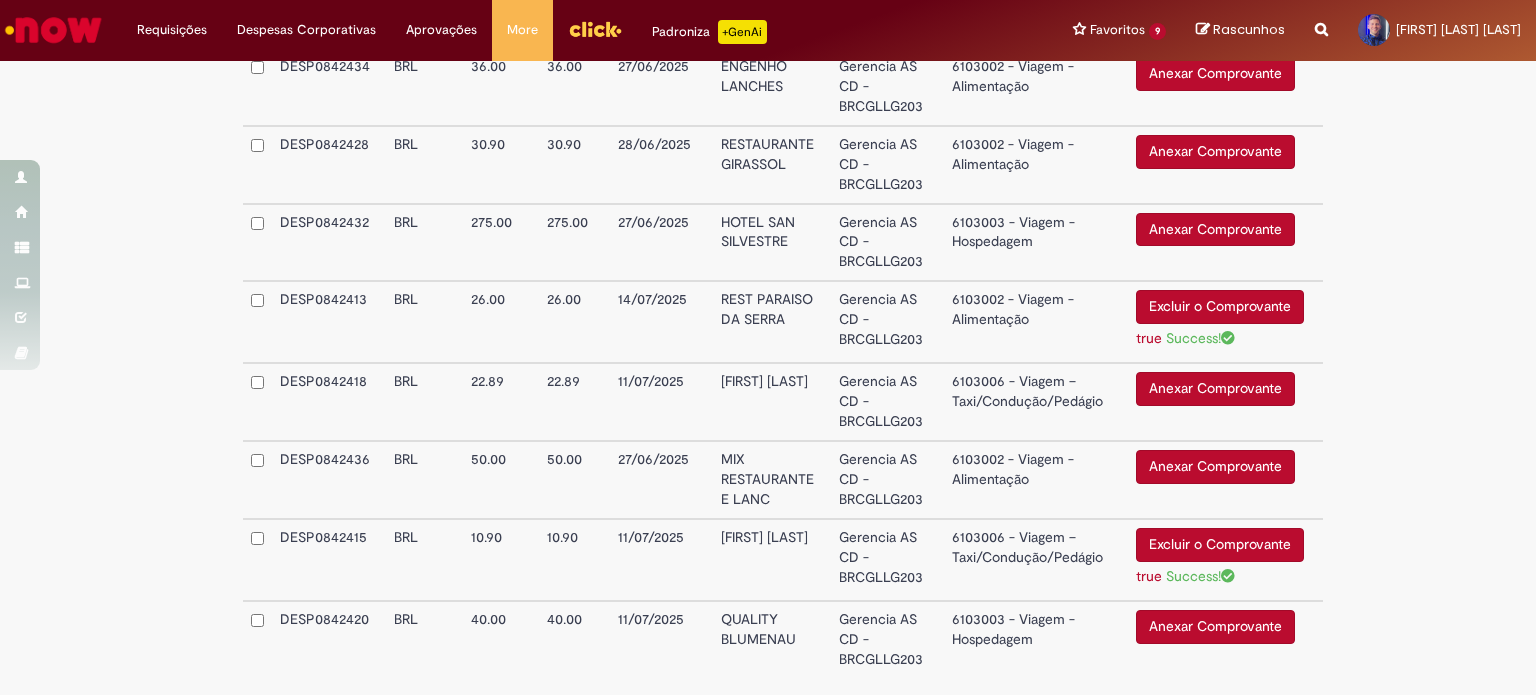 click on "6103006 - Viagem – Taxi/Condução/Pedágio" at bounding box center [1035, 560] 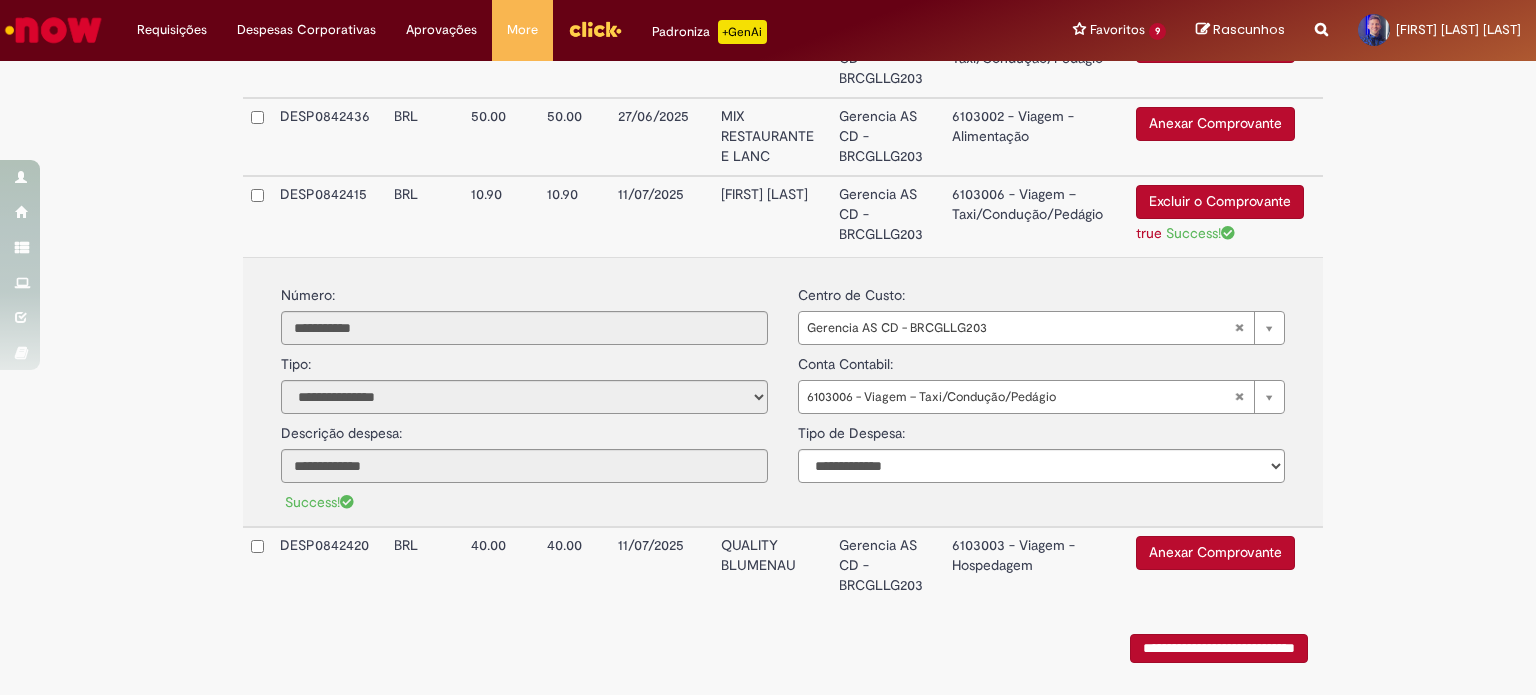 scroll, scrollTop: 2406, scrollLeft: 0, axis: vertical 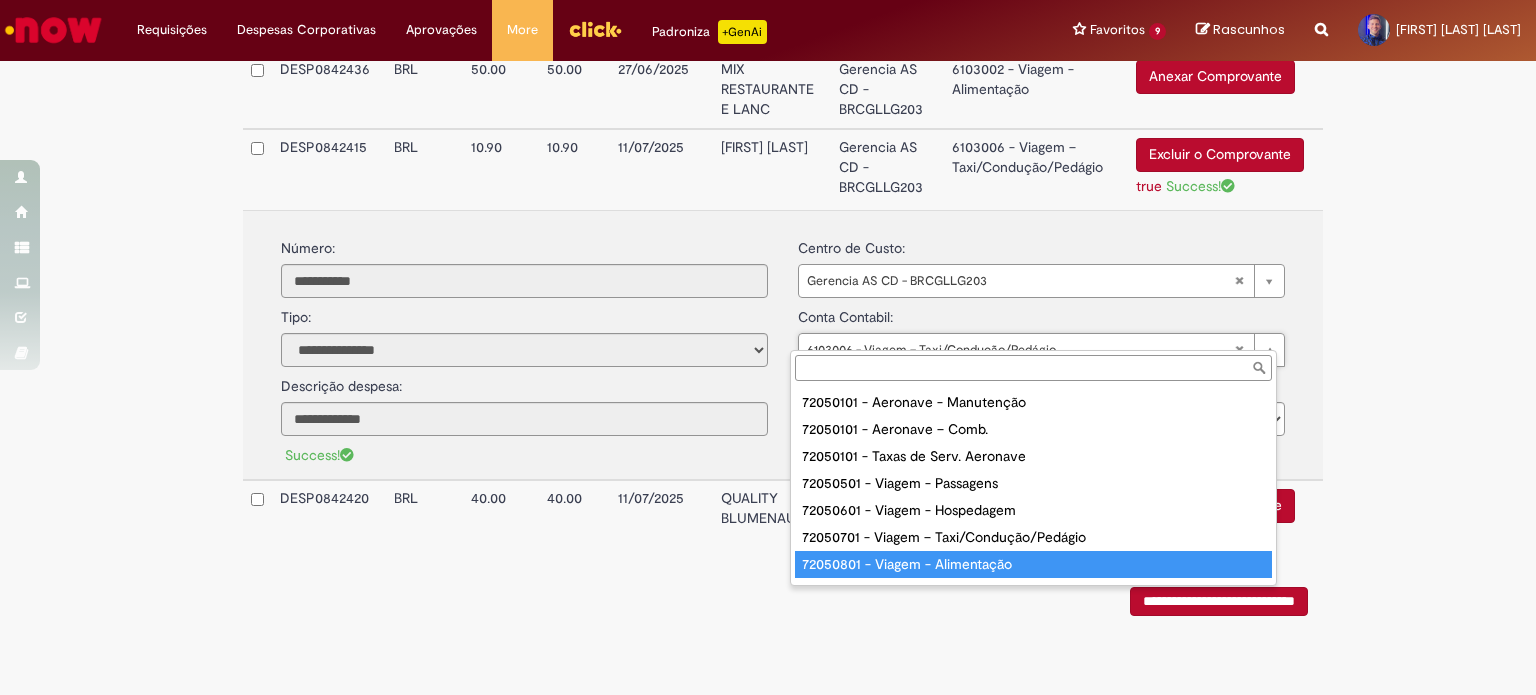 type on "**********" 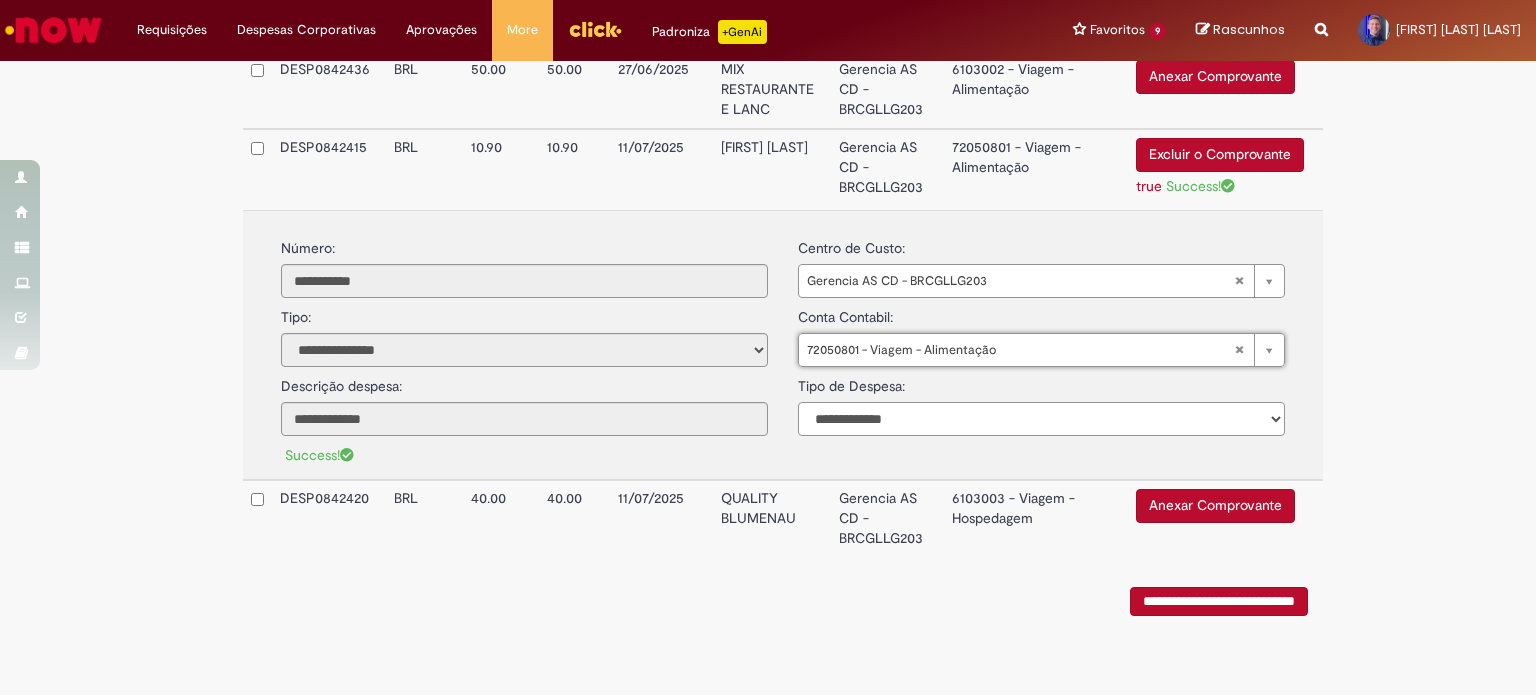 click on "**********" at bounding box center [1041, 419] 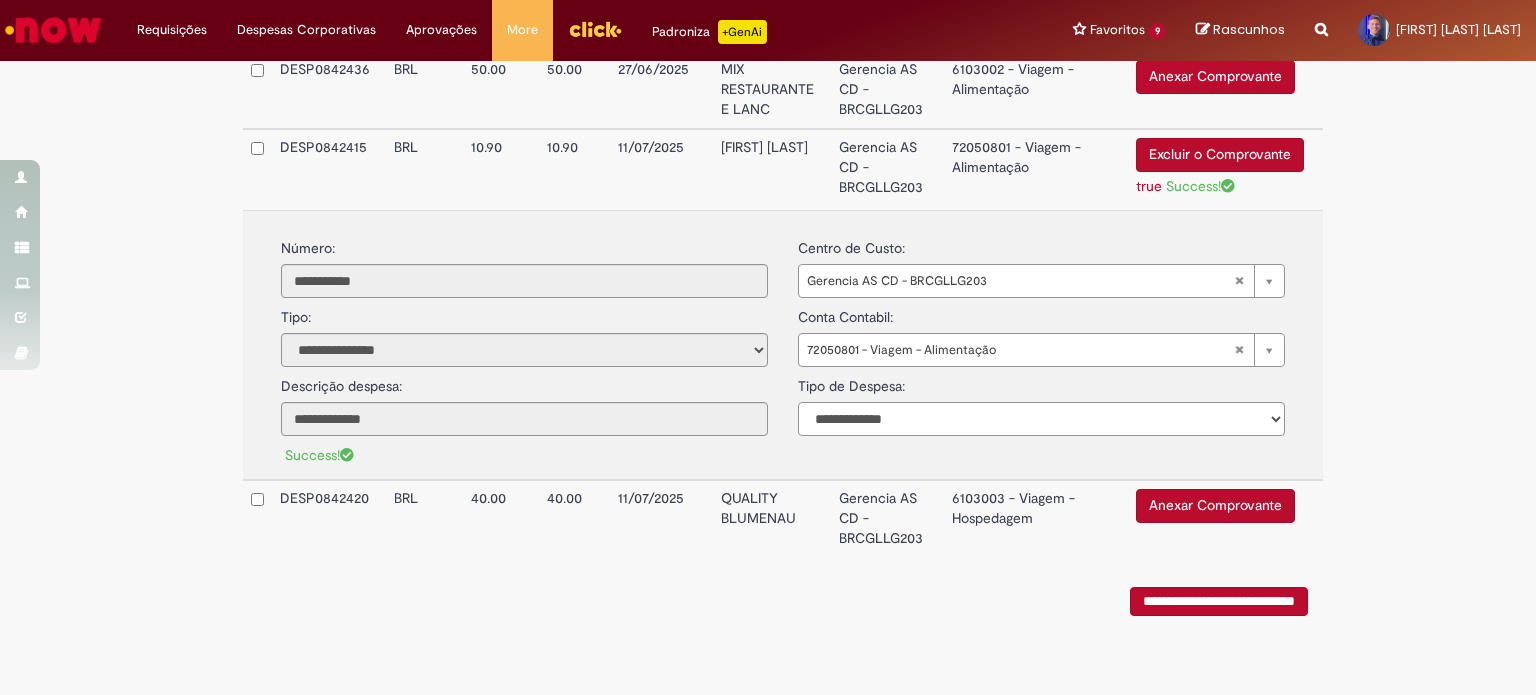 select on "*" 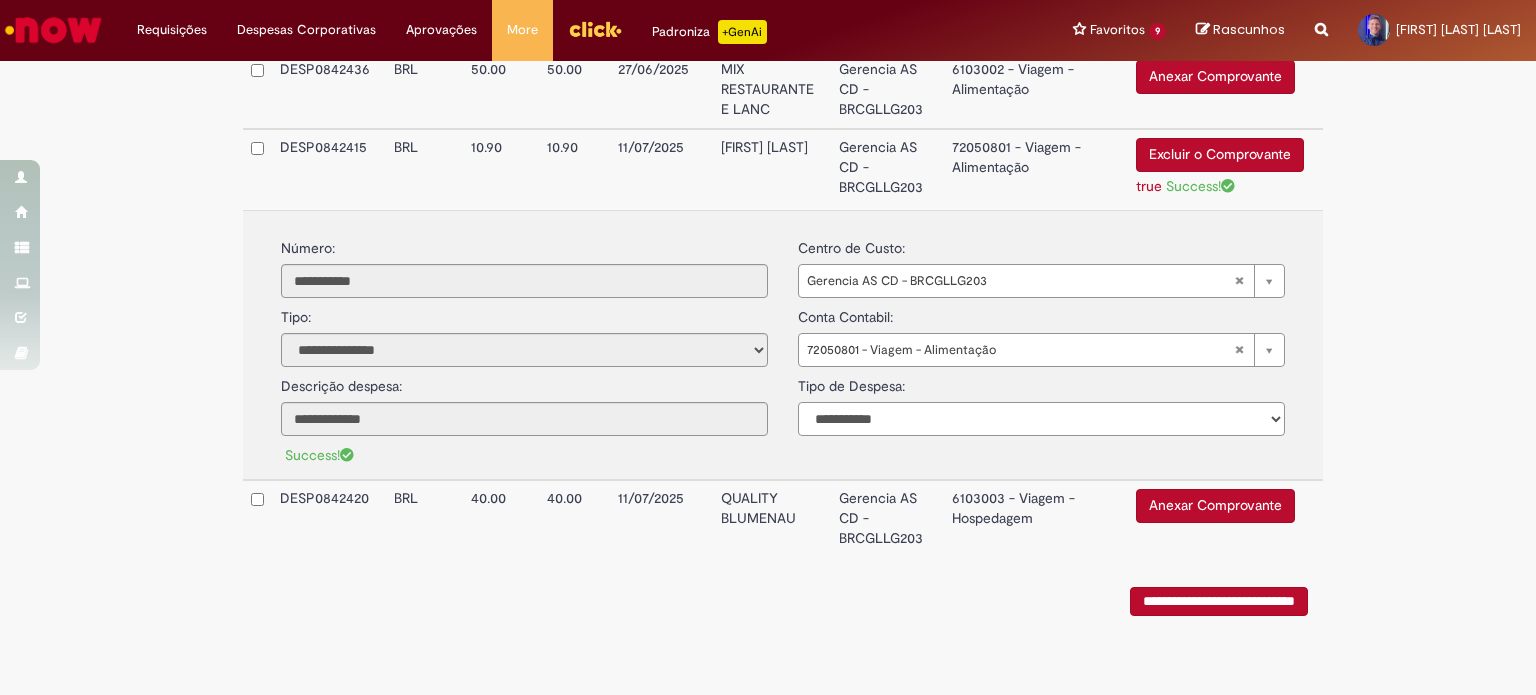 click on "**********" at bounding box center (1041, 419) 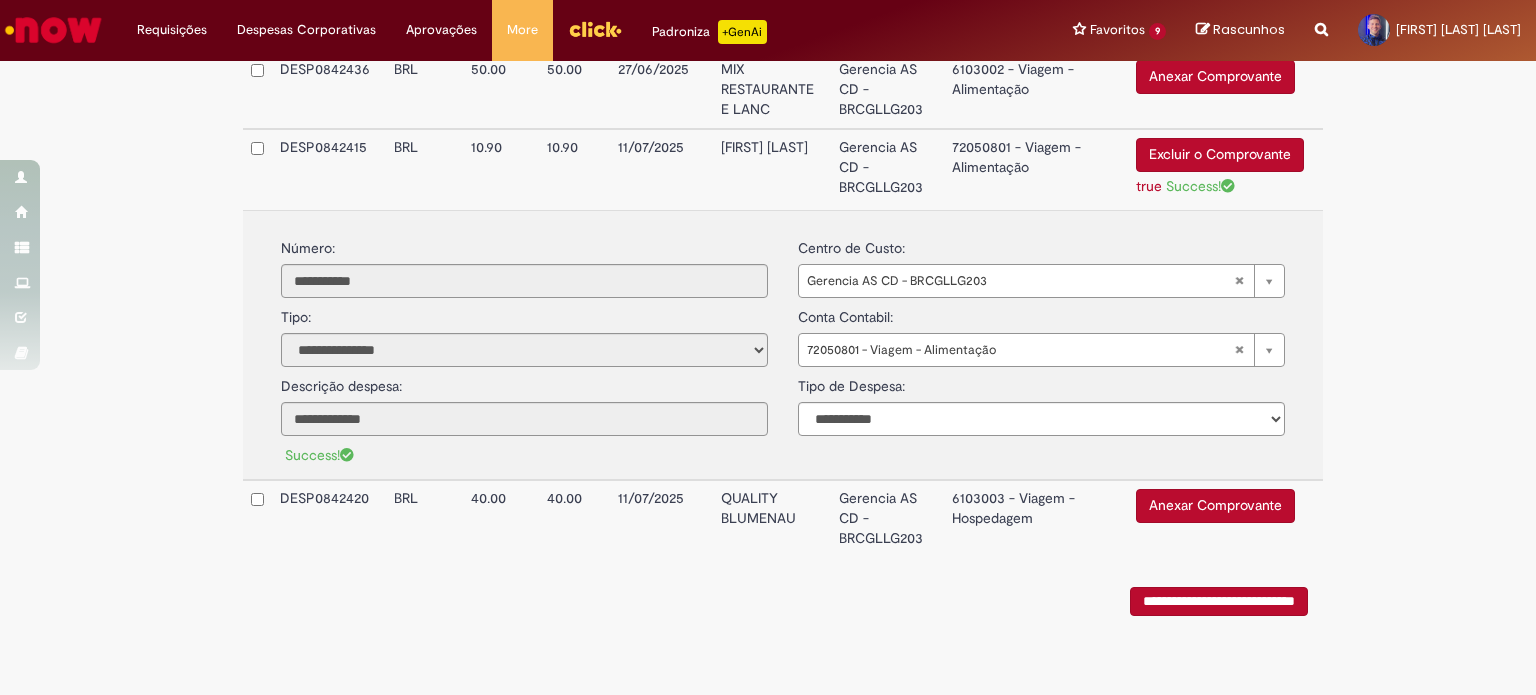 click on "**********" at bounding box center (783, -567) 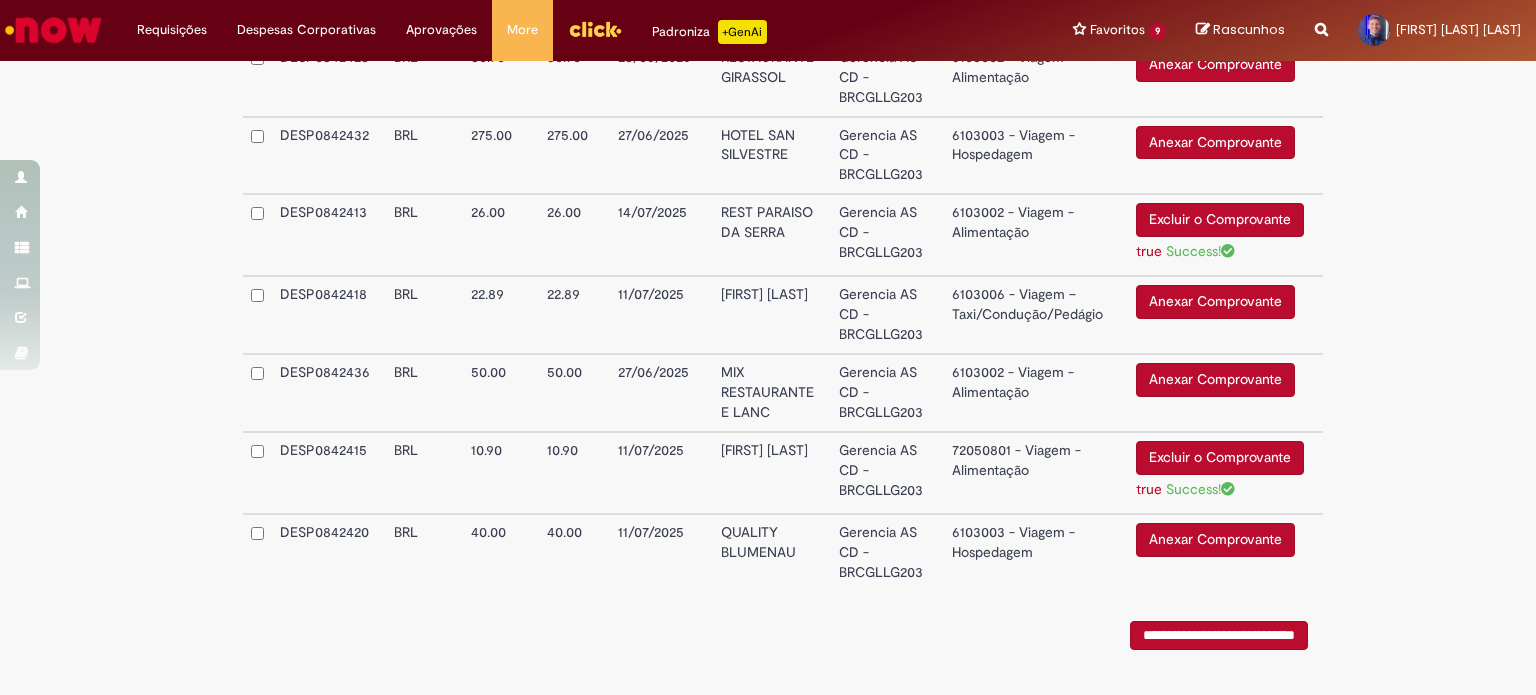 scroll, scrollTop: 2138, scrollLeft: 0, axis: vertical 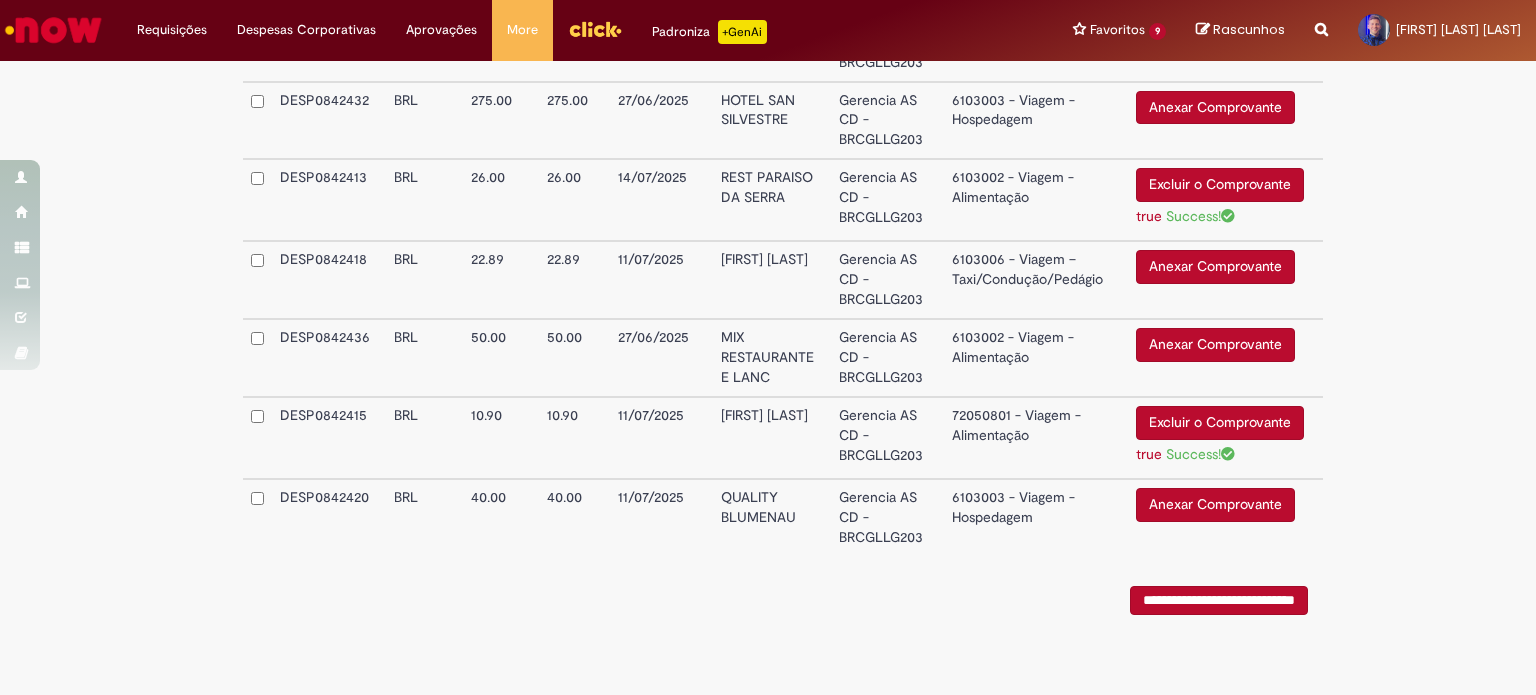 click on "Anexar Comprovante" at bounding box center (1215, 267) 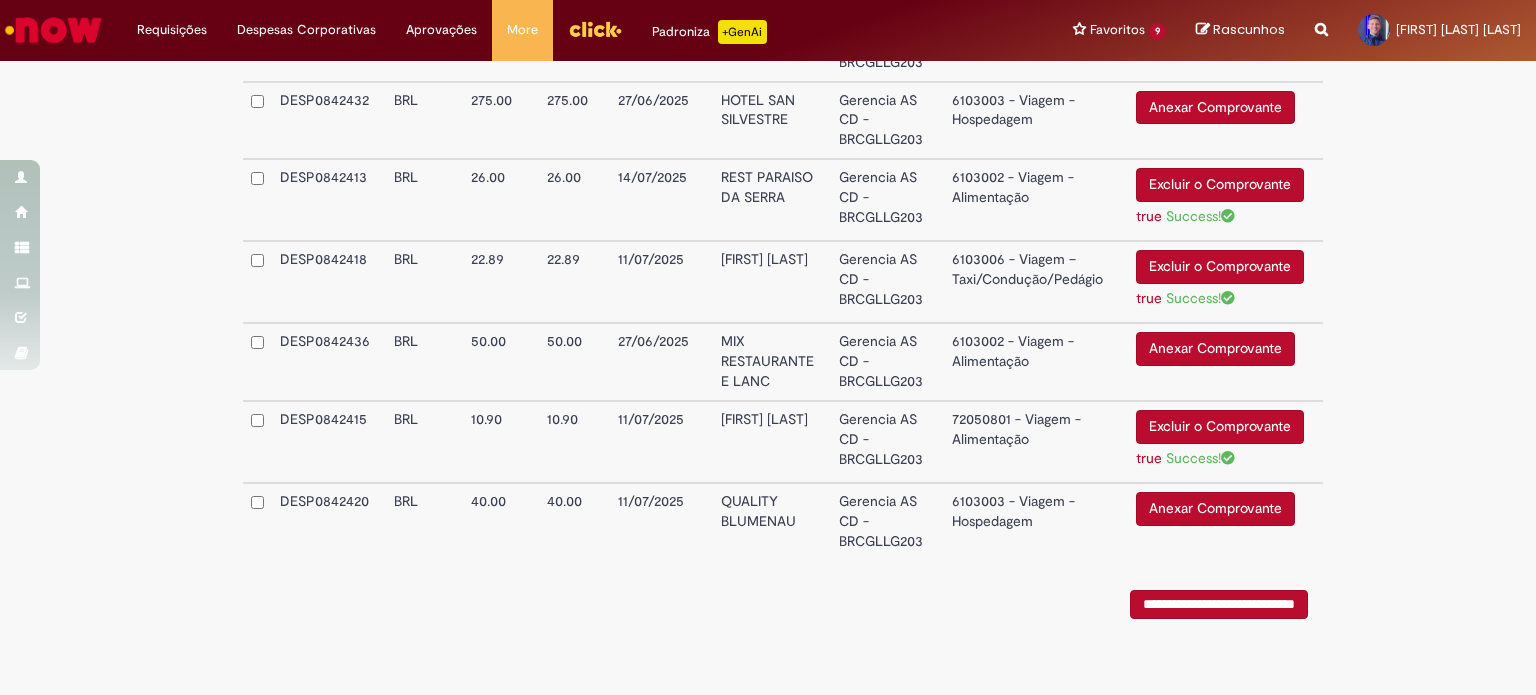 click on "Excluir o Comprovante" at bounding box center [1220, 267] 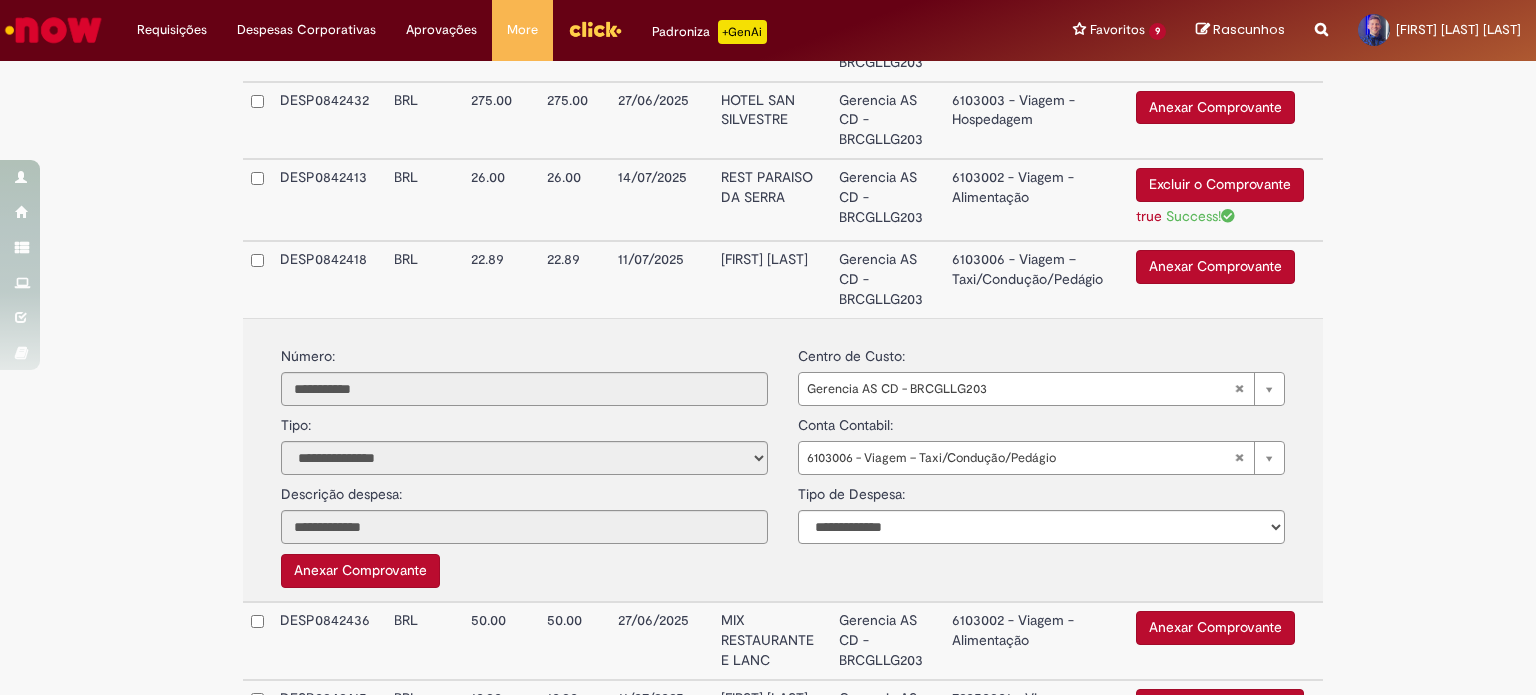 click on "Anexar Comprovante" at bounding box center (1215, 267) 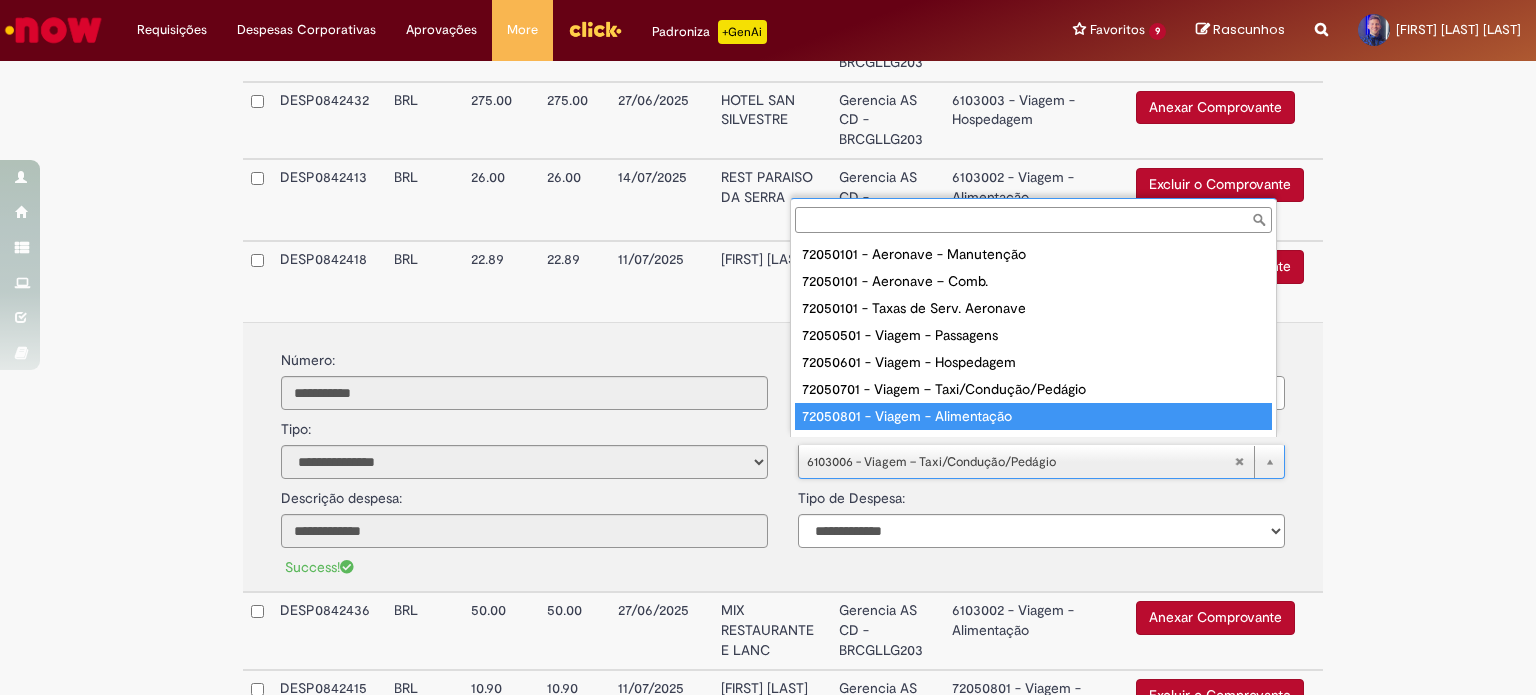 type on "**********" 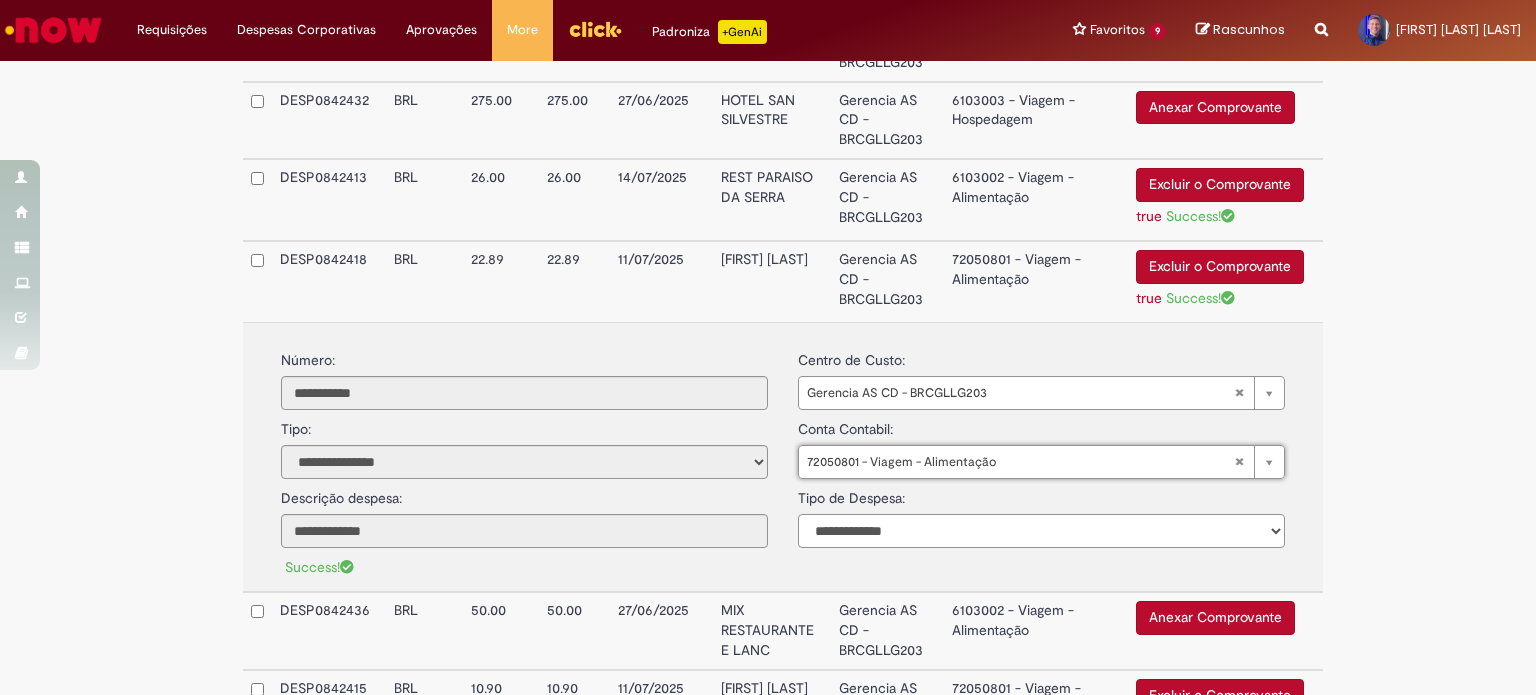 click on "**********" at bounding box center [1041, 531] 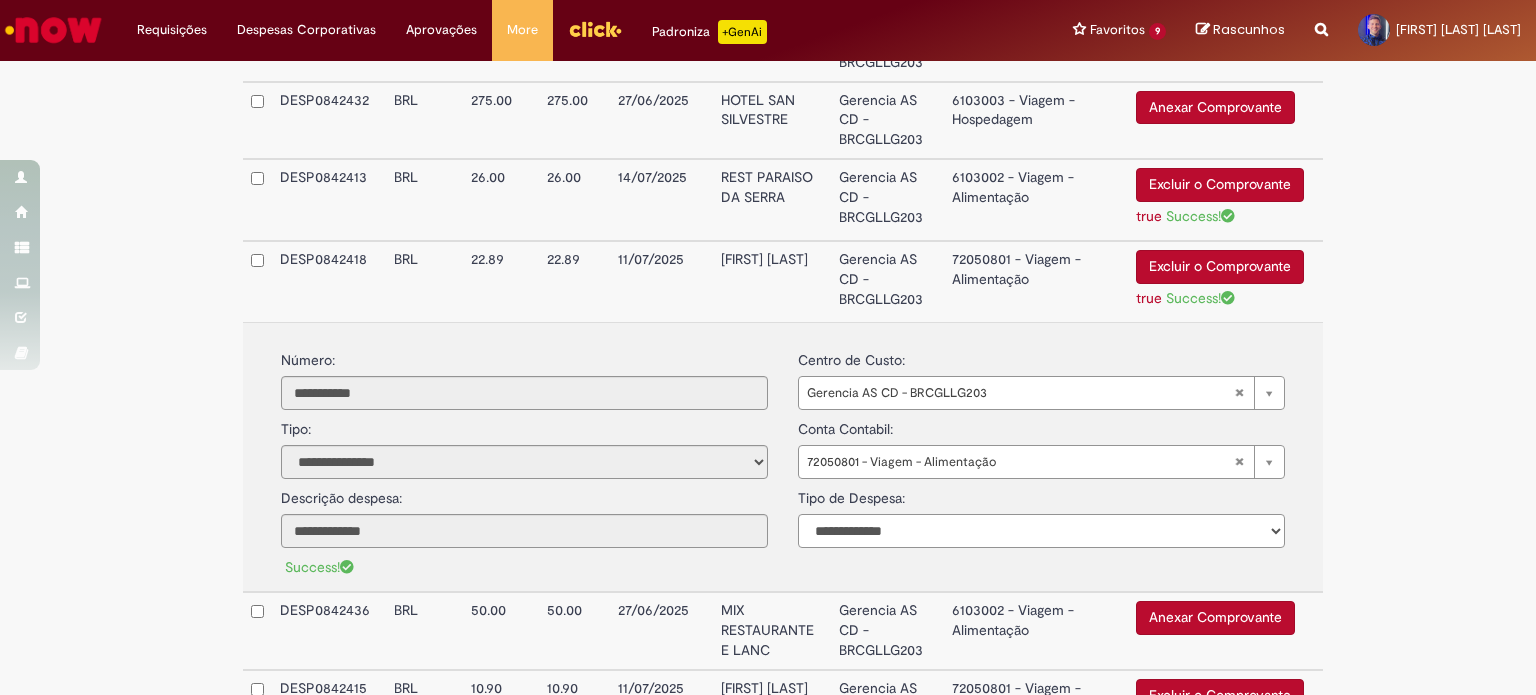 select on "*" 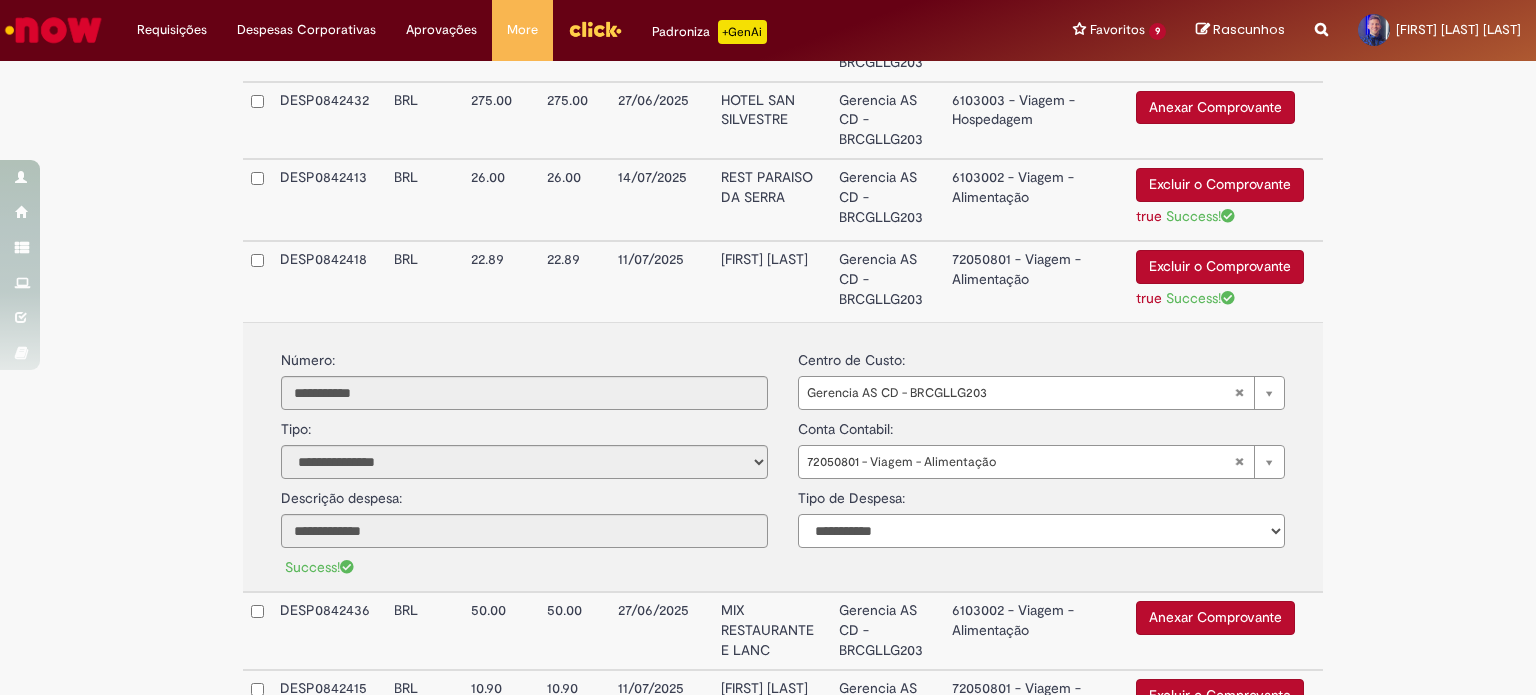 click on "**********" at bounding box center (1041, 531) 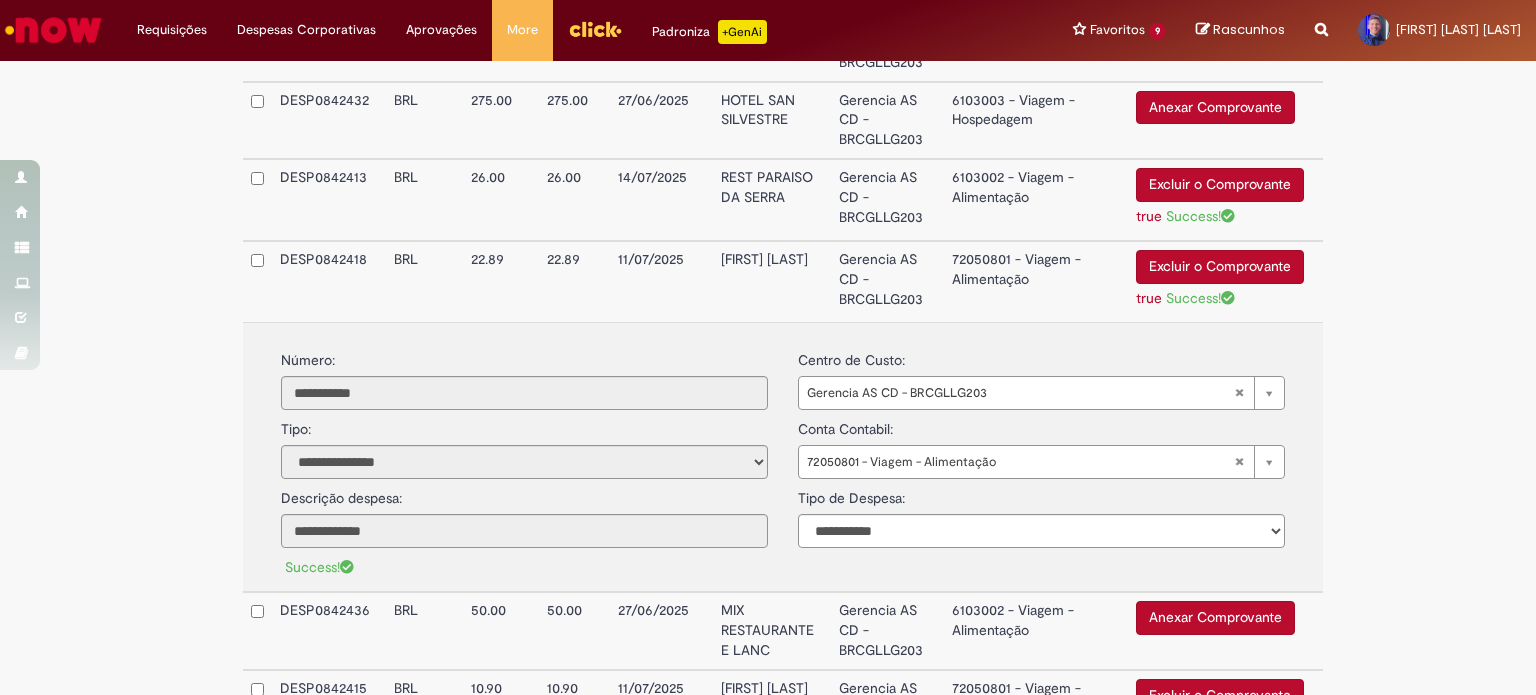 click on "Gerencia AS CD - BRCGLLG203" at bounding box center (887, 281) 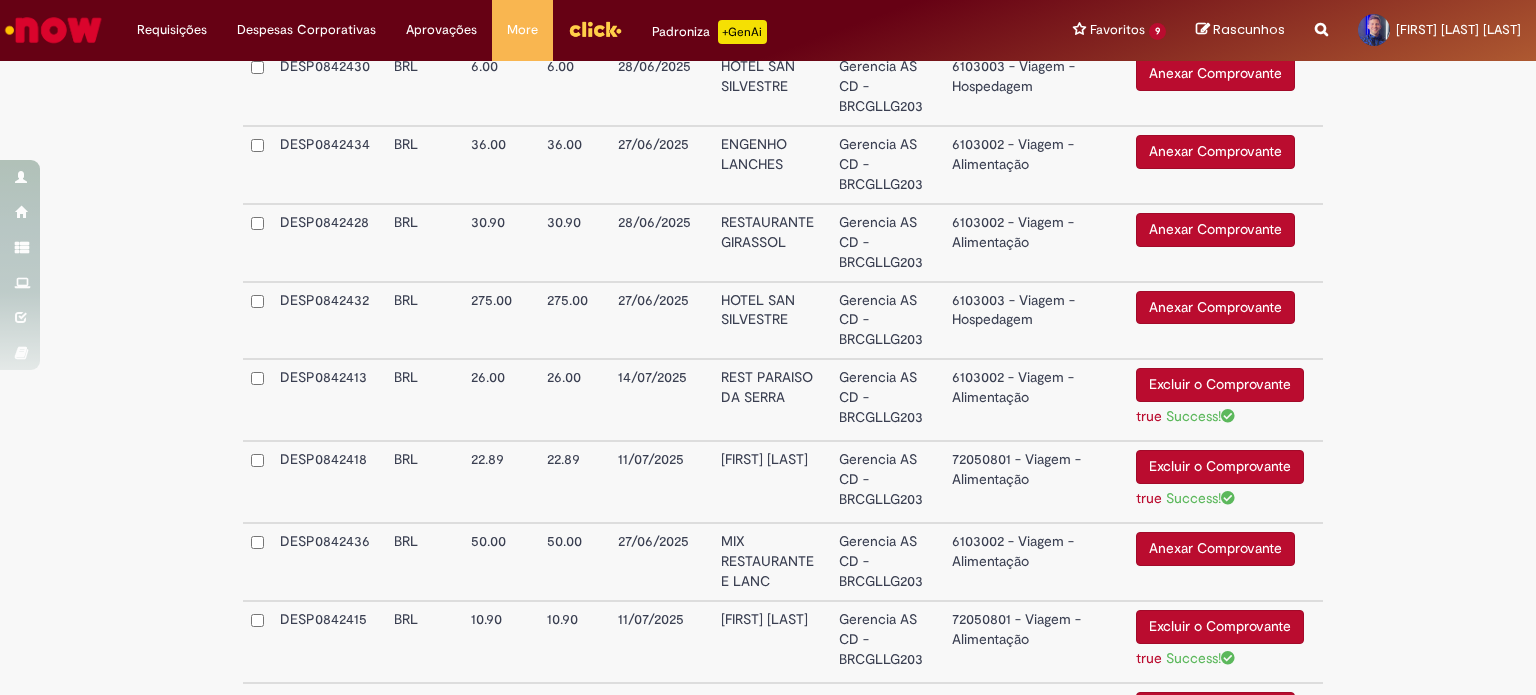 scroll, scrollTop: 2038, scrollLeft: 0, axis: vertical 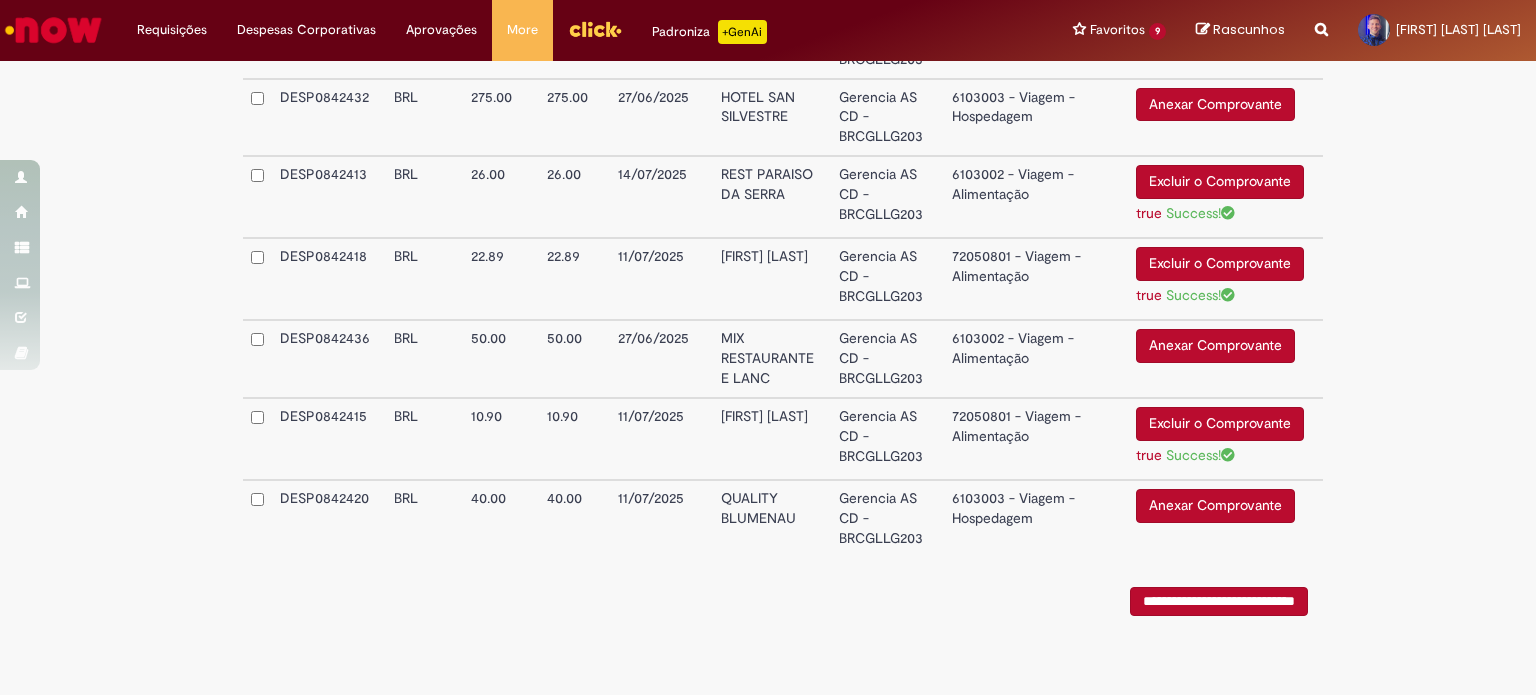 click on "Anexar Comprovante" at bounding box center [1215, 506] 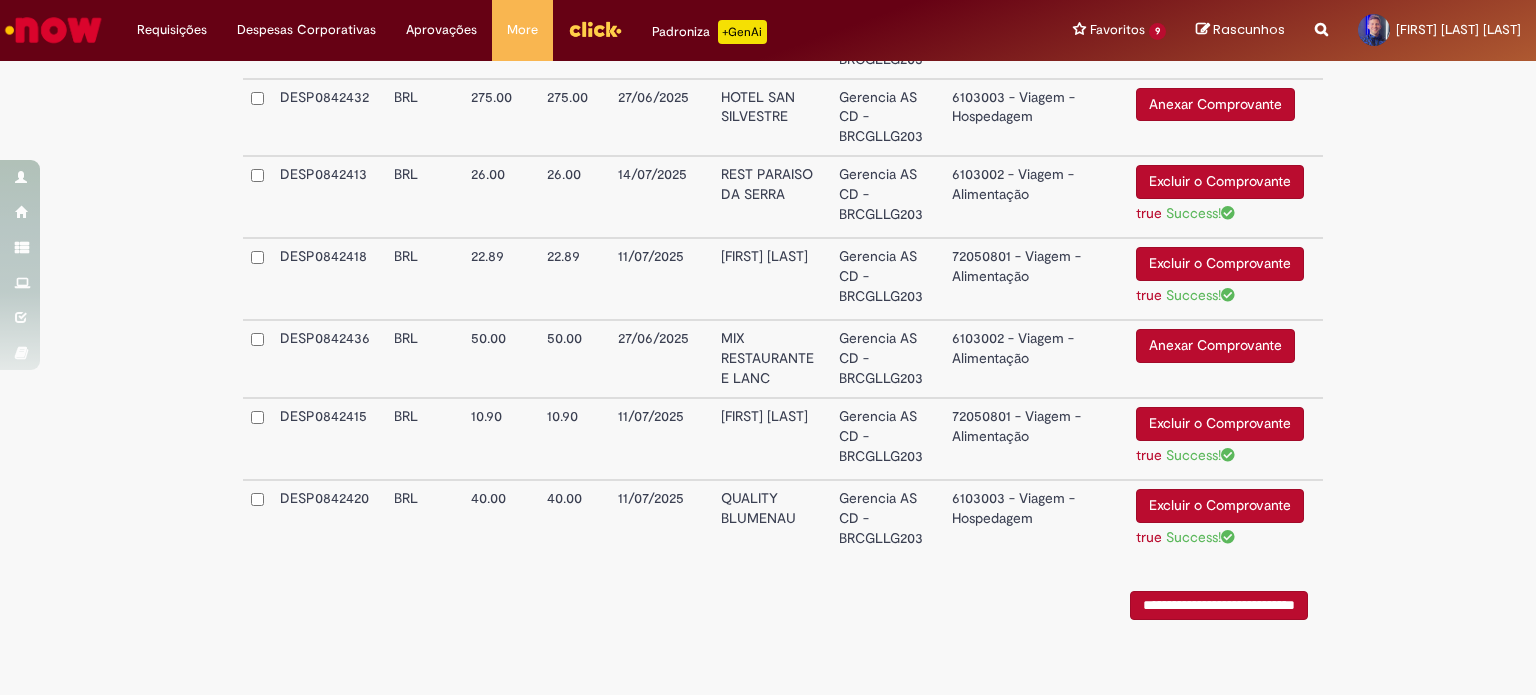 click on "6103003 - Viagem - Hospedagem" at bounding box center (1035, 520) 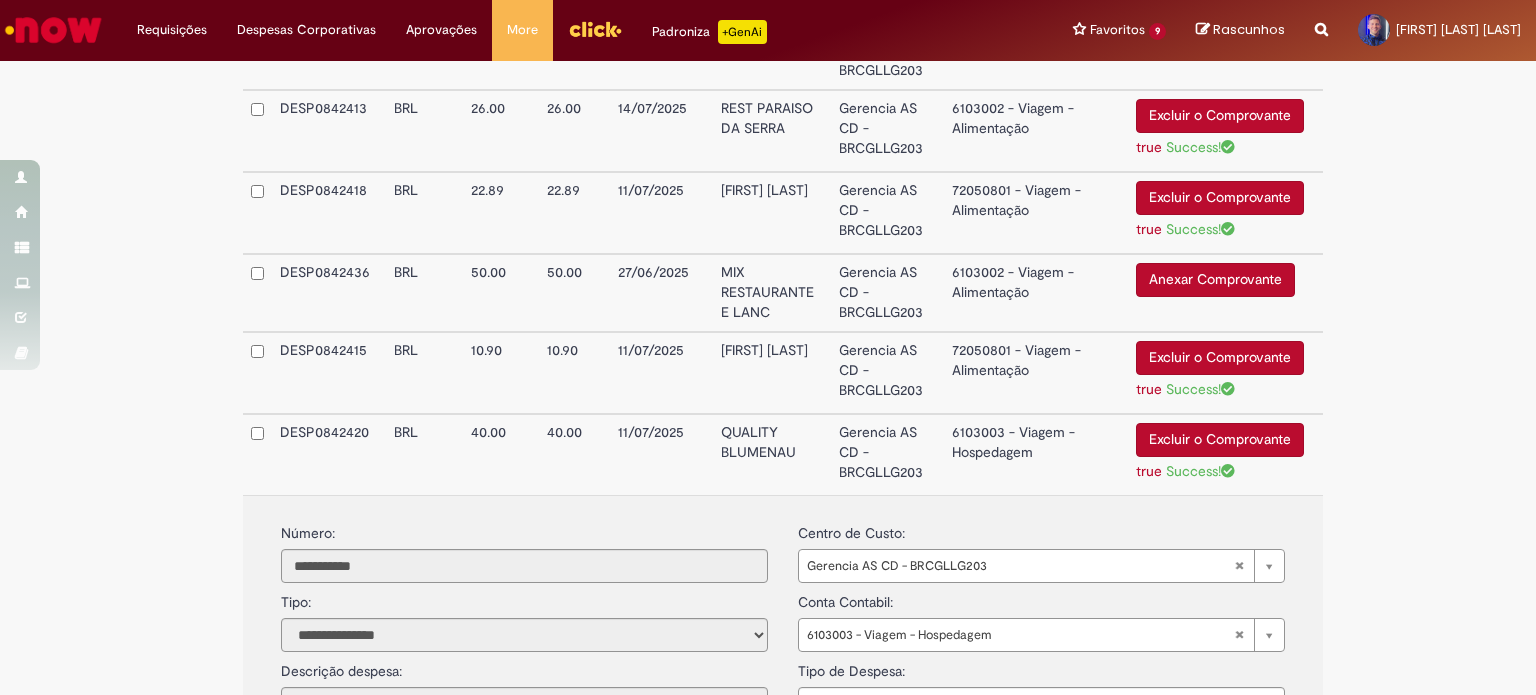scroll, scrollTop: 2414, scrollLeft: 0, axis: vertical 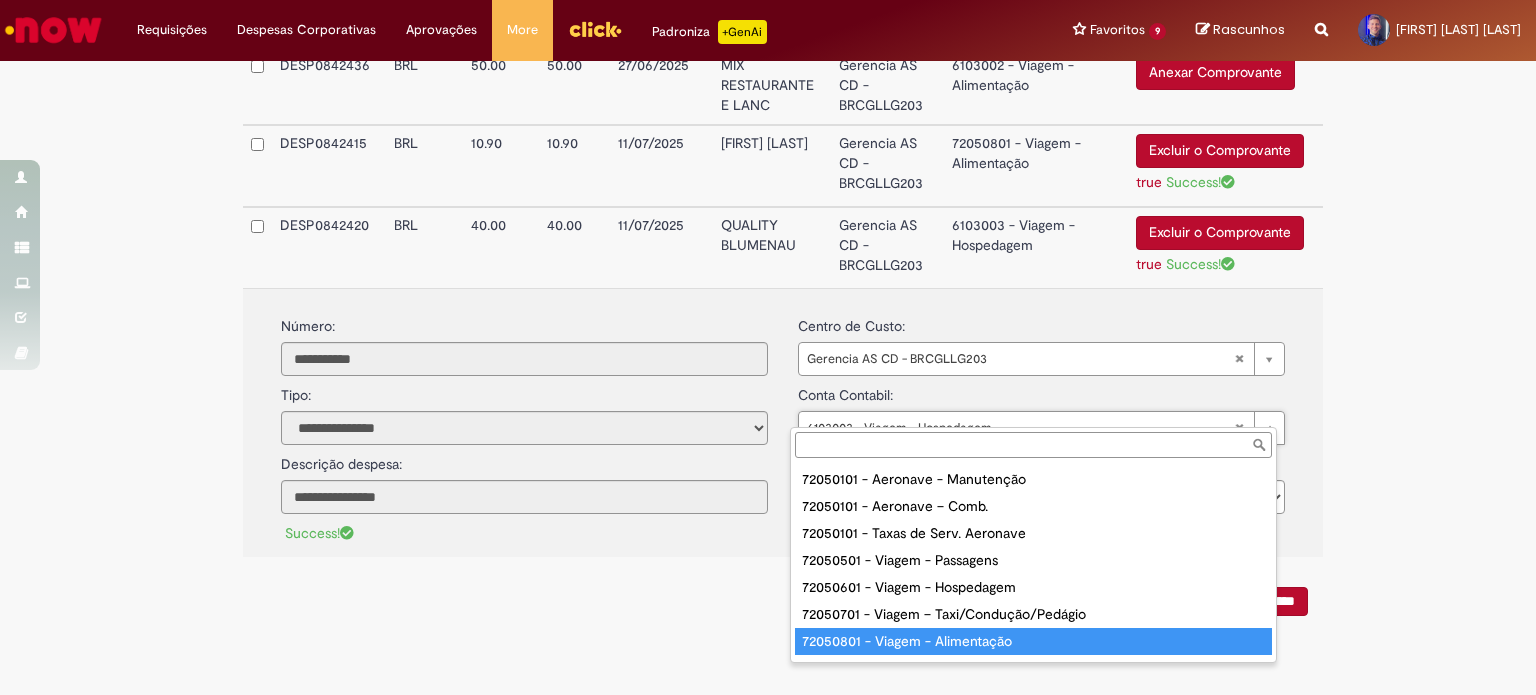 type on "**********" 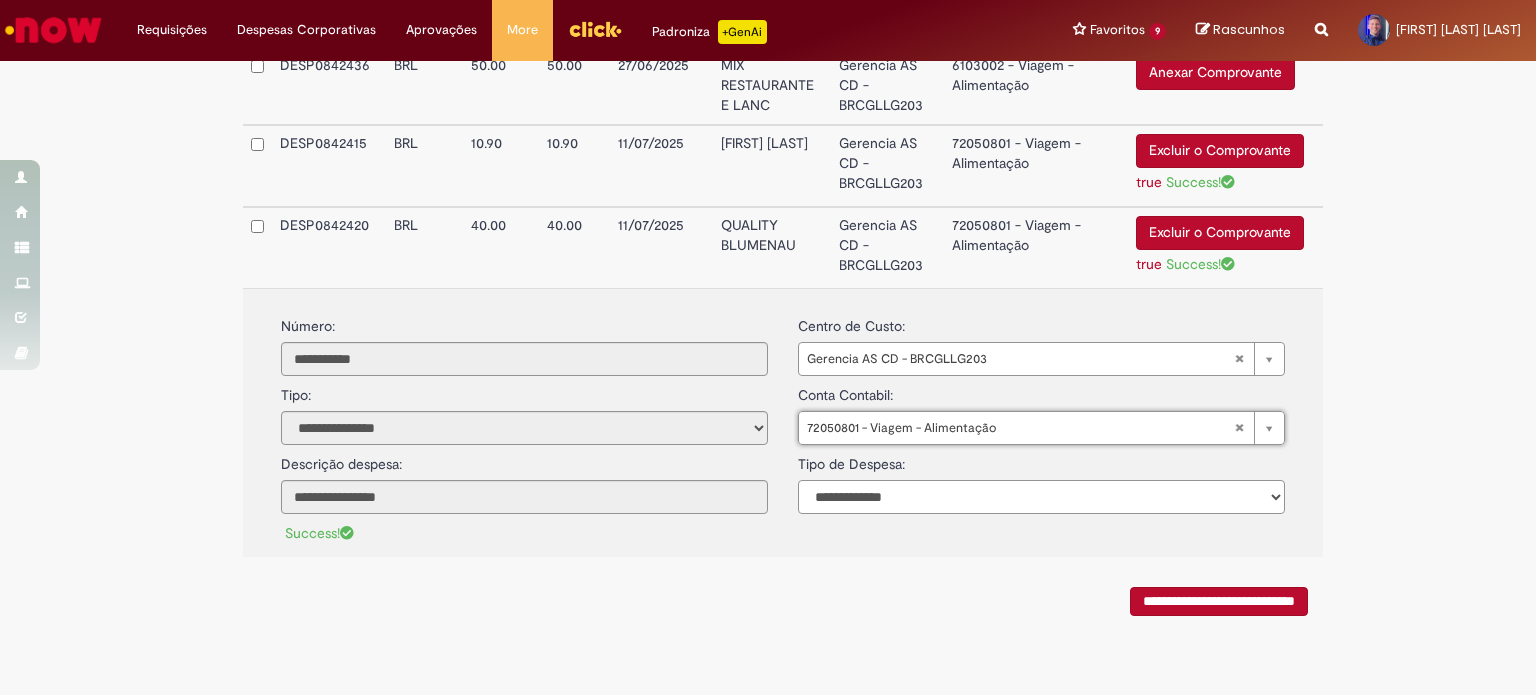 click on "**********" at bounding box center [1041, 497] 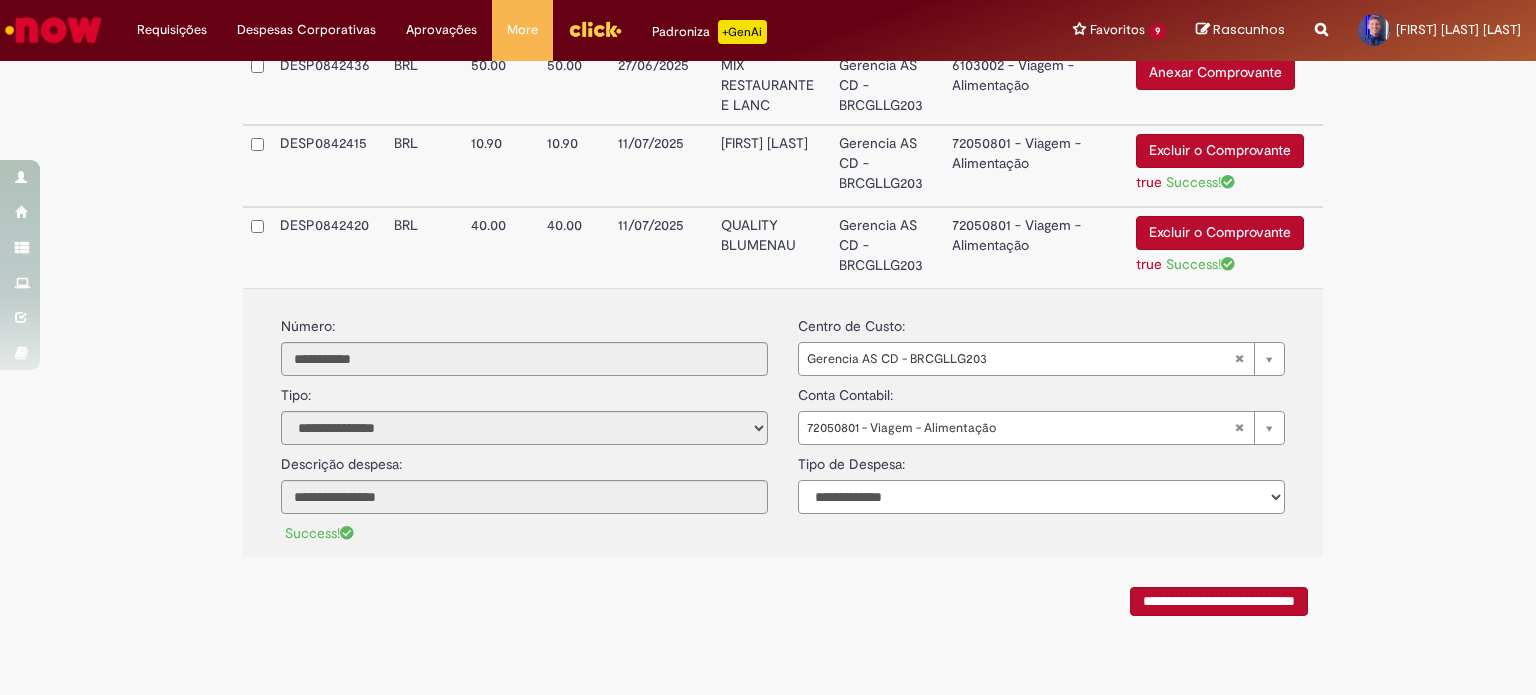 select on "*" 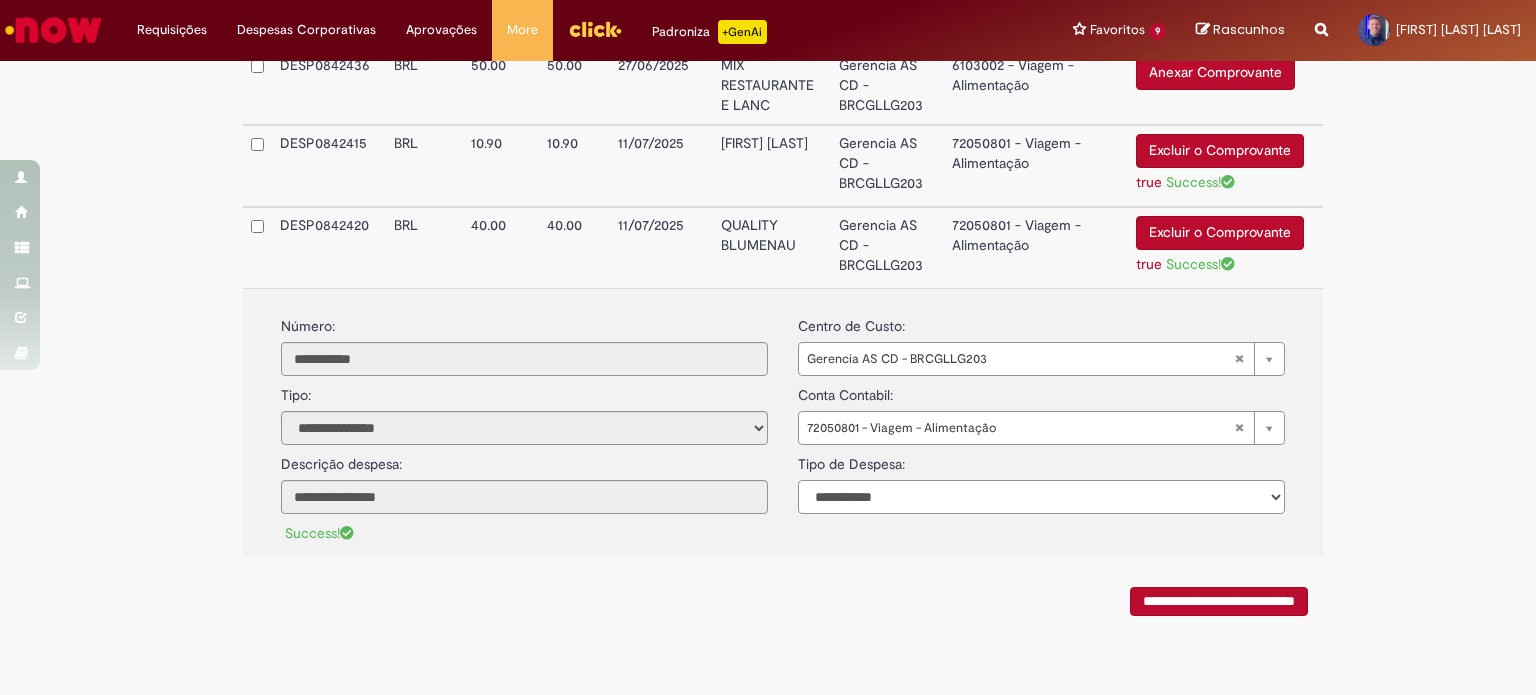 click on "**********" at bounding box center [1041, 497] 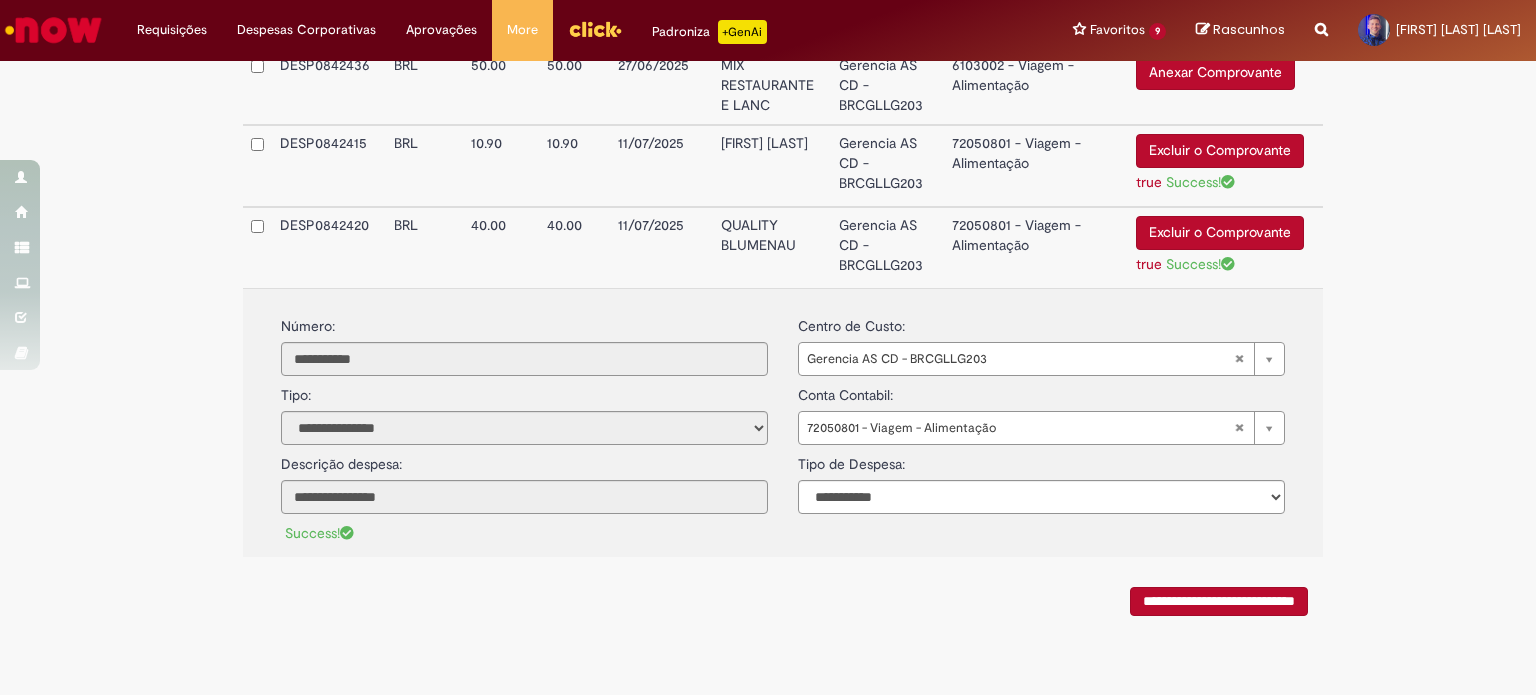 click on "Gerencia AS CD - BRCGLLG203" at bounding box center [887, 247] 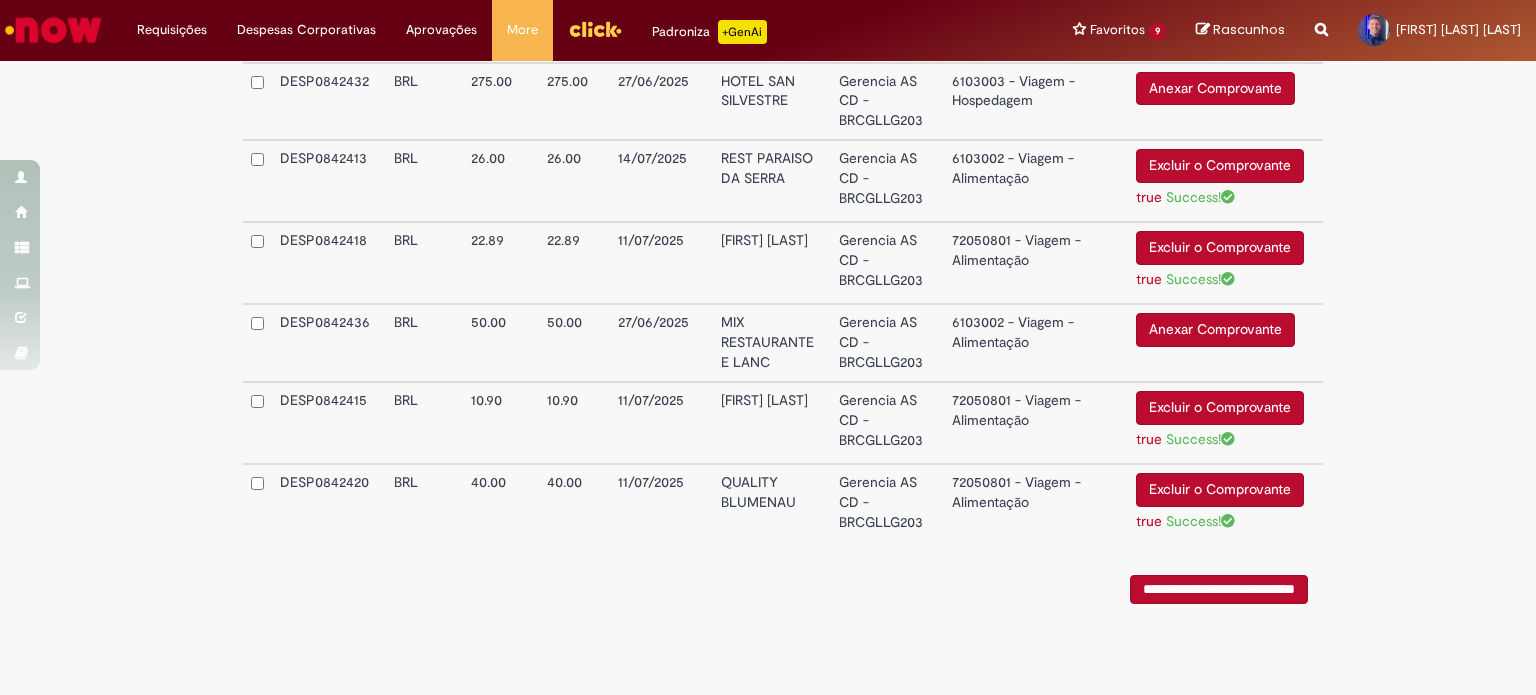scroll, scrollTop: 2145, scrollLeft: 0, axis: vertical 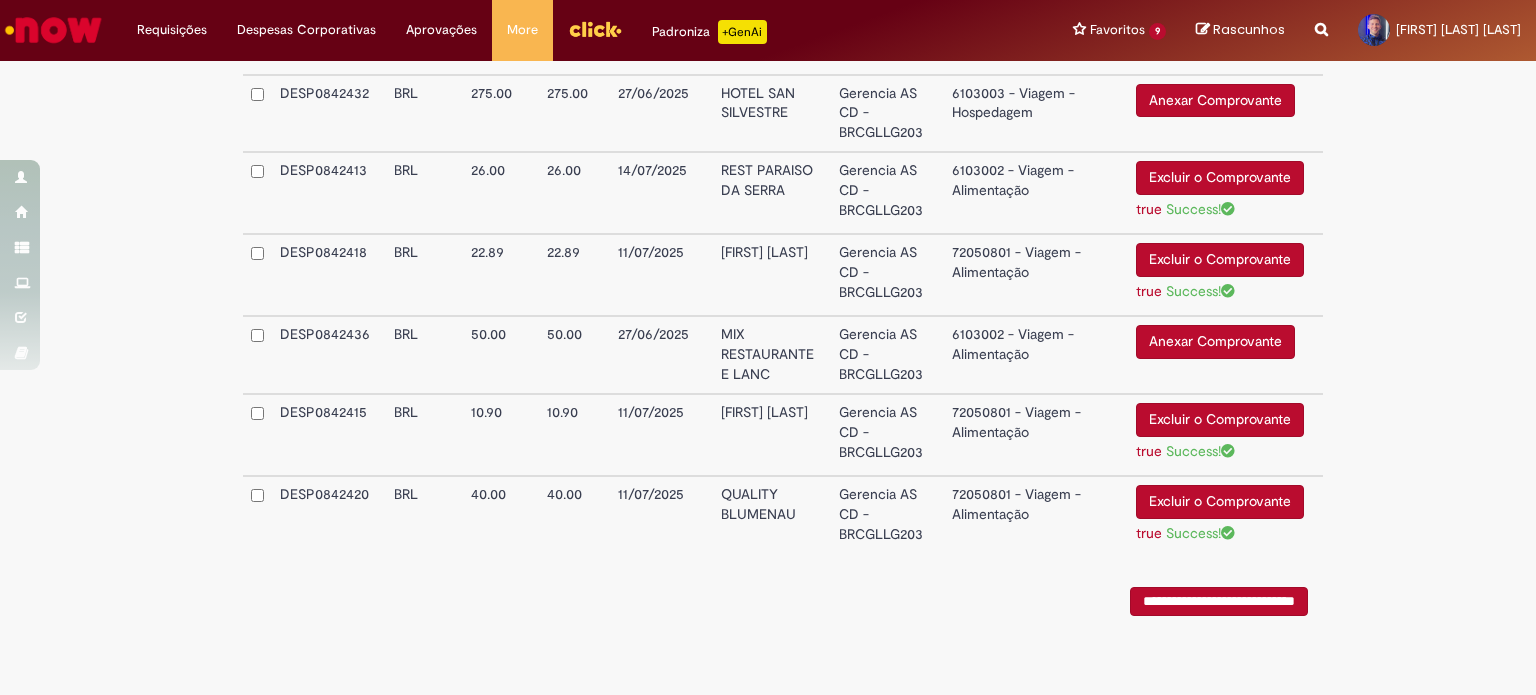 click on "Anexar Comprovante" at bounding box center (1215, 342) 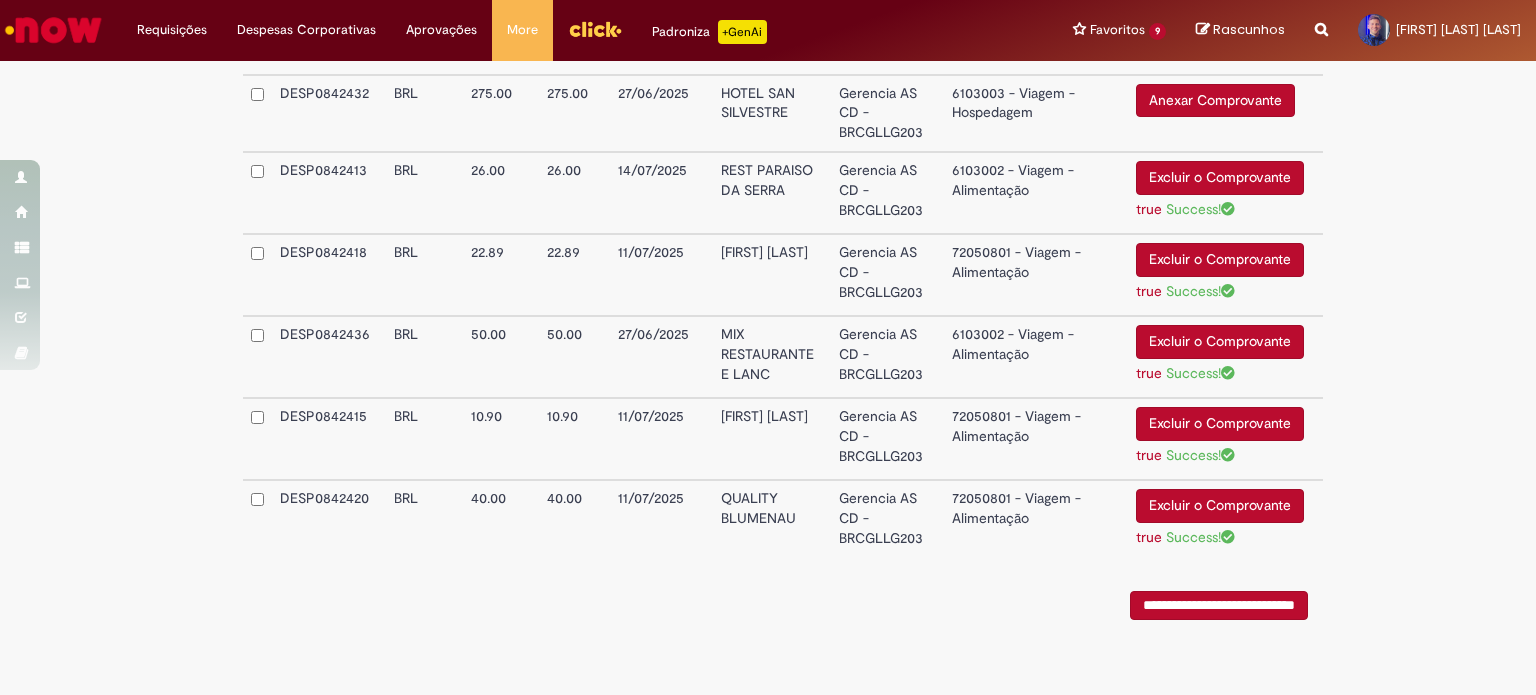 scroll, scrollTop: 1945, scrollLeft: 0, axis: vertical 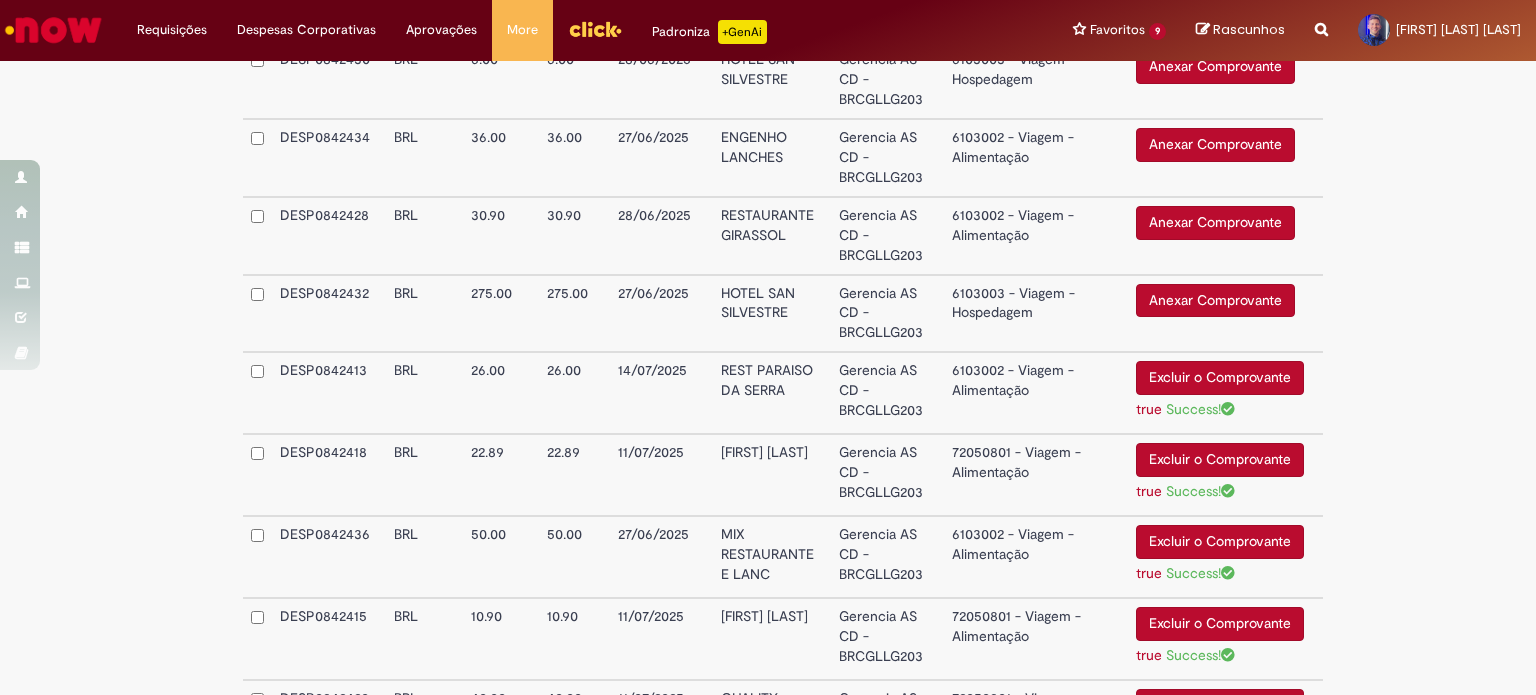 click on "Anexar Comprovante" at bounding box center (1215, 301) 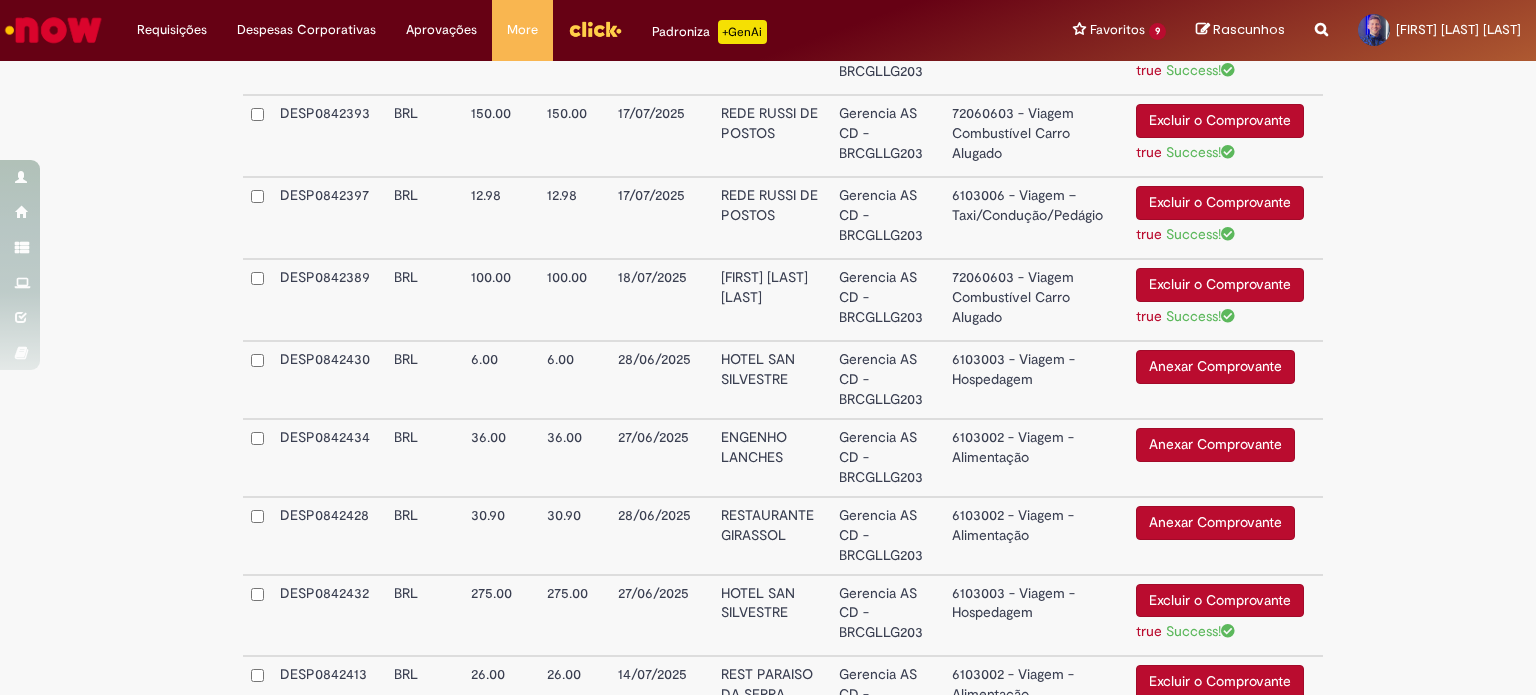 scroll, scrollTop: 1745, scrollLeft: 0, axis: vertical 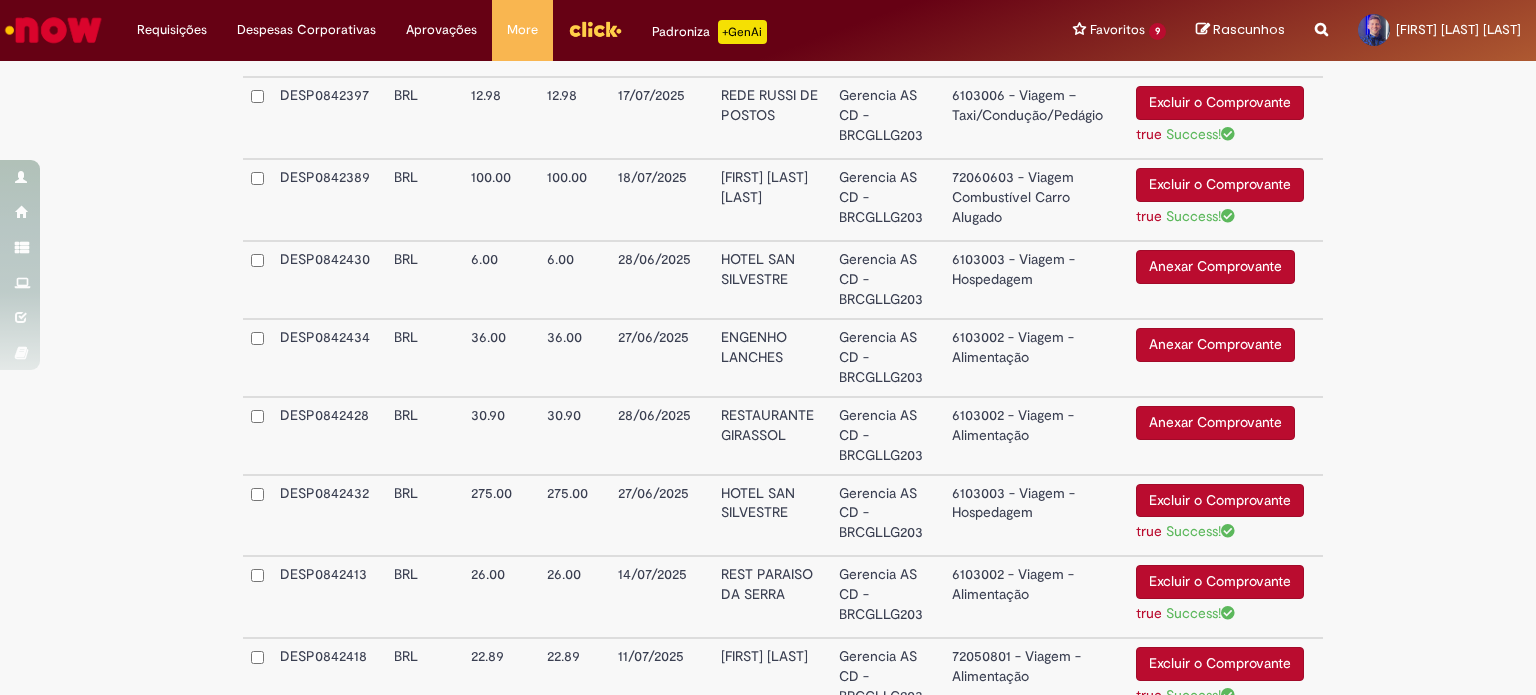 click on "Anexar Comprovante" at bounding box center (1215, 267) 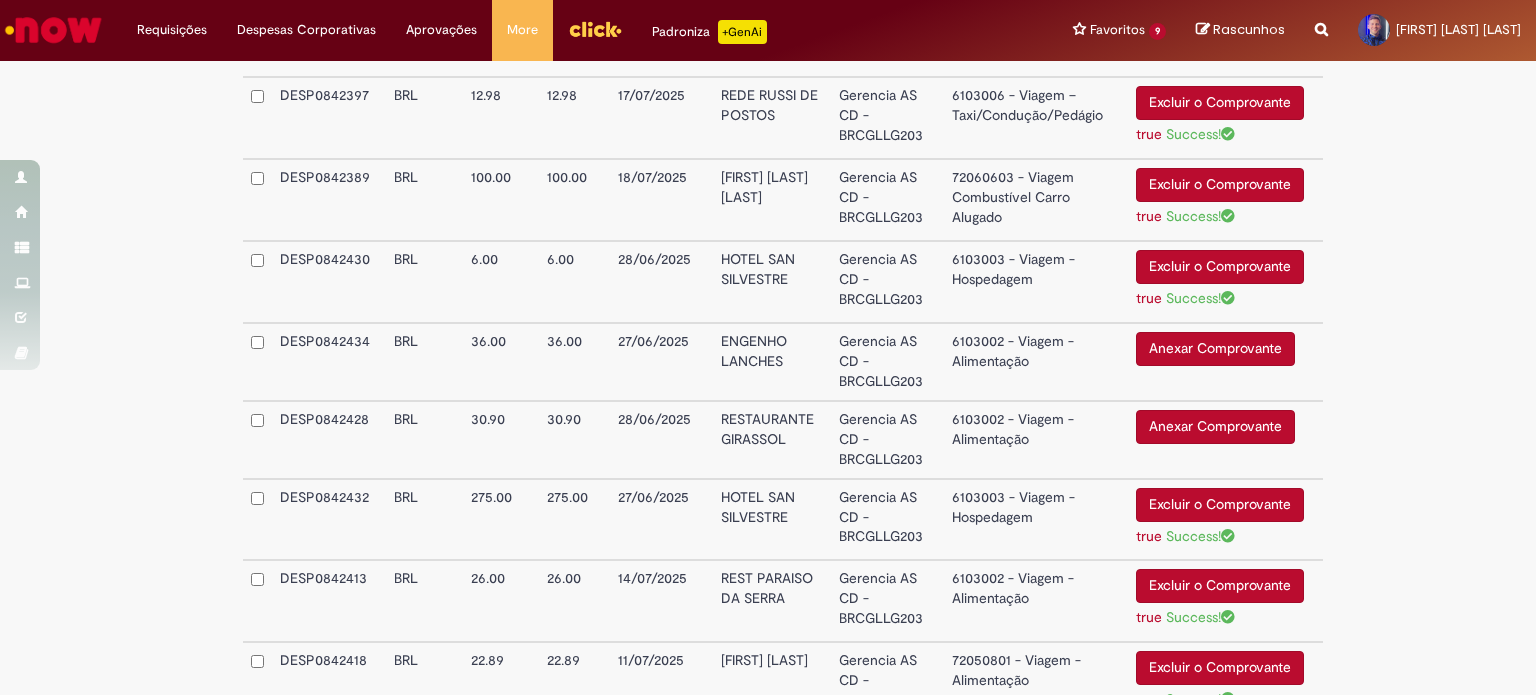 click on "Anexar Comprovante" at bounding box center [1215, 349] 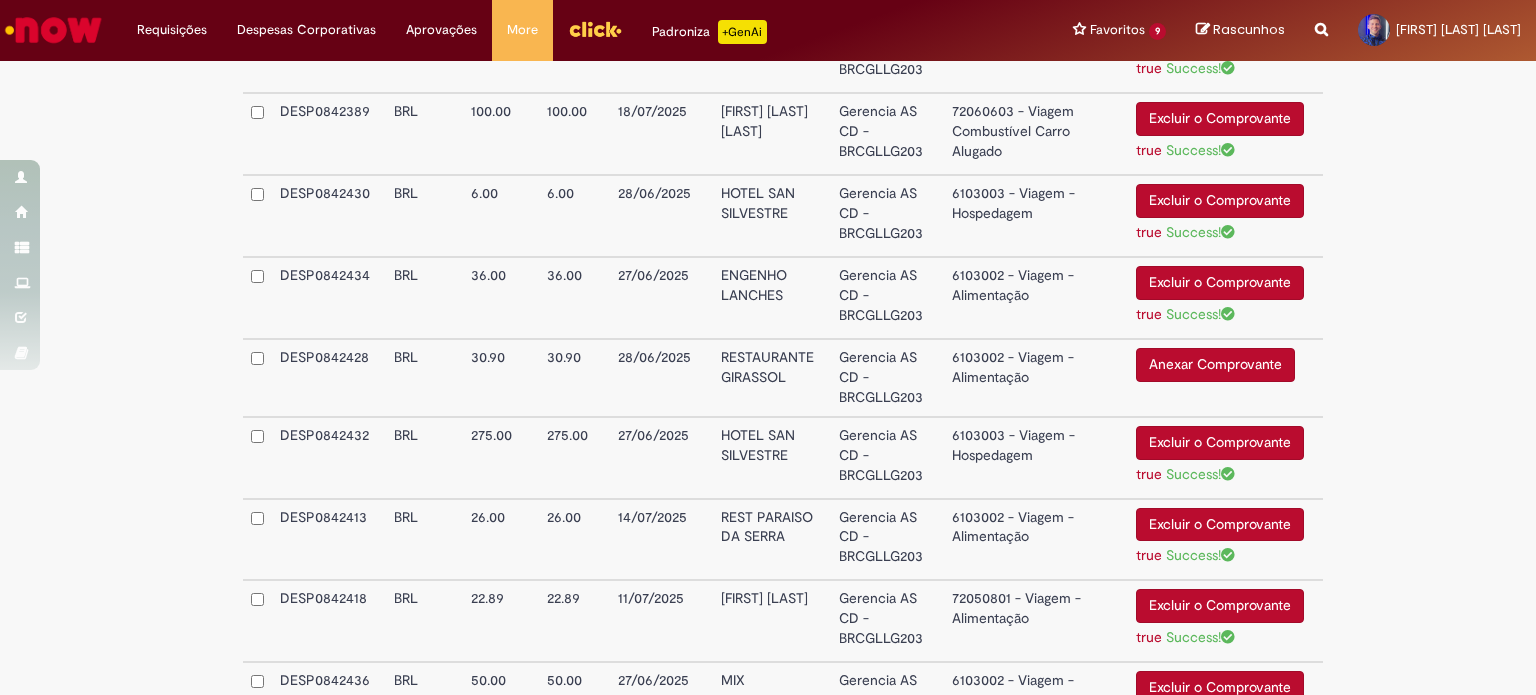 scroll, scrollTop: 1845, scrollLeft: 0, axis: vertical 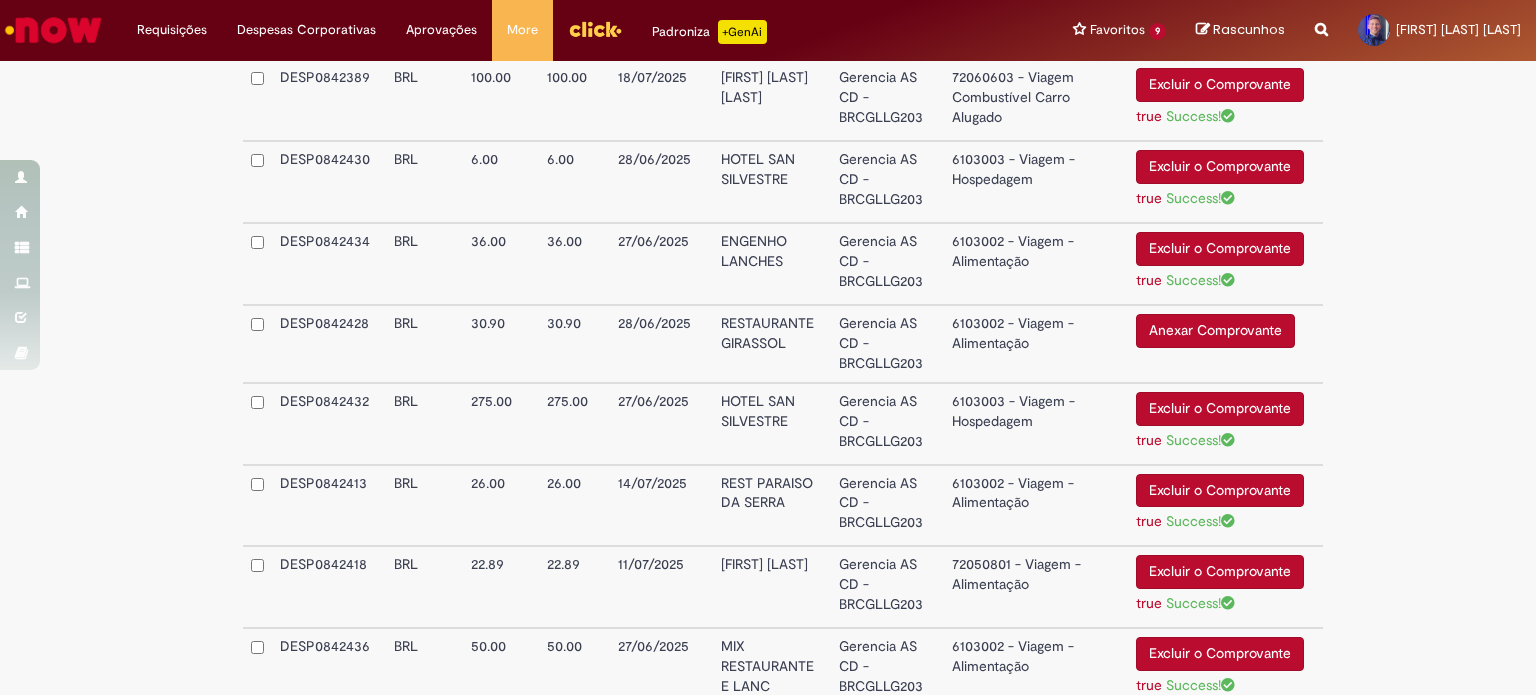 click on "Anexar Comprovante" at bounding box center (1215, 331) 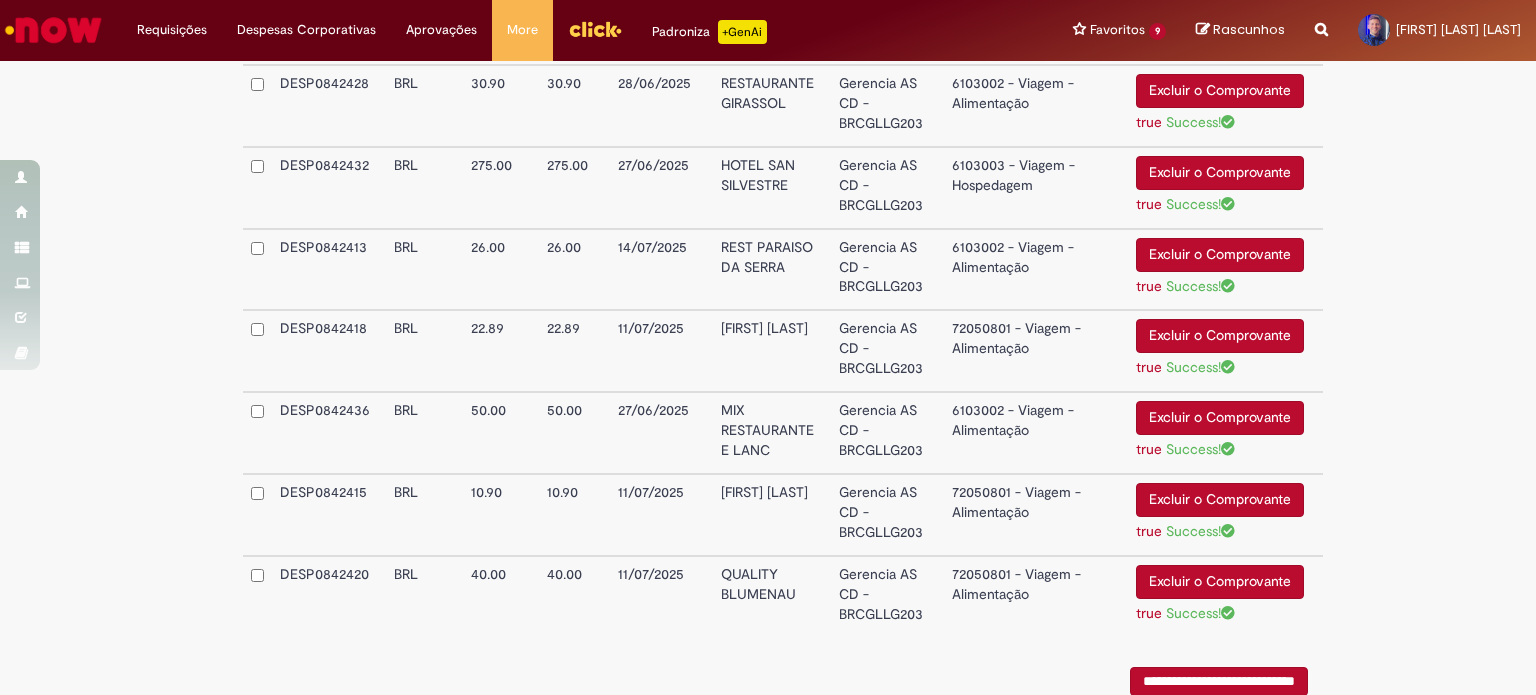 scroll, scrollTop: 2163, scrollLeft: 0, axis: vertical 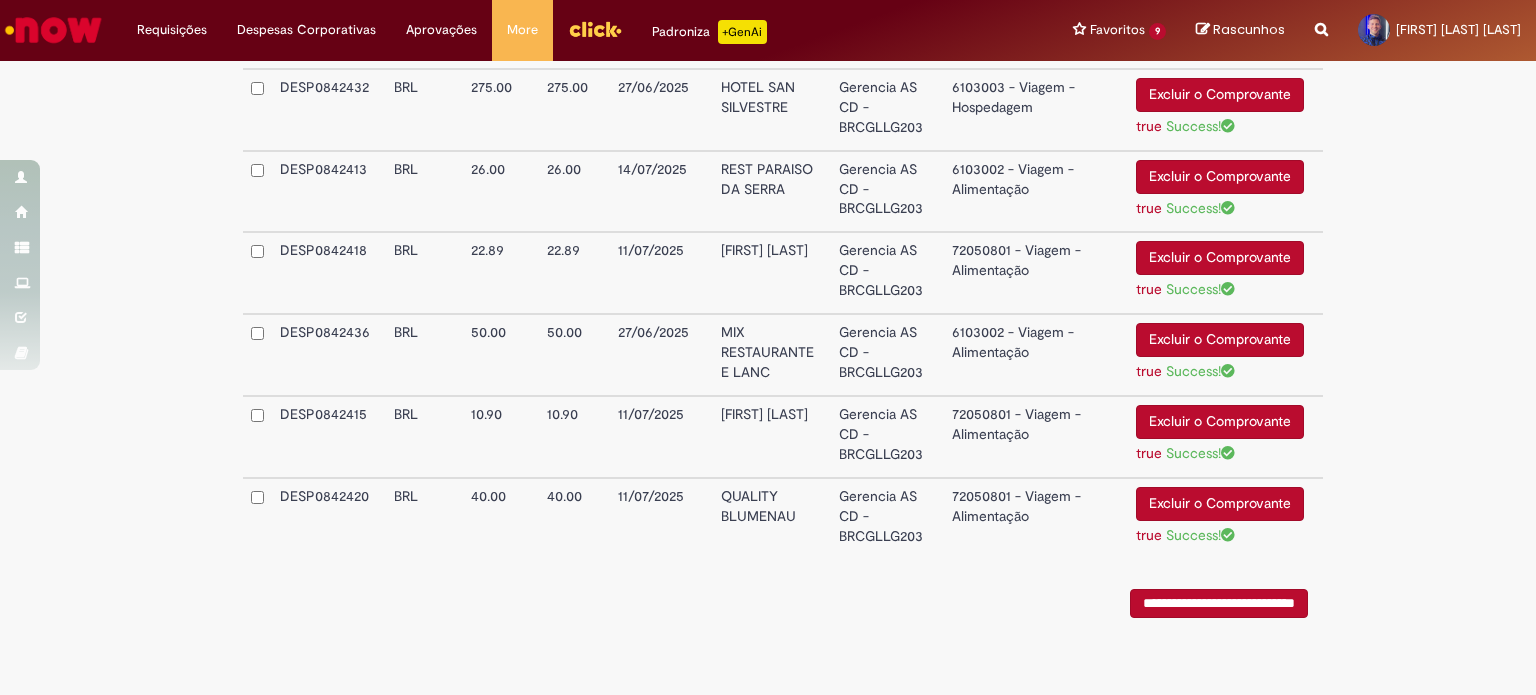 click on "**********" at bounding box center [1219, 603] 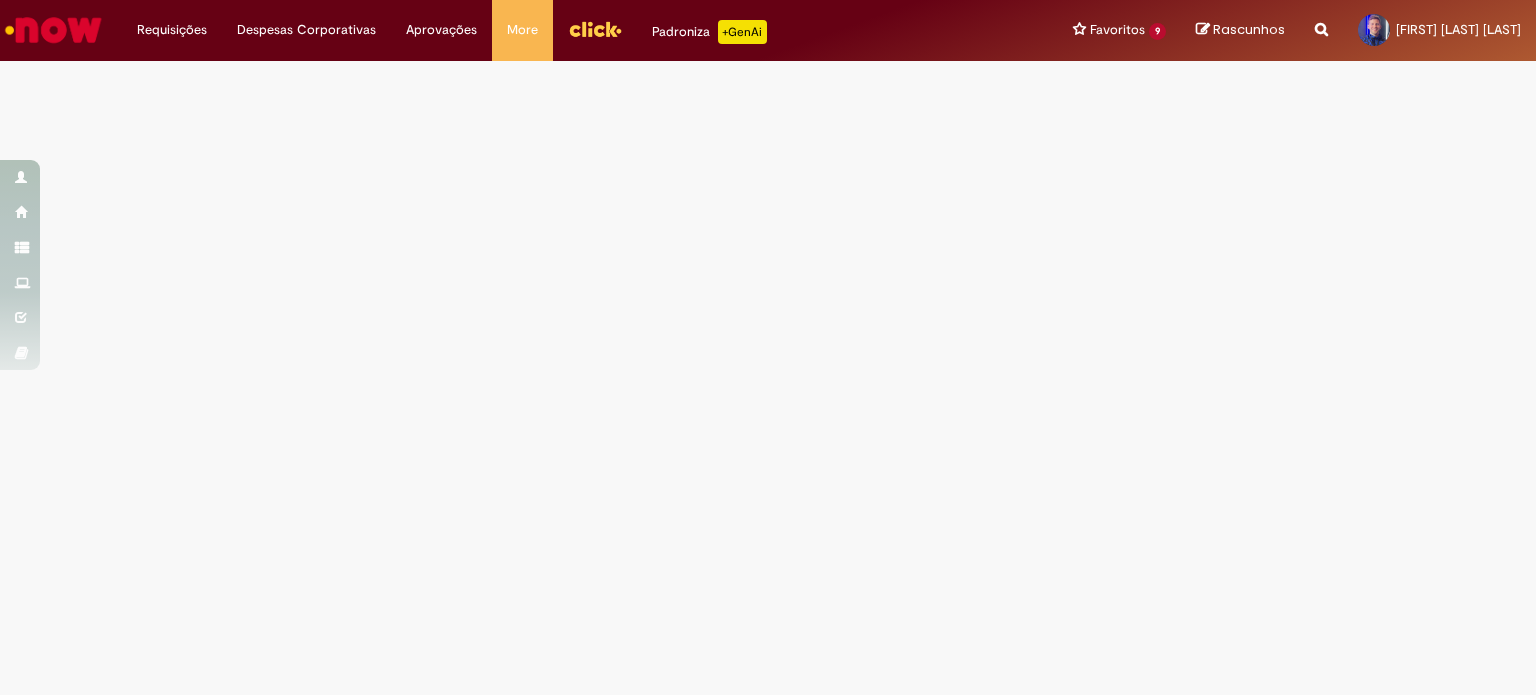 scroll, scrollTop: 0, scrollLeft: 0, axis: both 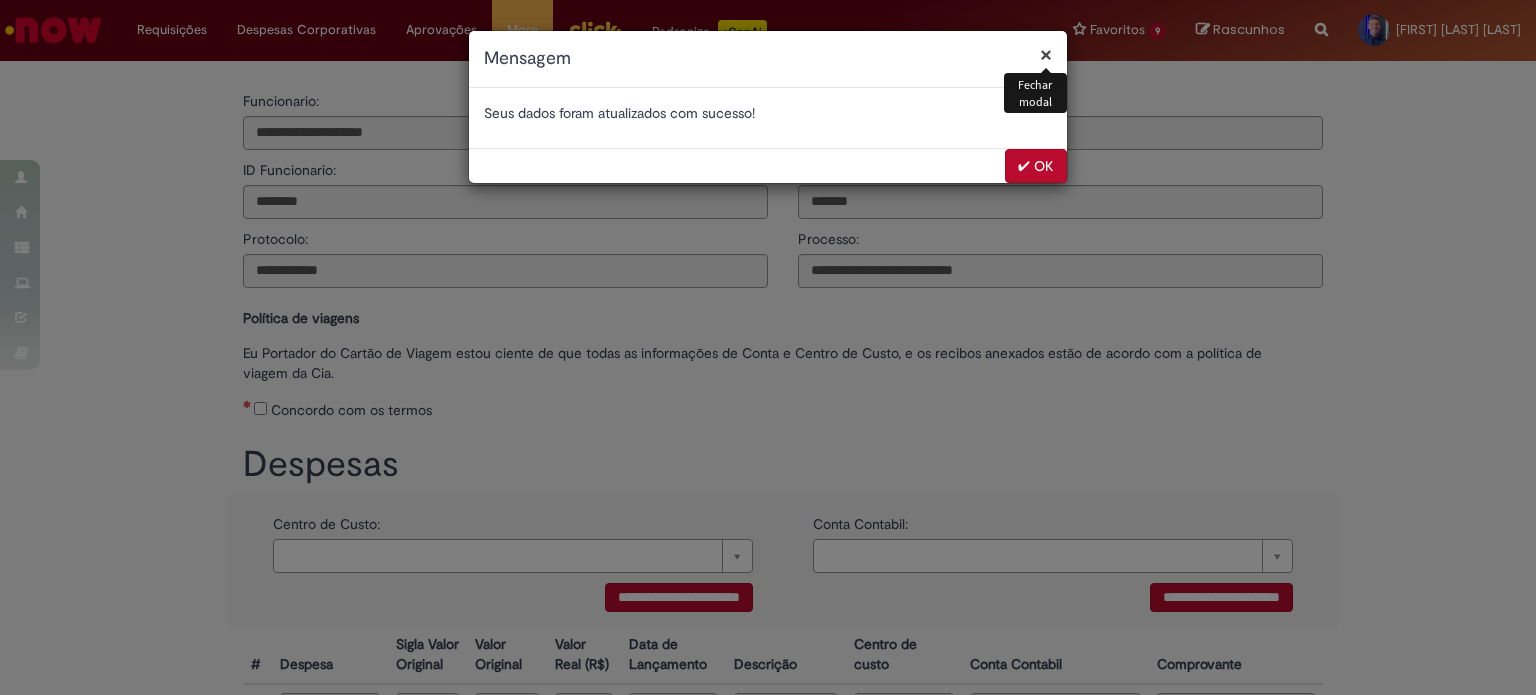 click on "✔ OK" at bounding box center [1036, 166] 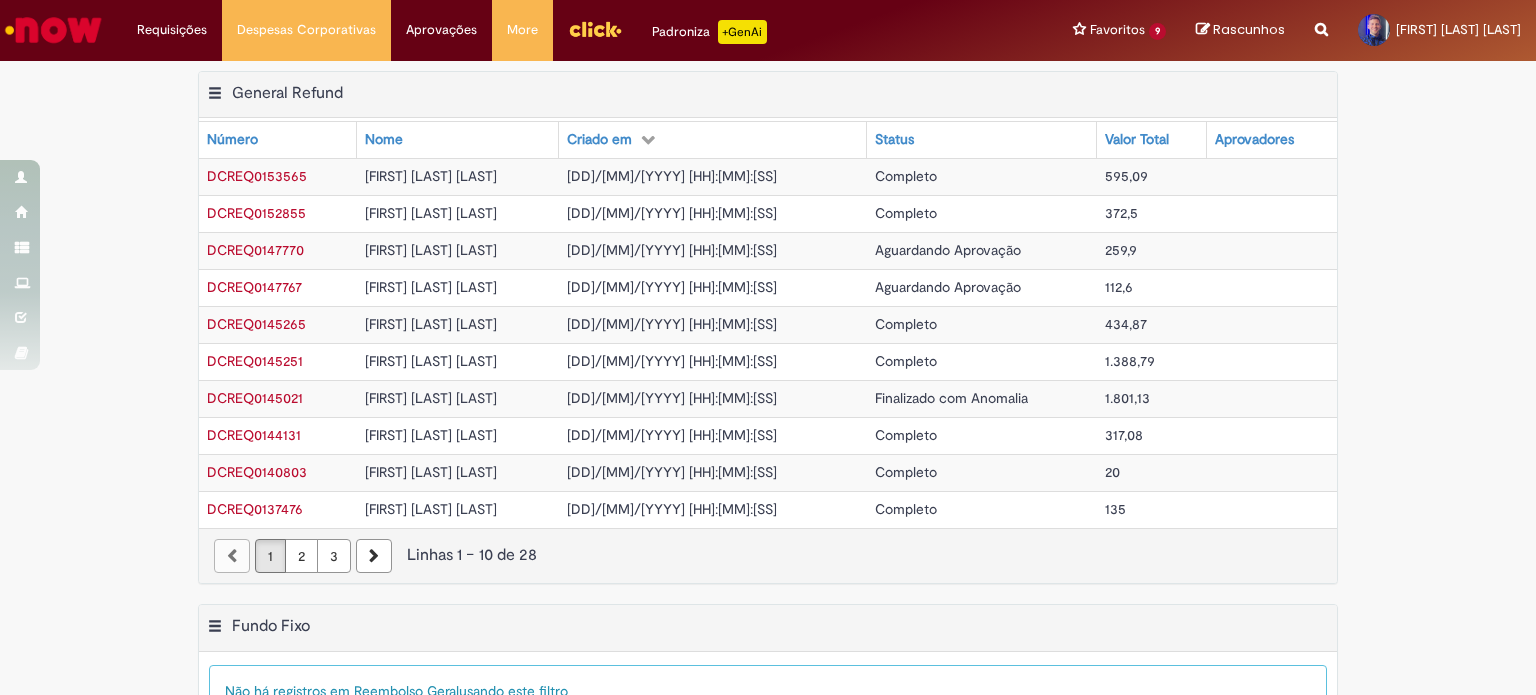 scroll, scrollTop: 0, scrollLeft: 0, axis: both 